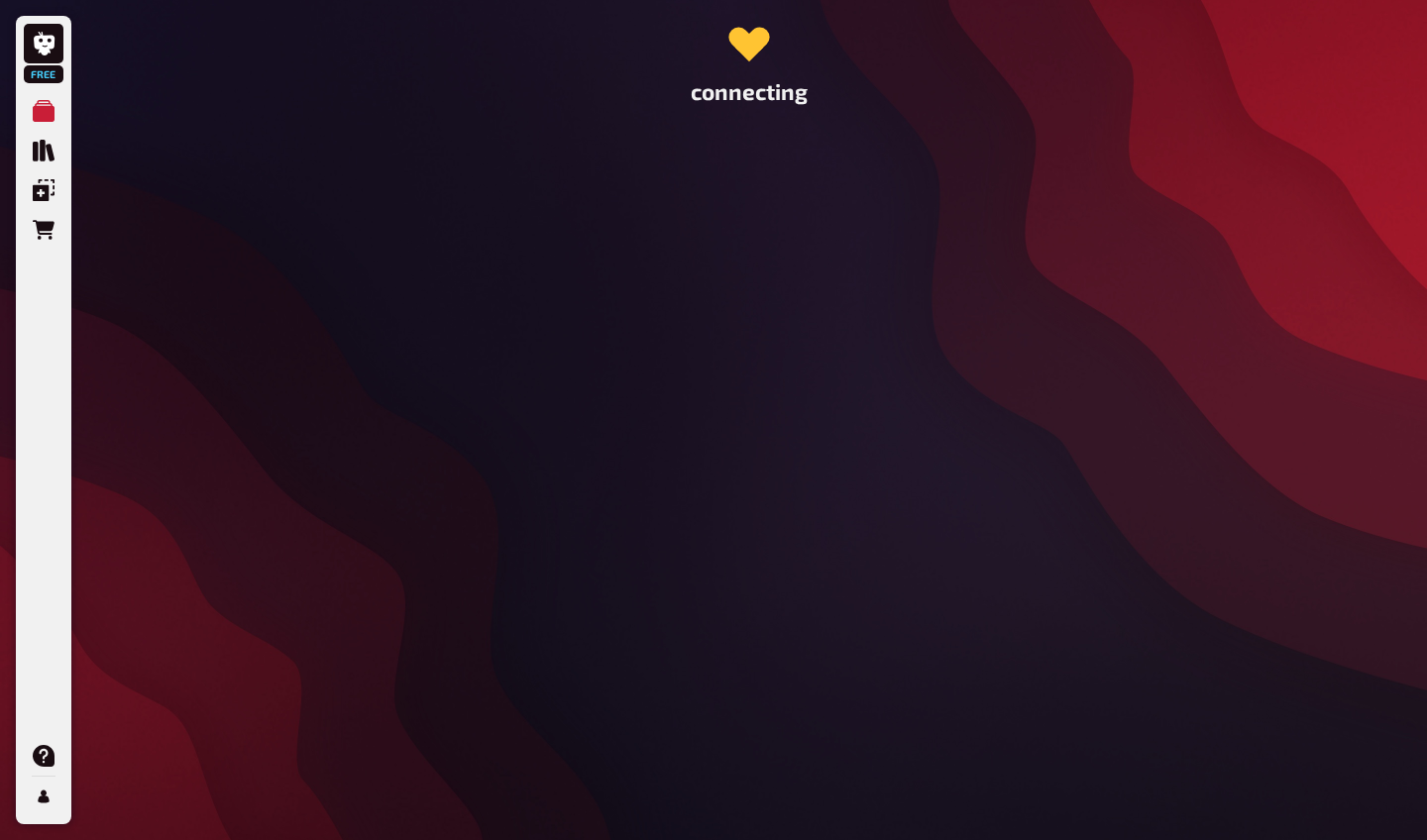 scroll, scrollTop: 0, scrollLeft: 0, axis: both 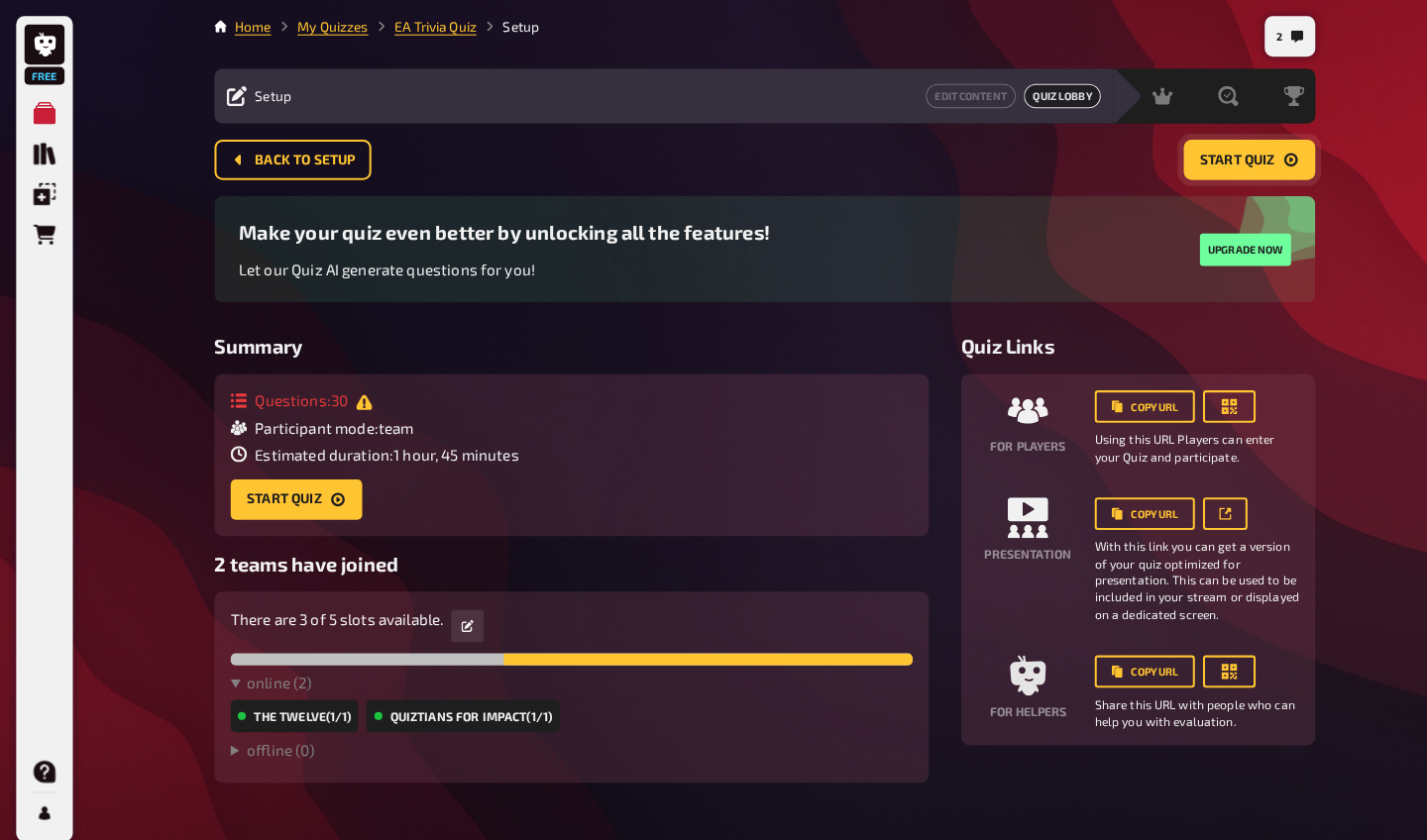 click on "Start Quiz" at bounding box center (1212, 158) 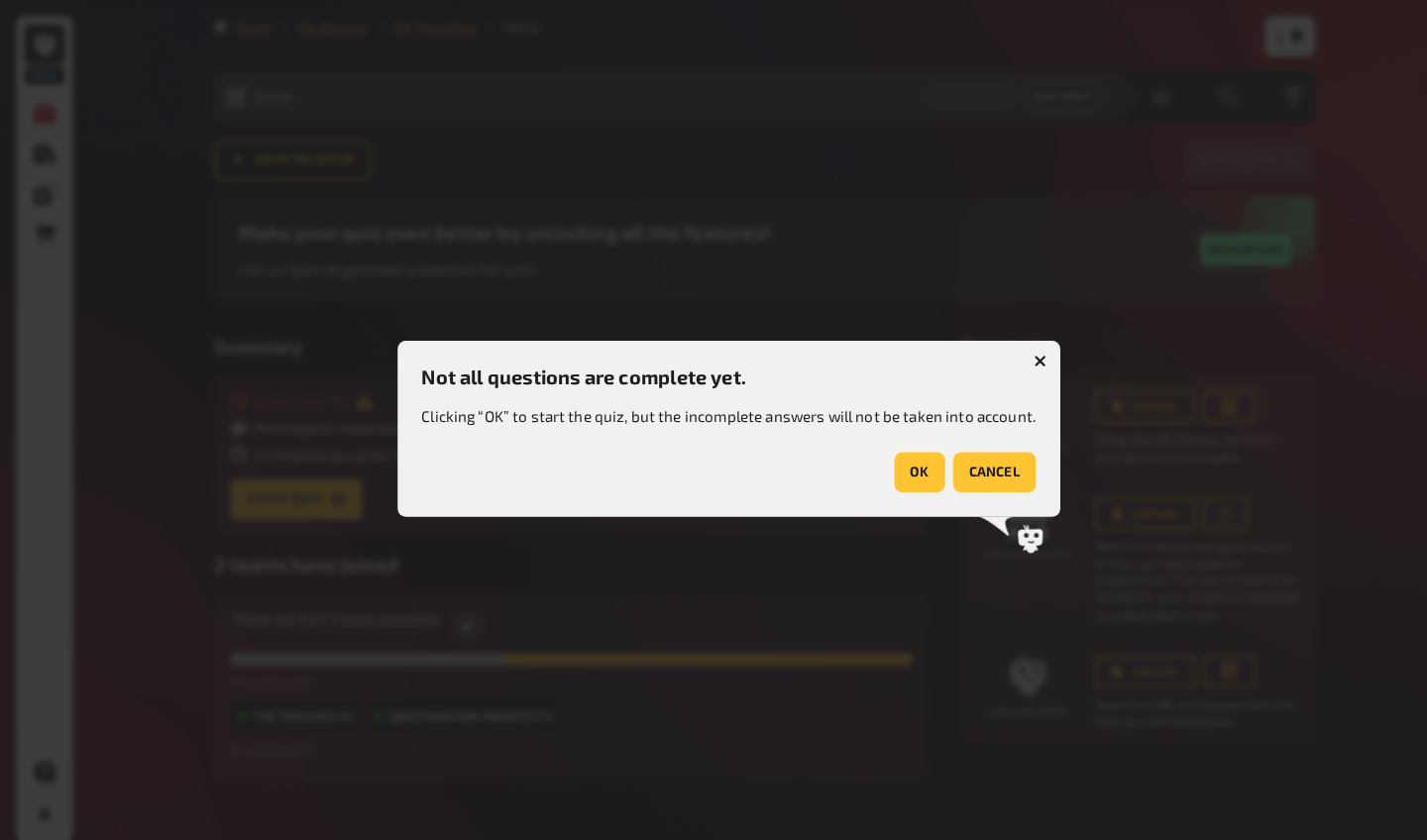 click on "OK" at bounding box center (901, 463) 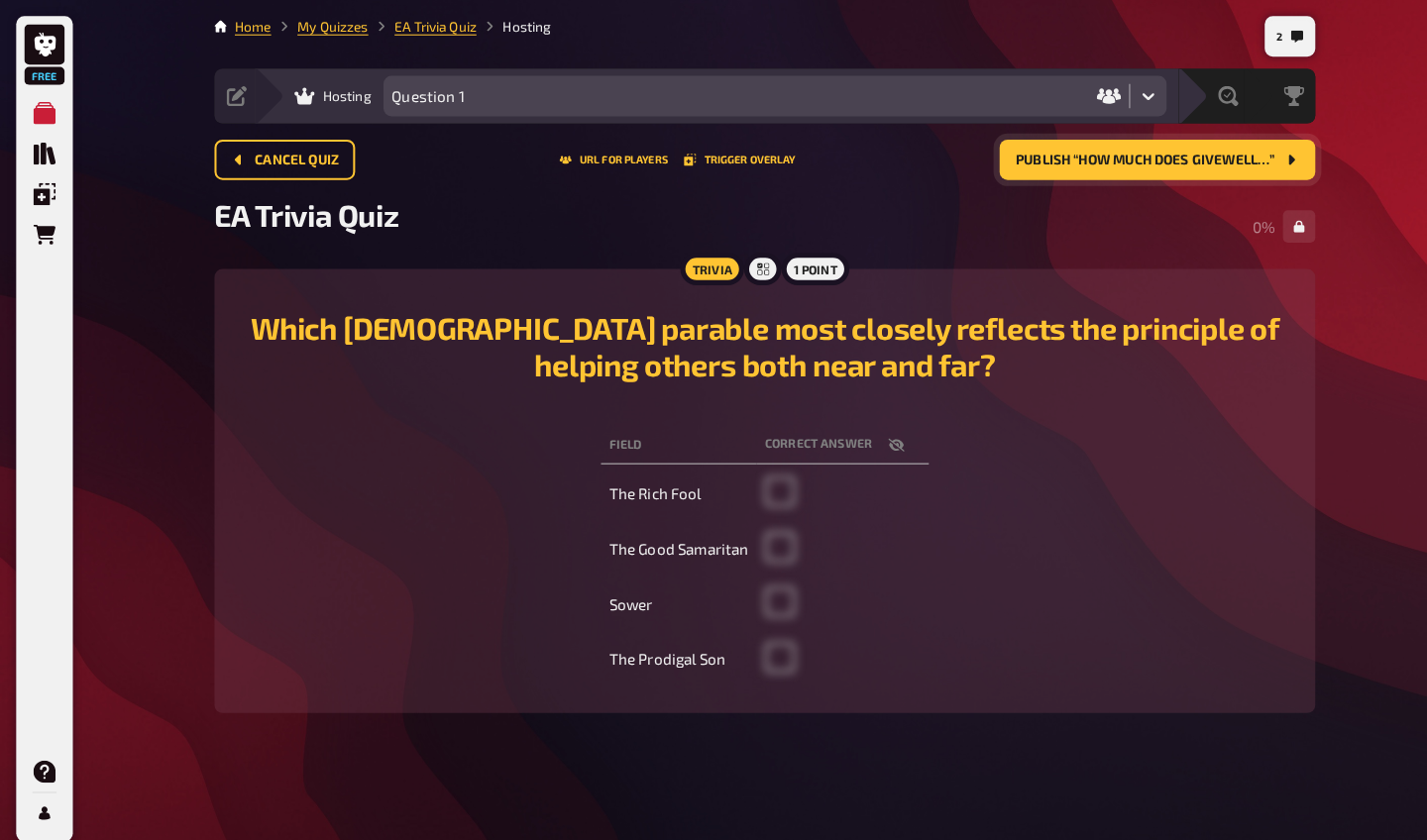 scroll, scrollTop: 0, scrollLeft: 0, axis: both 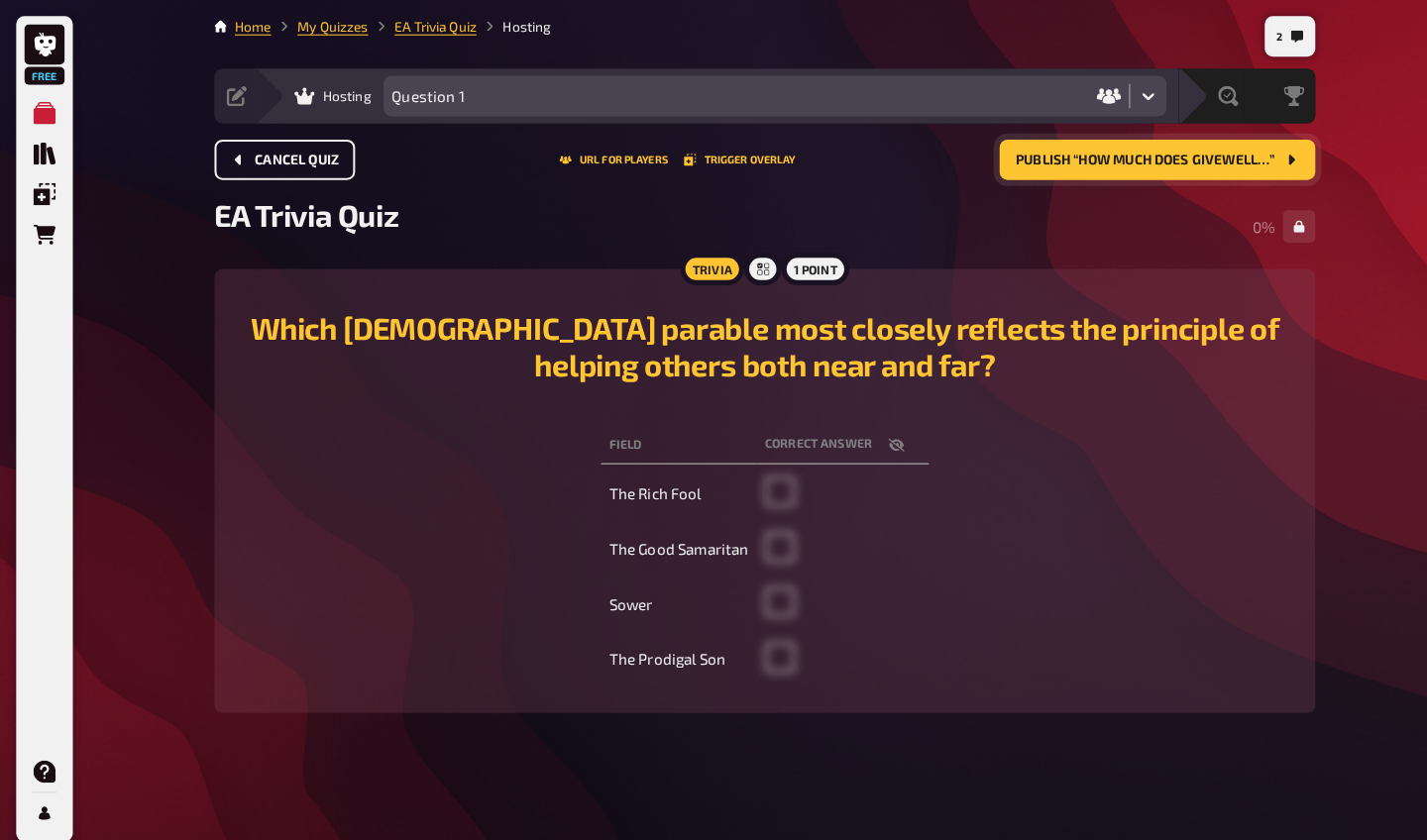 click on "Cancel Quiz" at bounding box center (290, 158) 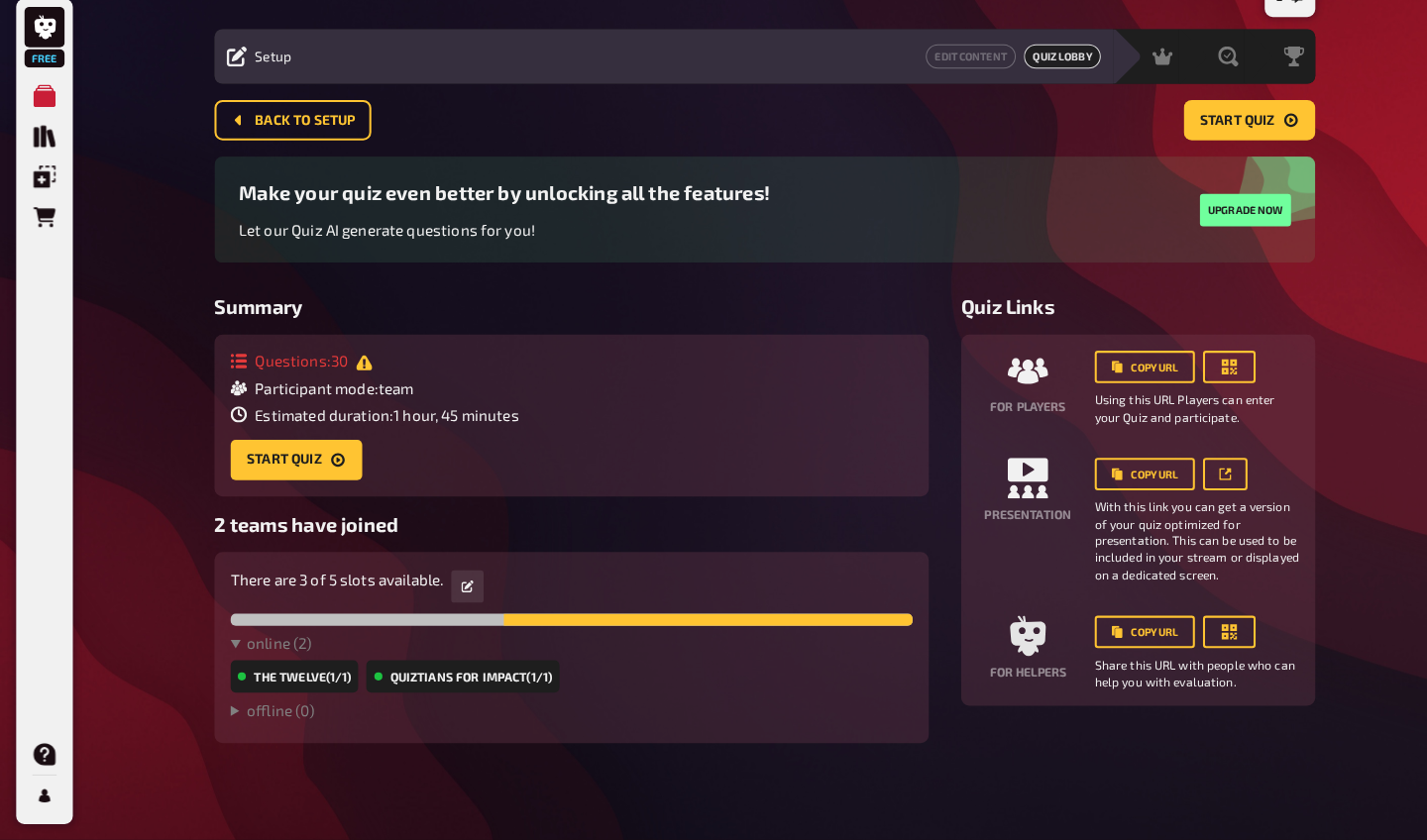 scroll, scrollTop: 21, scrollLeft: 0, axis: vertical 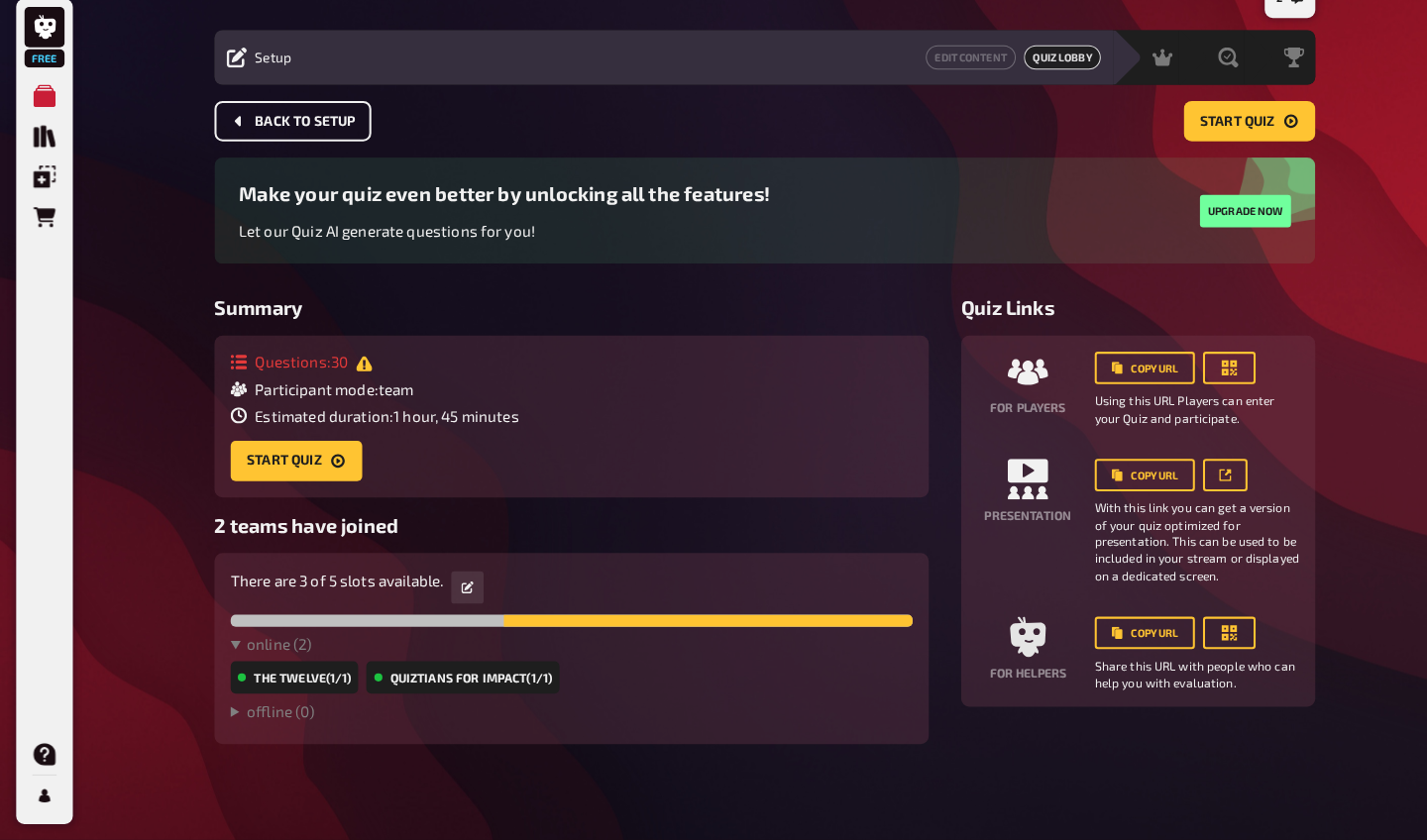 click on "Back to setup" at bounding box center [298, 137] 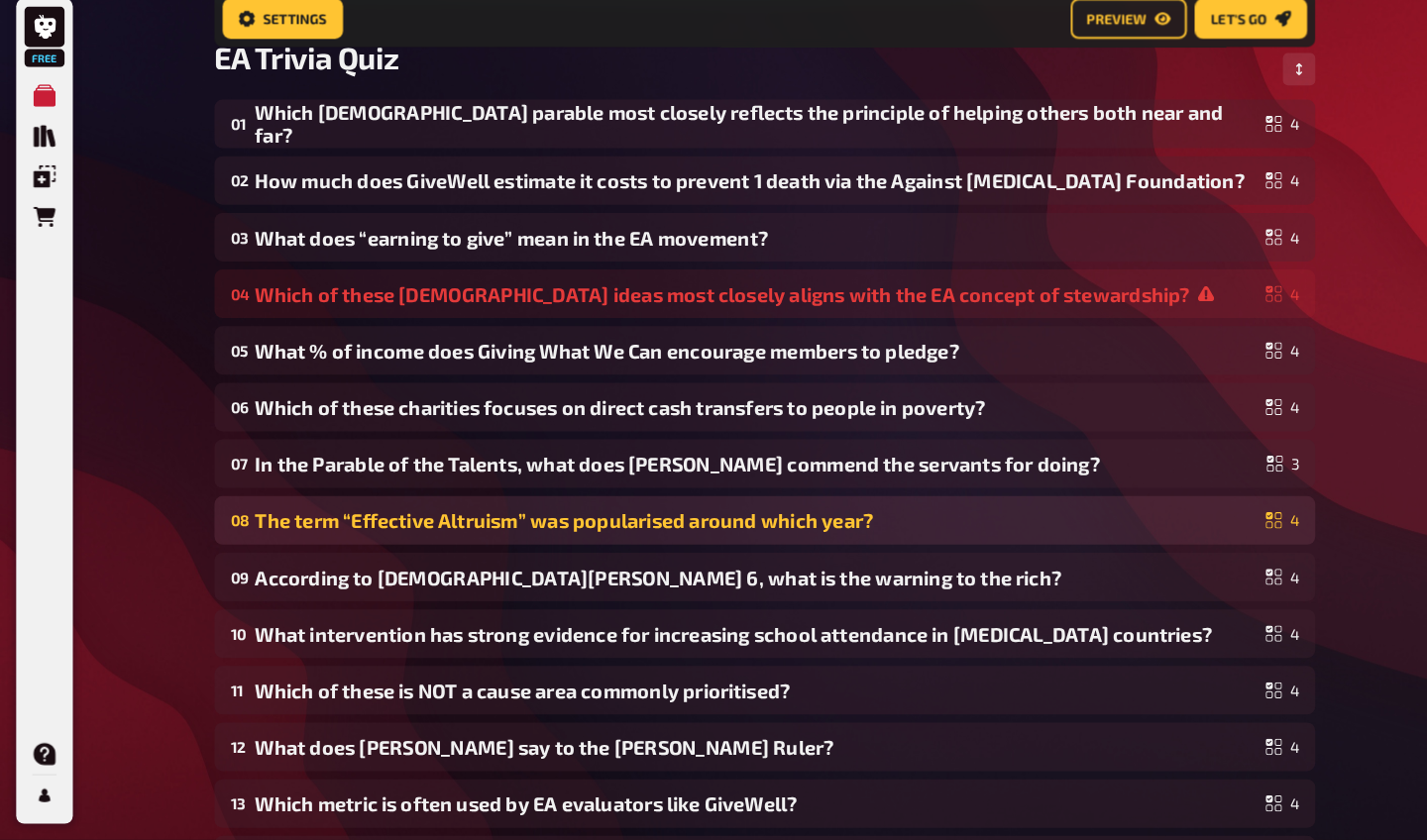 scroll, scrollTop: 335, scrollLeft: 0, axis: vertical 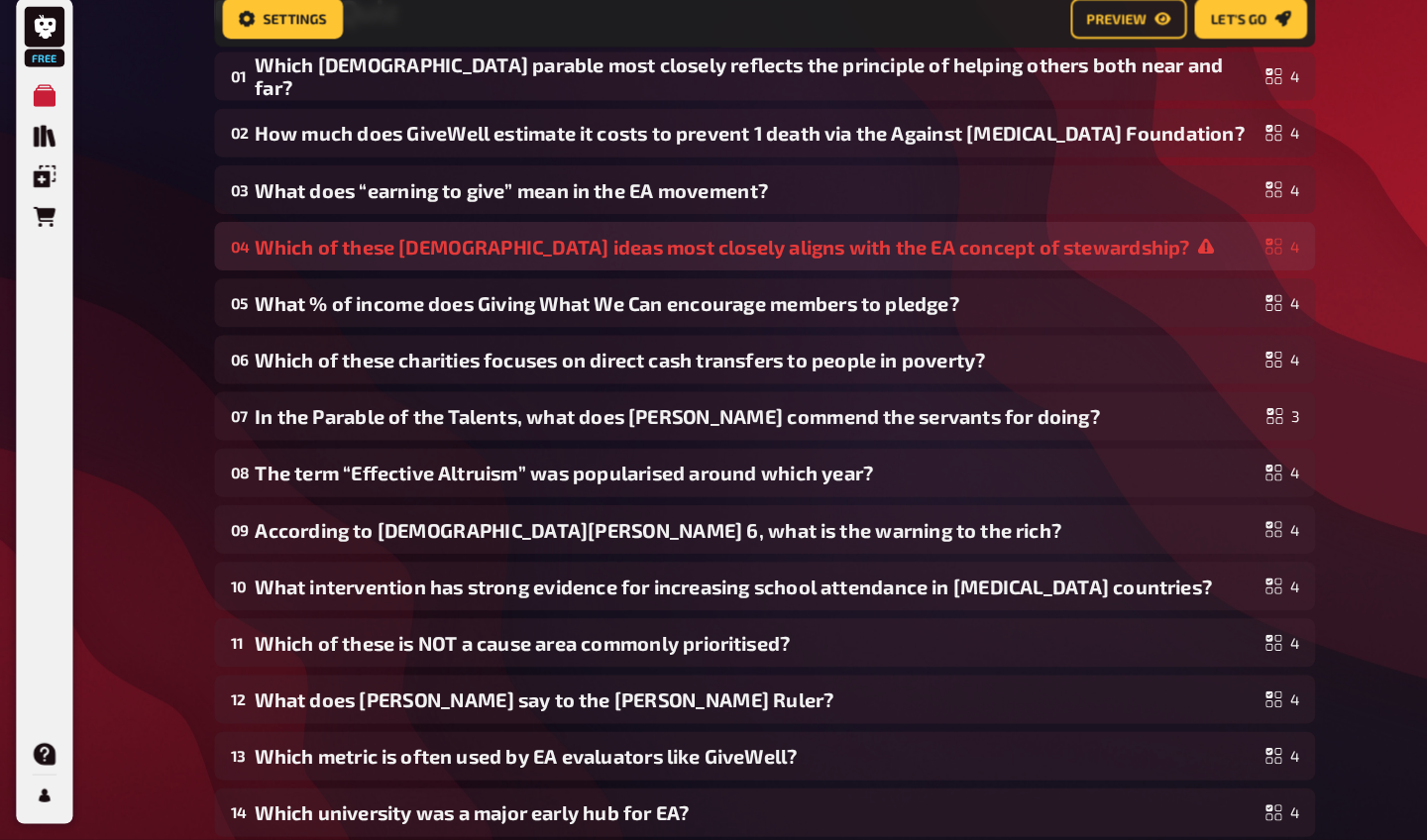 click on "Which of these [DEMOGRAPHIC_DATA] ideas most closely aligns with the EA concept of stewardship?" at bounding box center (740, 259) 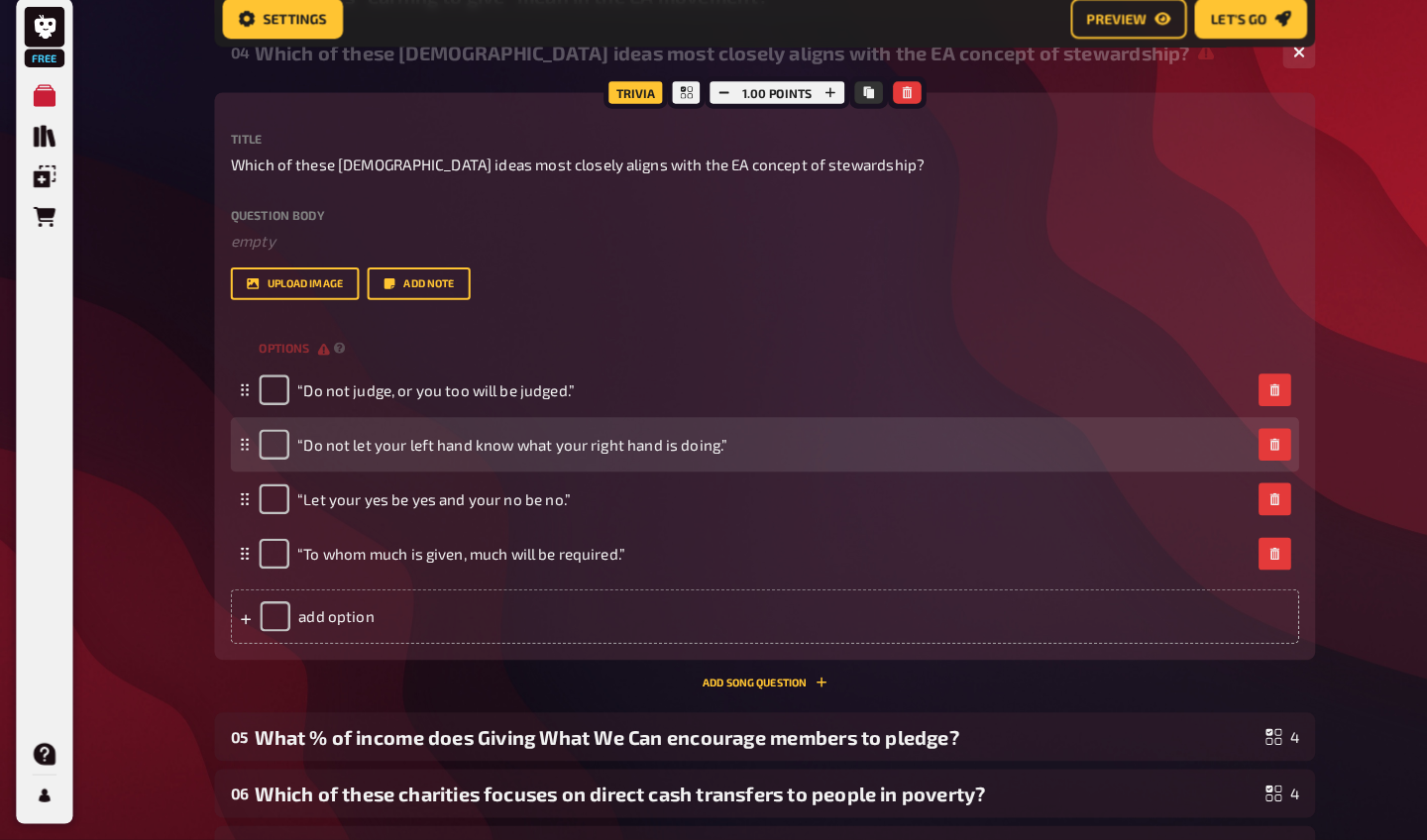 scroll, scrollTop: 531, scrollLeft: 0, axis: vertical 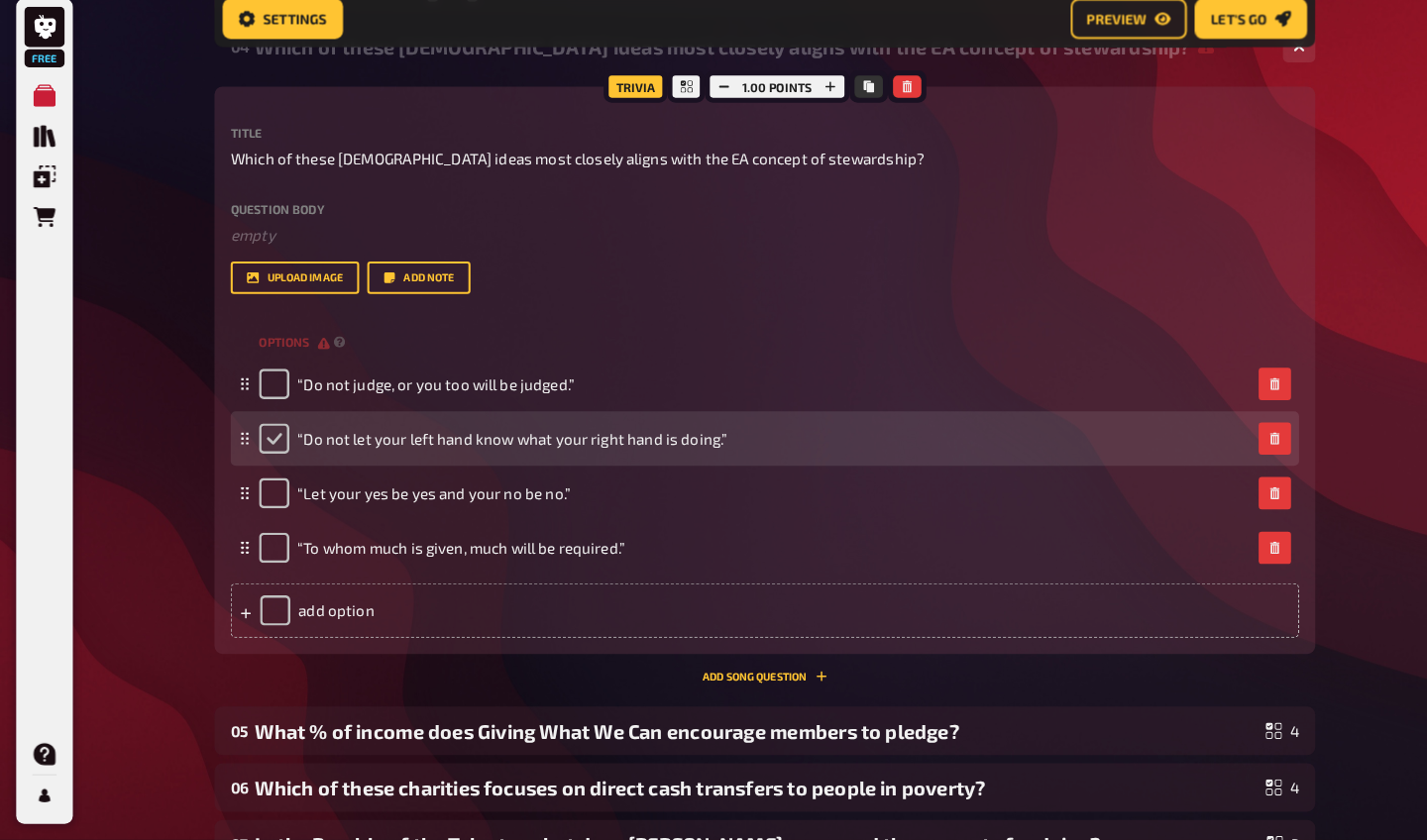 click at bounding box center (269, 447) 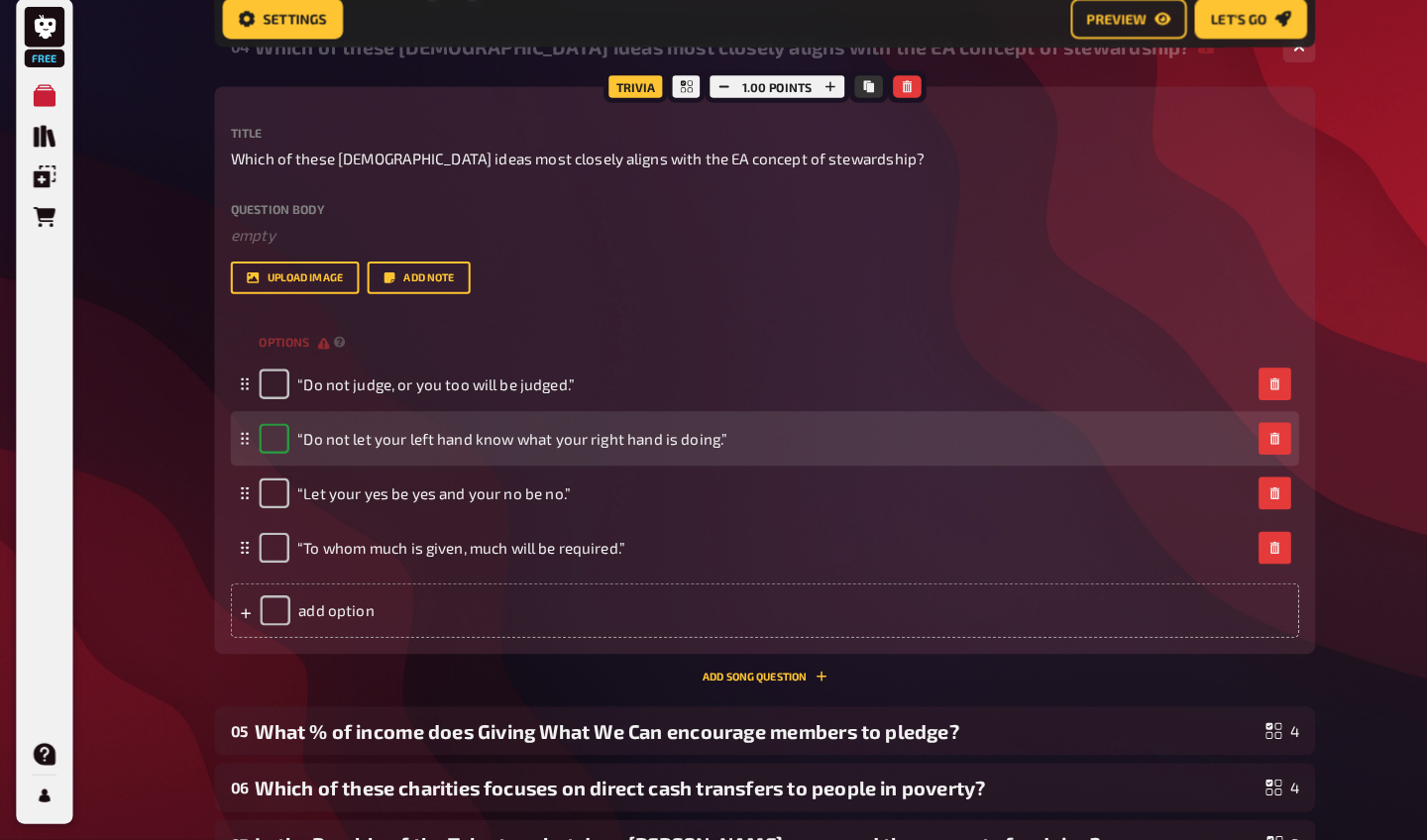 checkbox on "true" 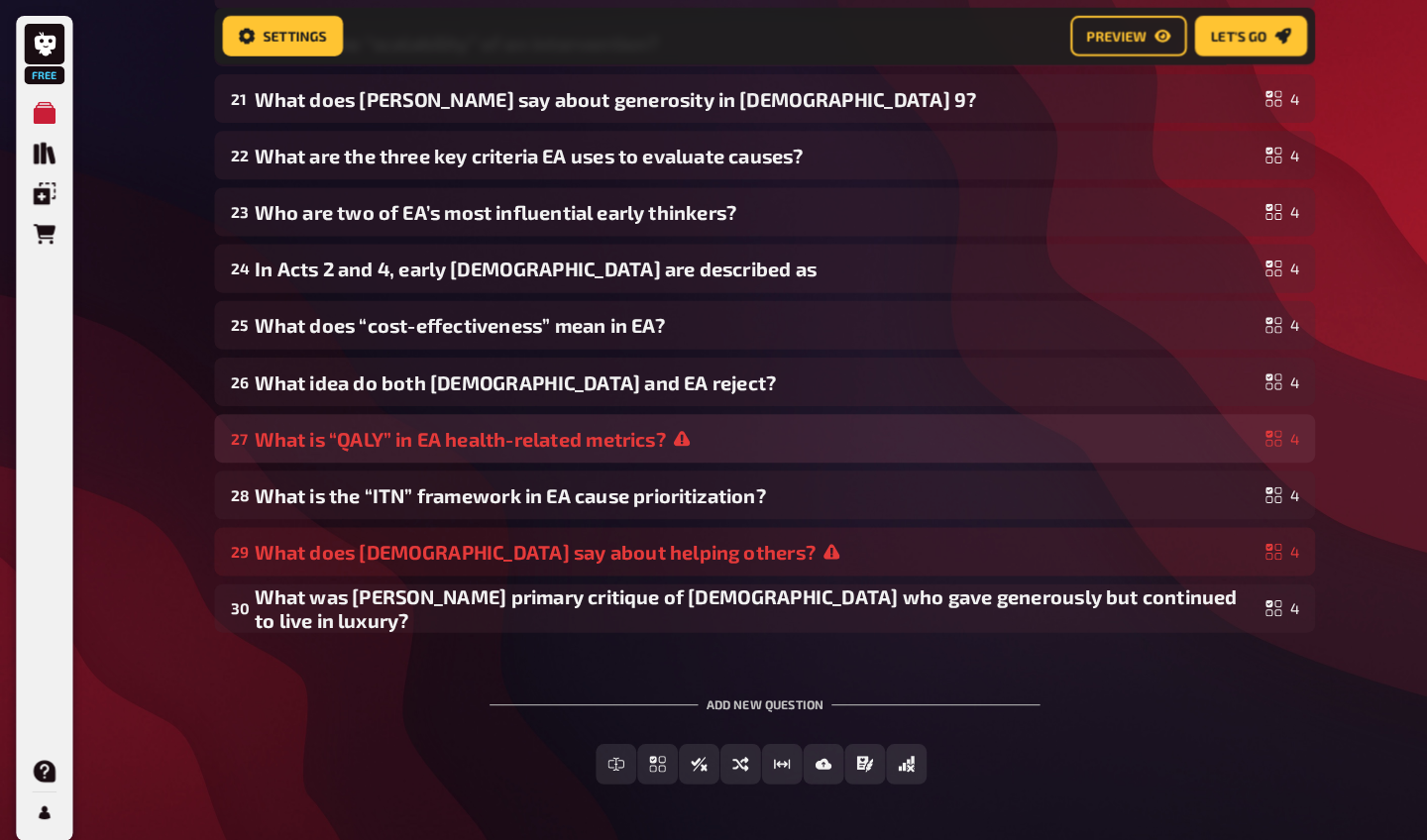 scroll, scrollTop: 2048, scrollLeft: 0, axis: vertical 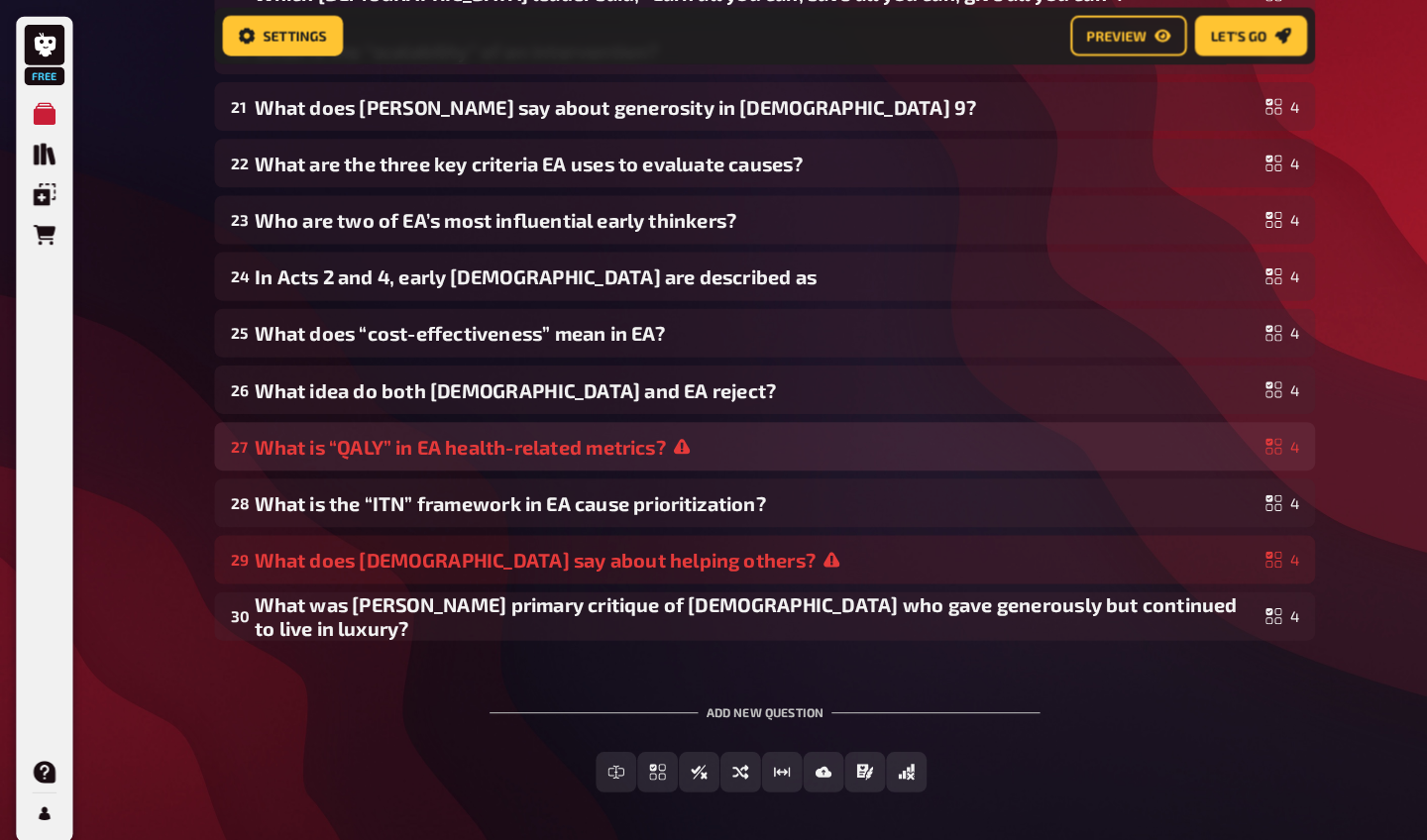 click on "What is “QALY” in EA health-related metrics?" at bounding box center (740, 437) 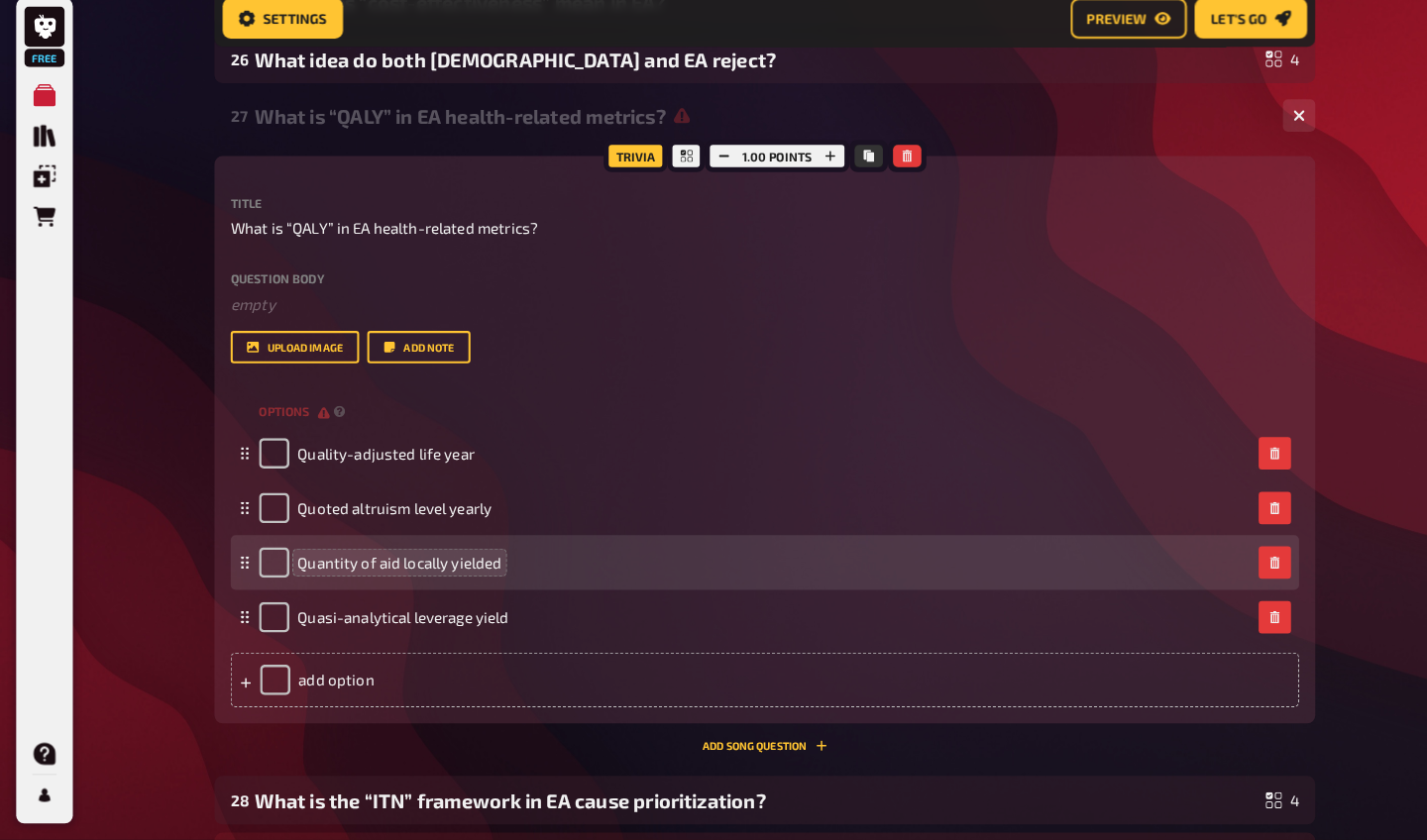 scroll, scrollTop: 2367, scrollLeft: 0, axis: vertical 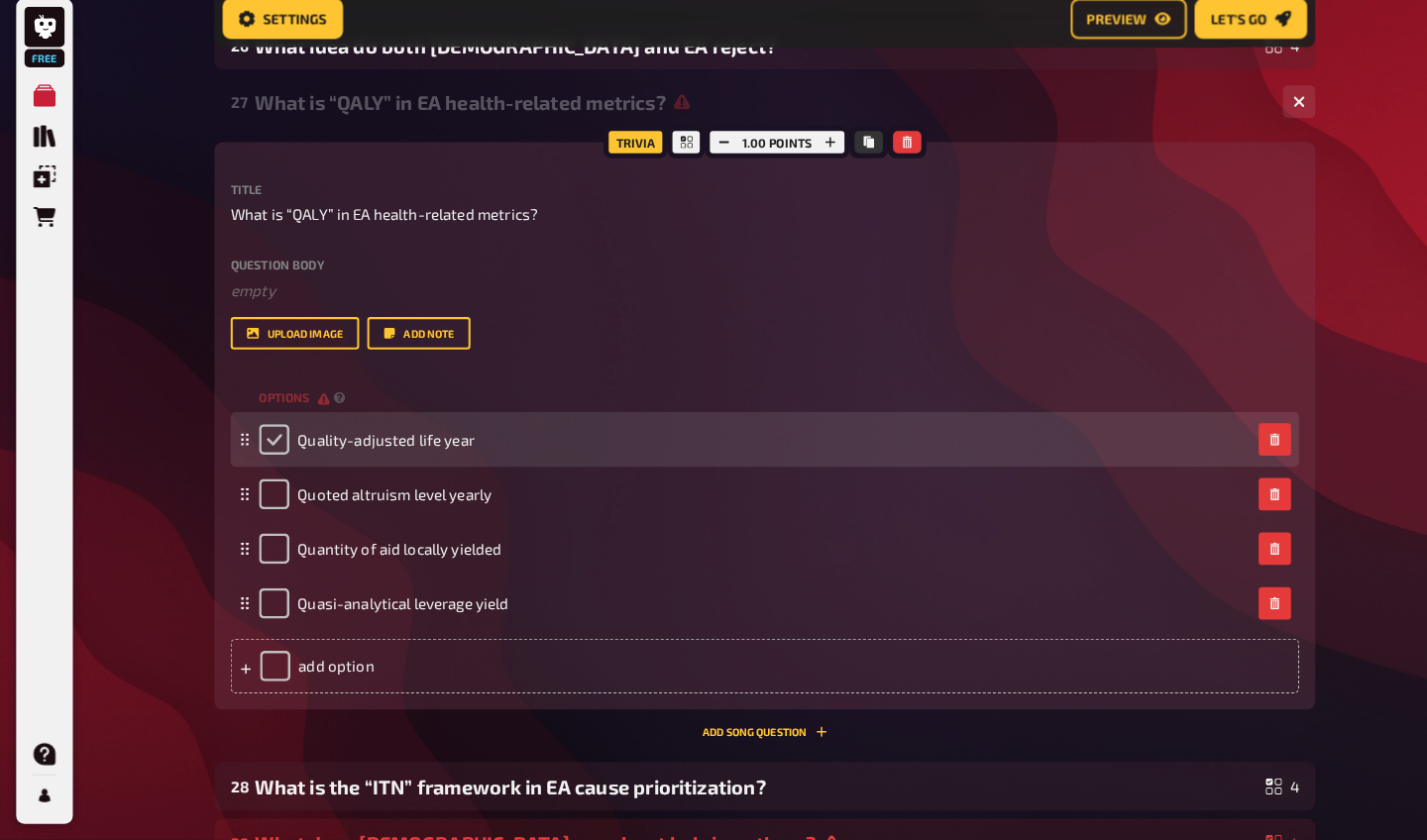 click at bounding box center [269, 448] 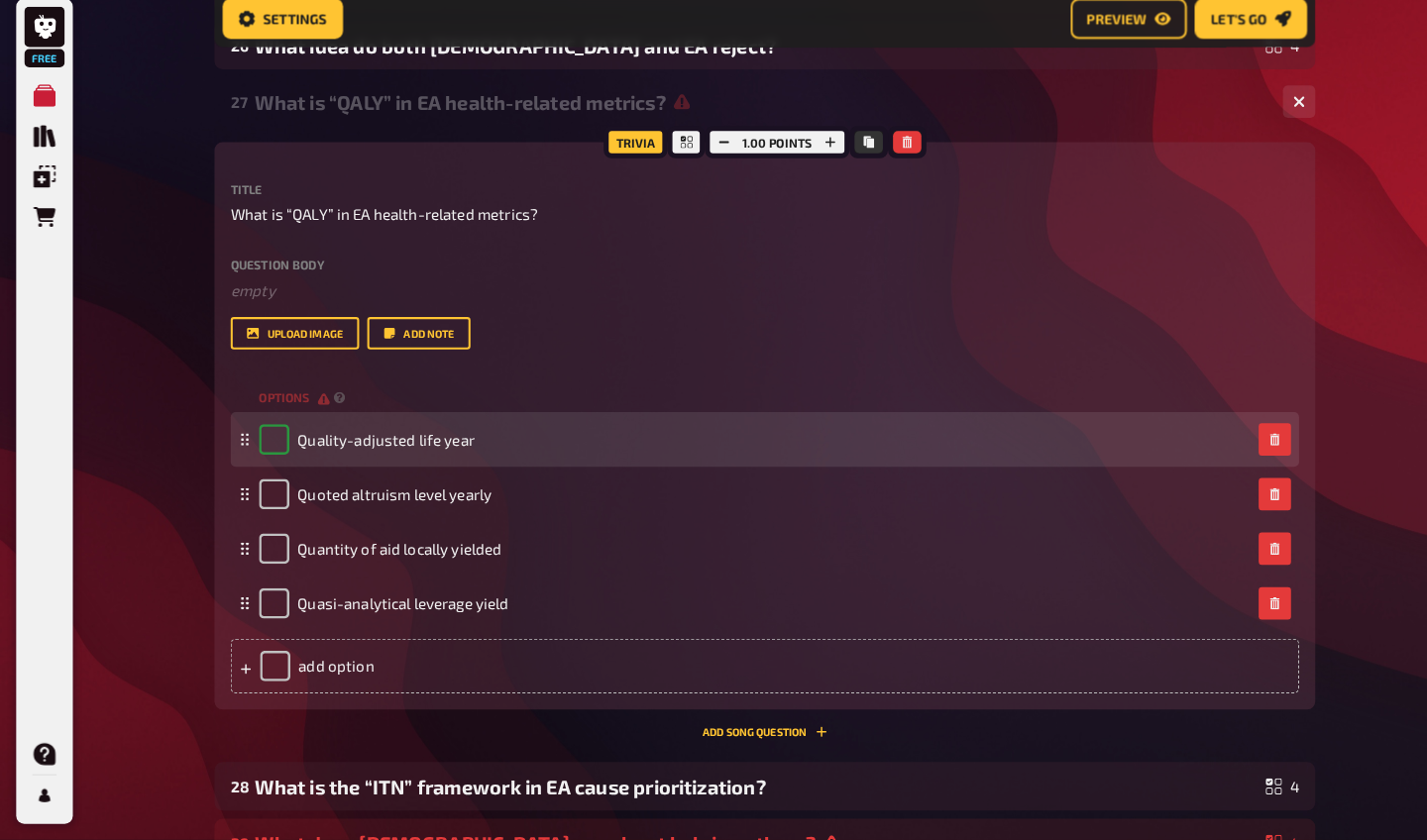 checkbox on "true" 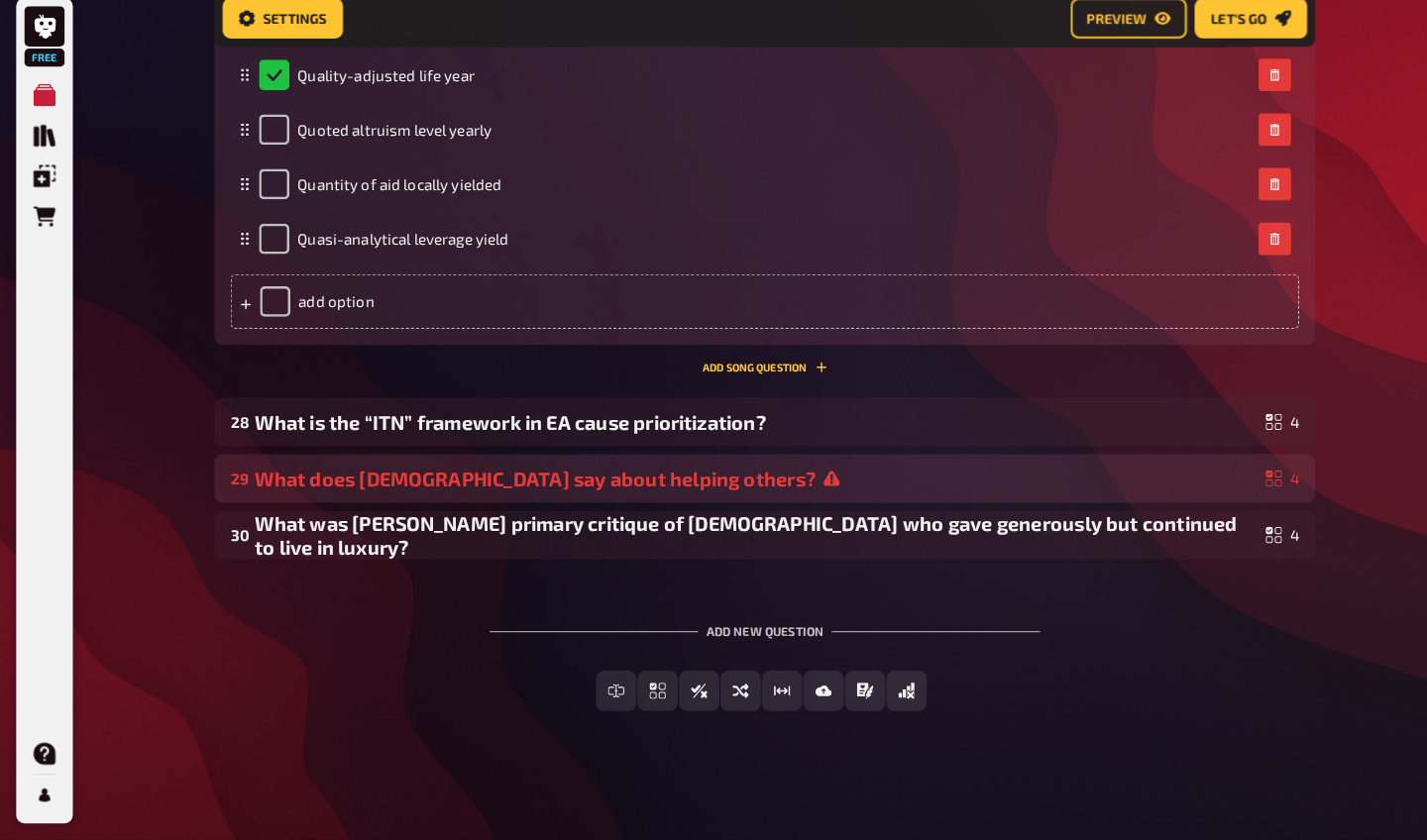scroll, scrollTop: 2723, scrollLeft: 0, axis: vertical 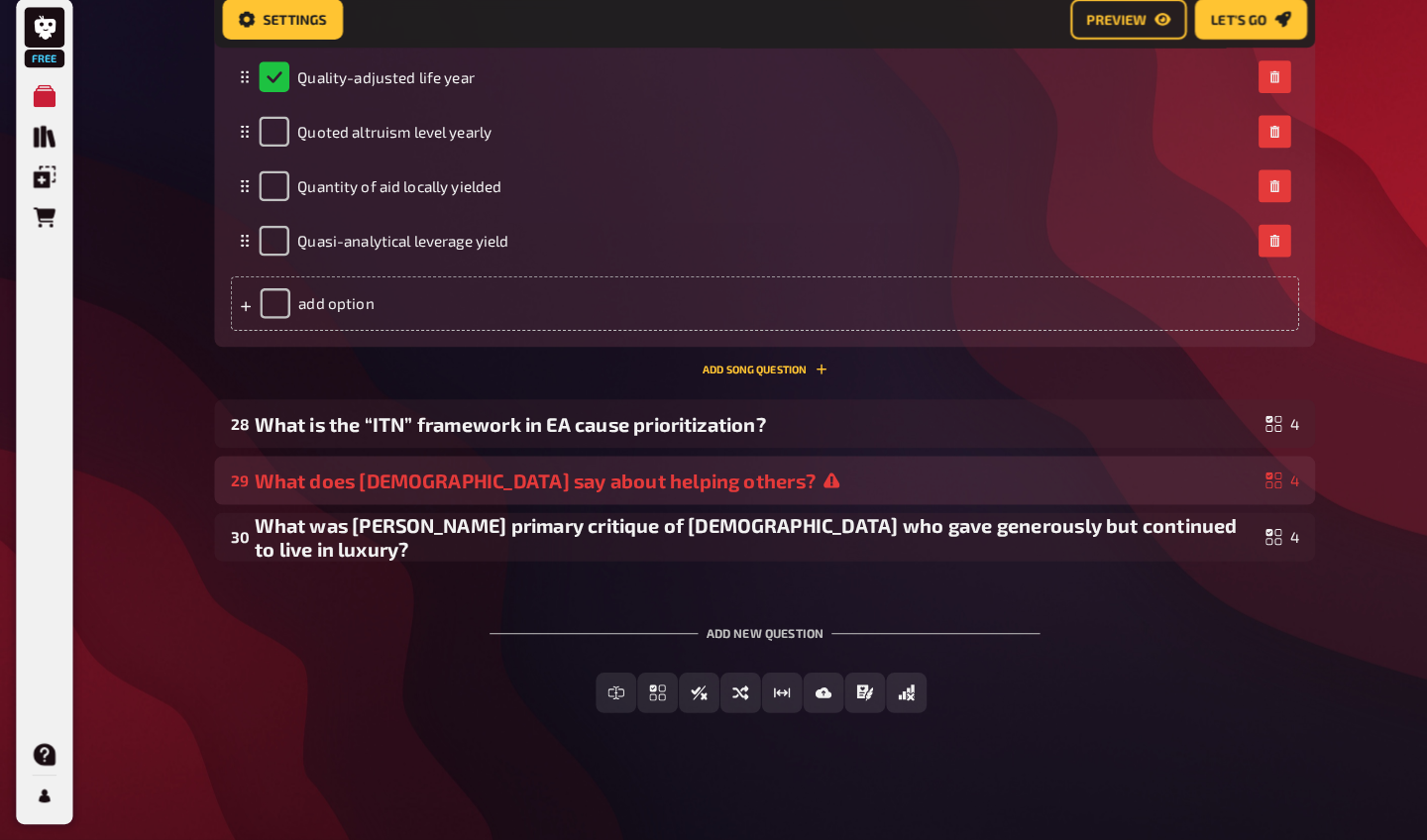 click on "What does [DEMOGRAPHIC_DATA] say about helping others?" at bounding box center (740, 487) 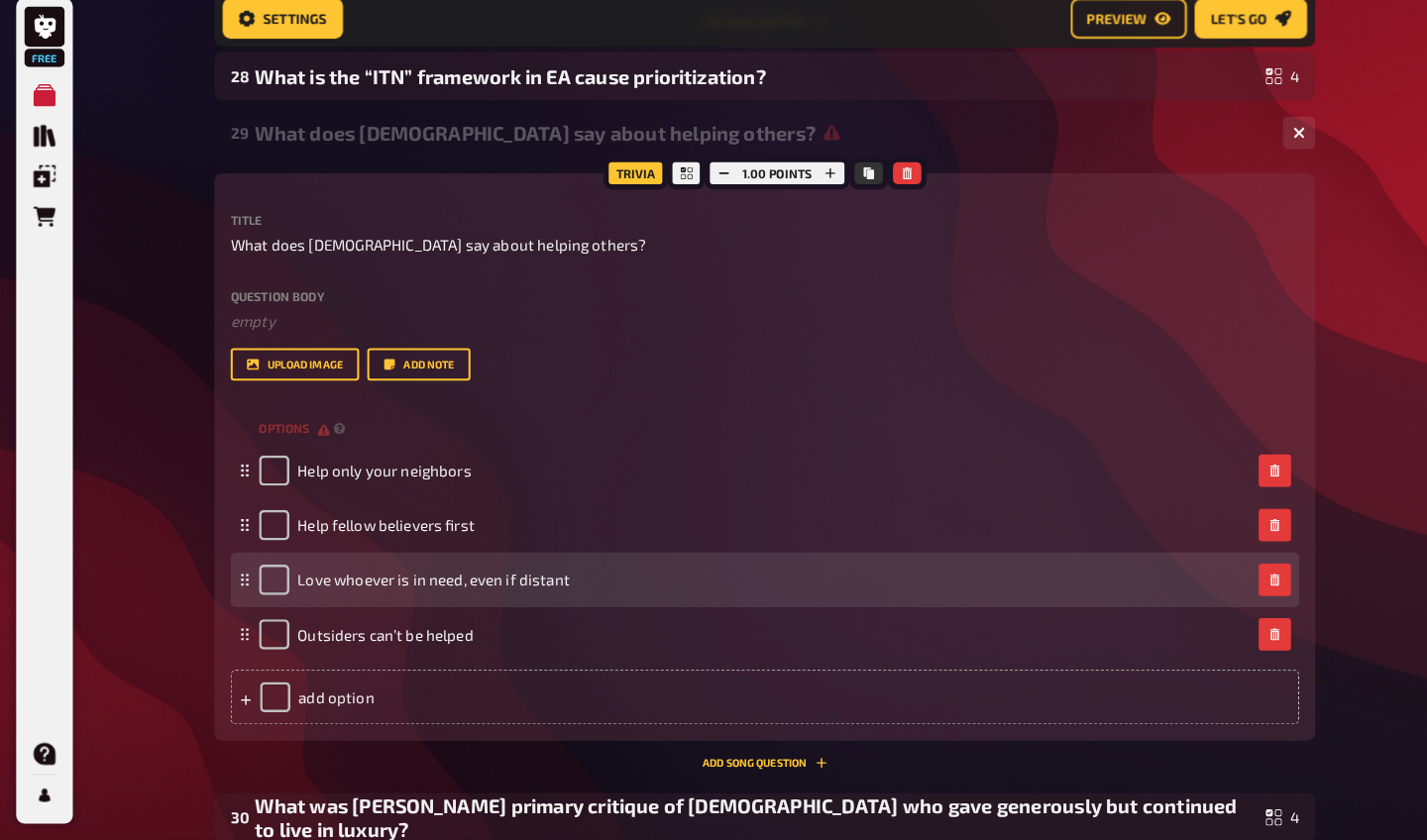 scroll, scrollTop: 3072, scrollLeft: 0, axis: vertical 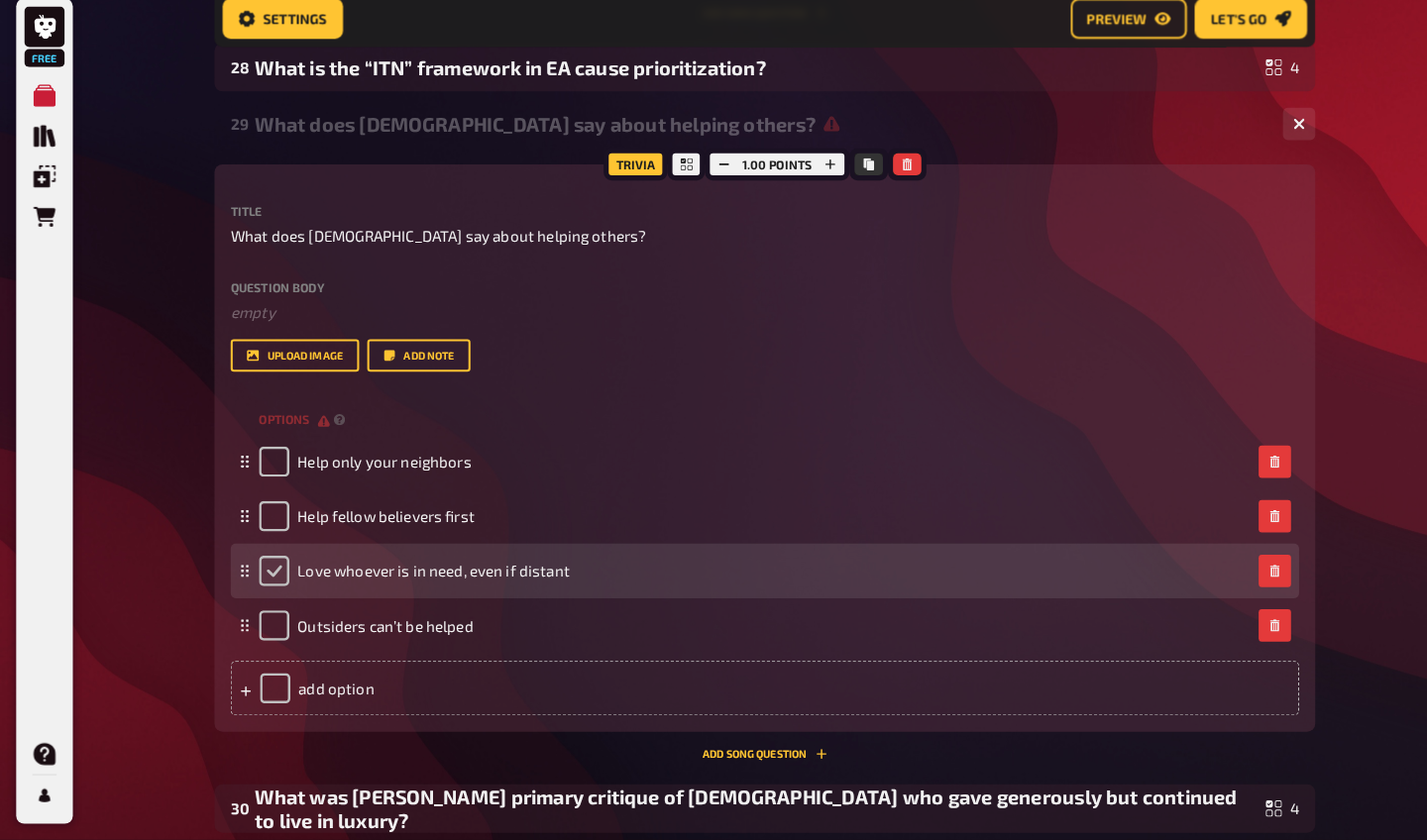 click at bounding box center (269, 577) 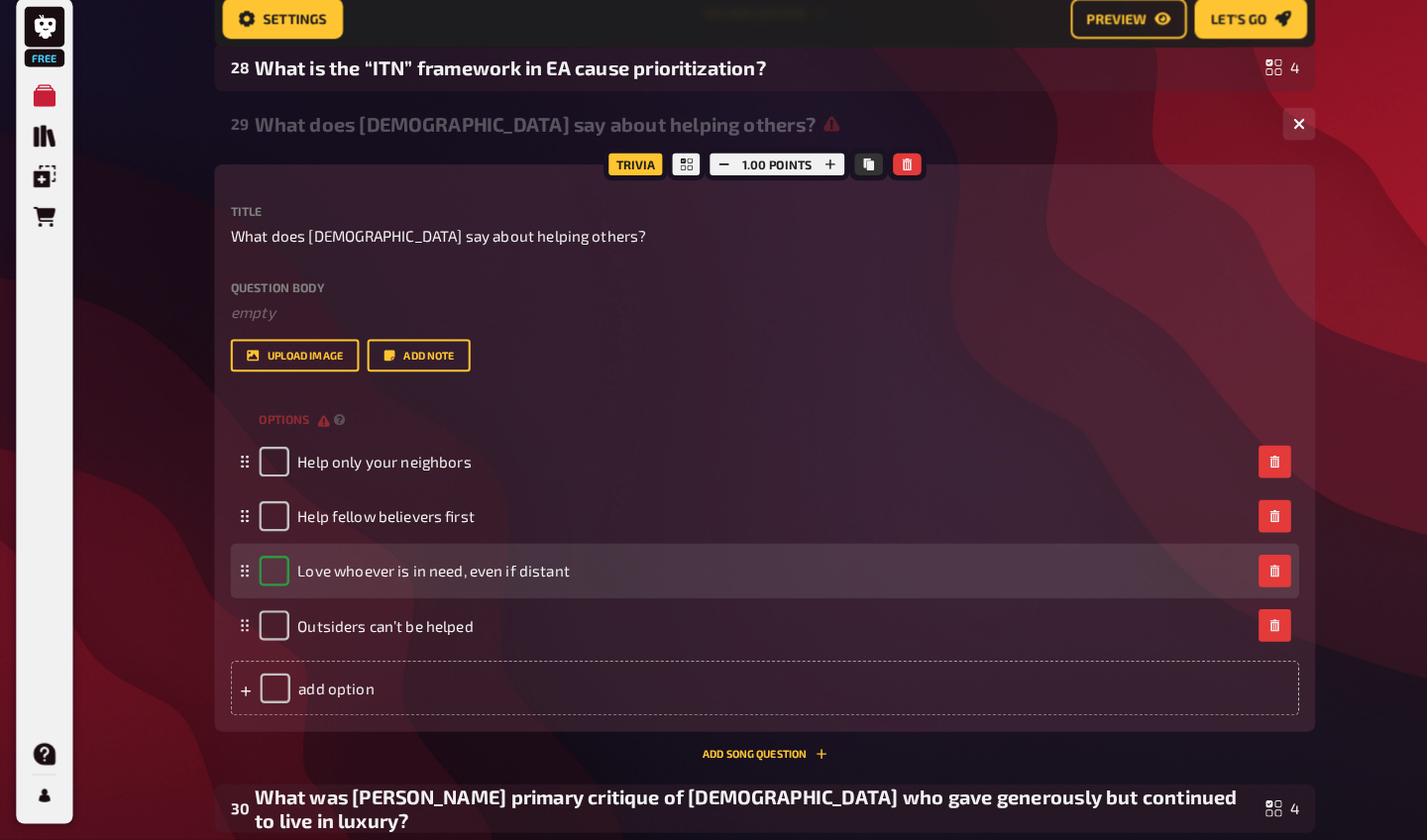 checkbox on "true" 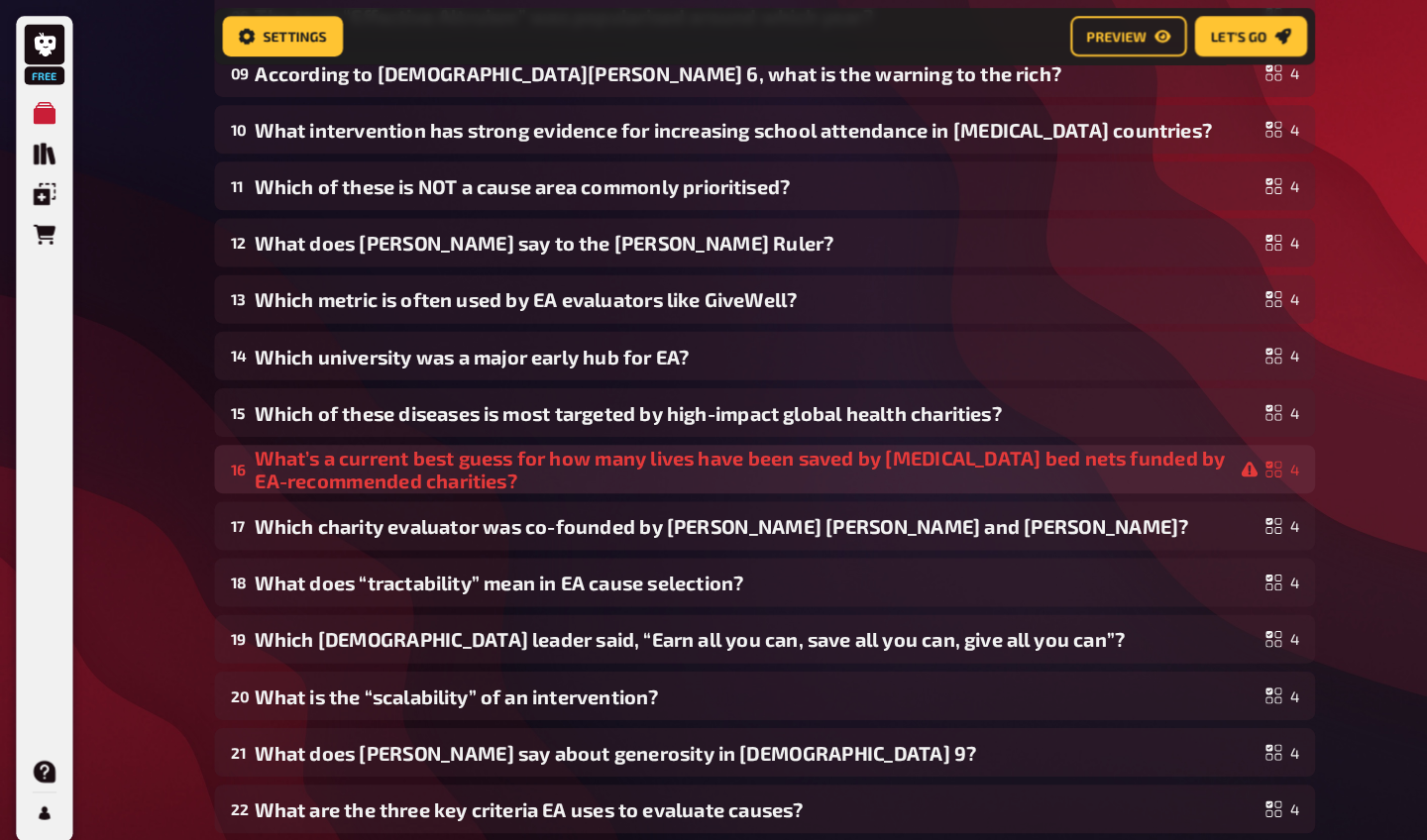 scroll, scrollTop: 1399, scrollLeft: 0, axis: vertical 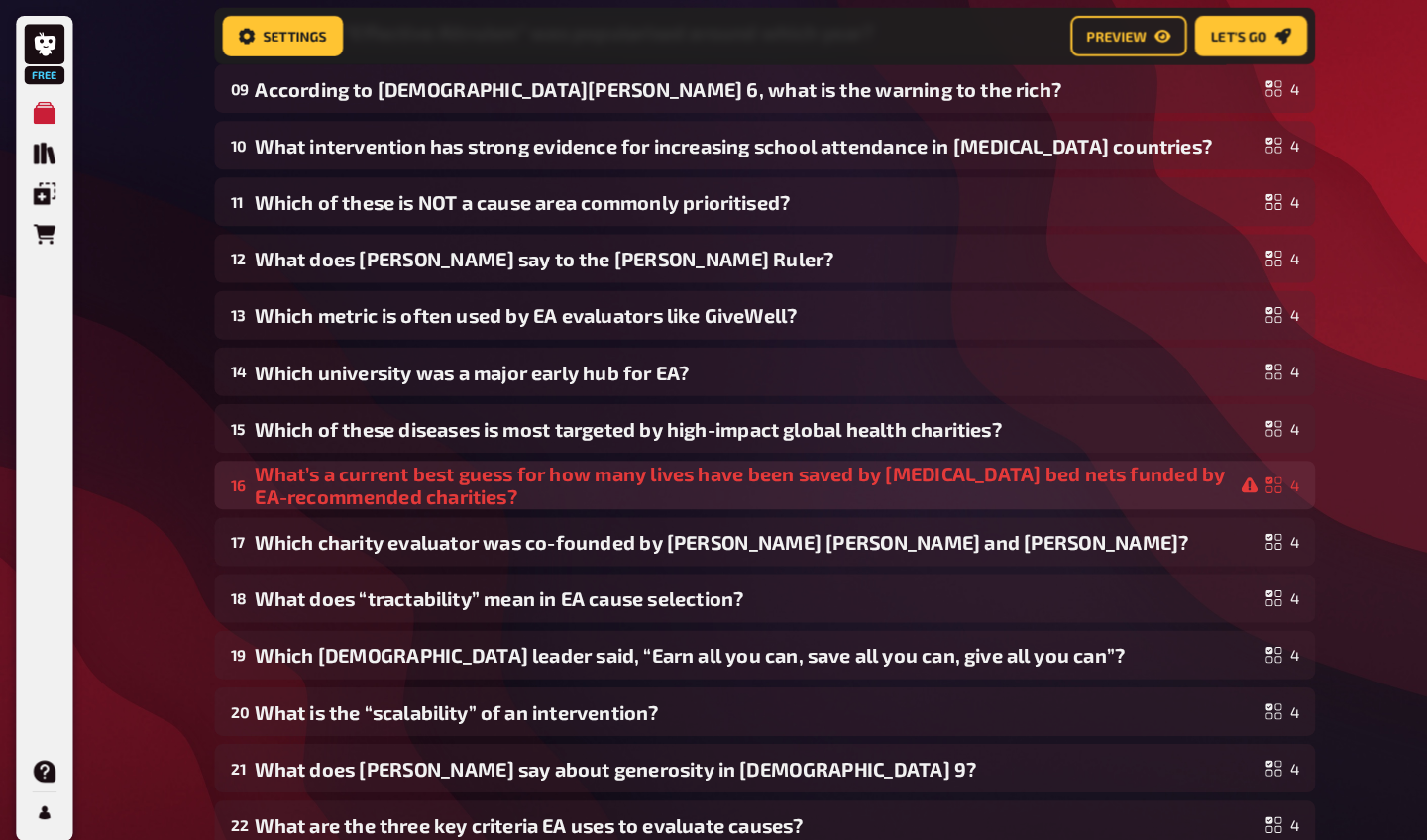 click on "What’s a current best guess for how many lives have been saved by [MEDICAL_DATA] bed nets funded by EA-recommended charities?" at bounding box center [740, 475] 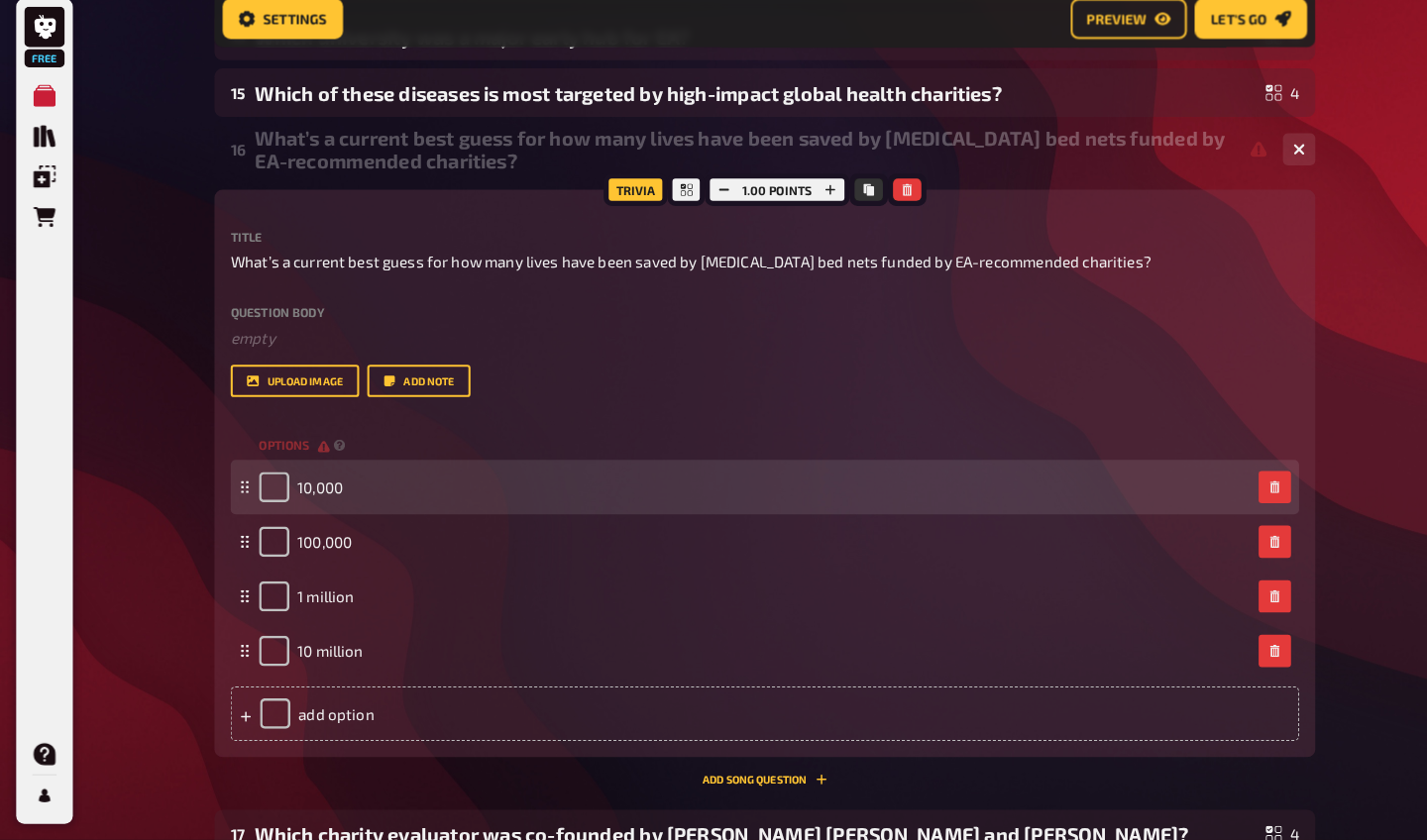 scroll, scrollTop: 1712, scrollLeft: 0, axis: vertical 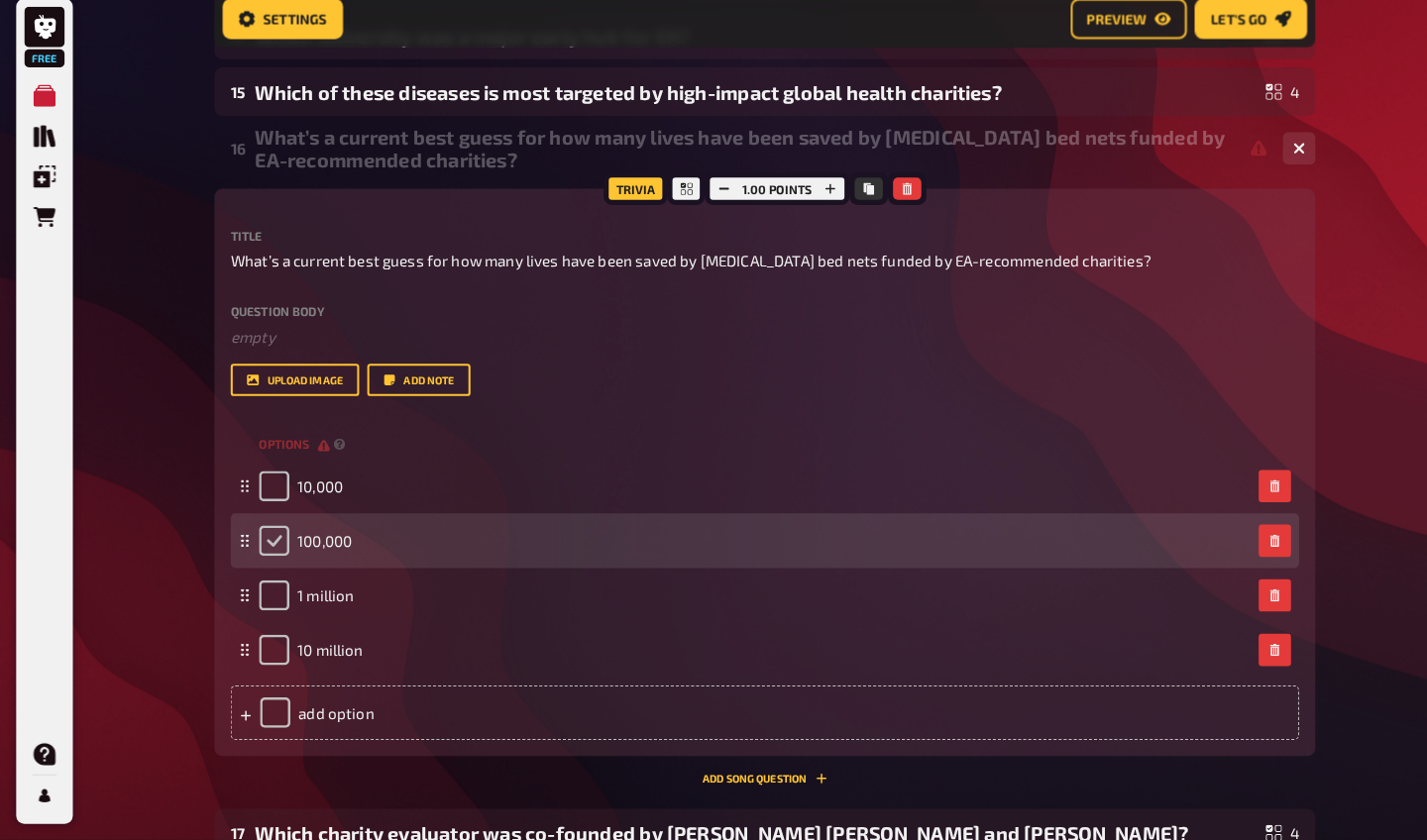 click at bounding box center [269, 547] 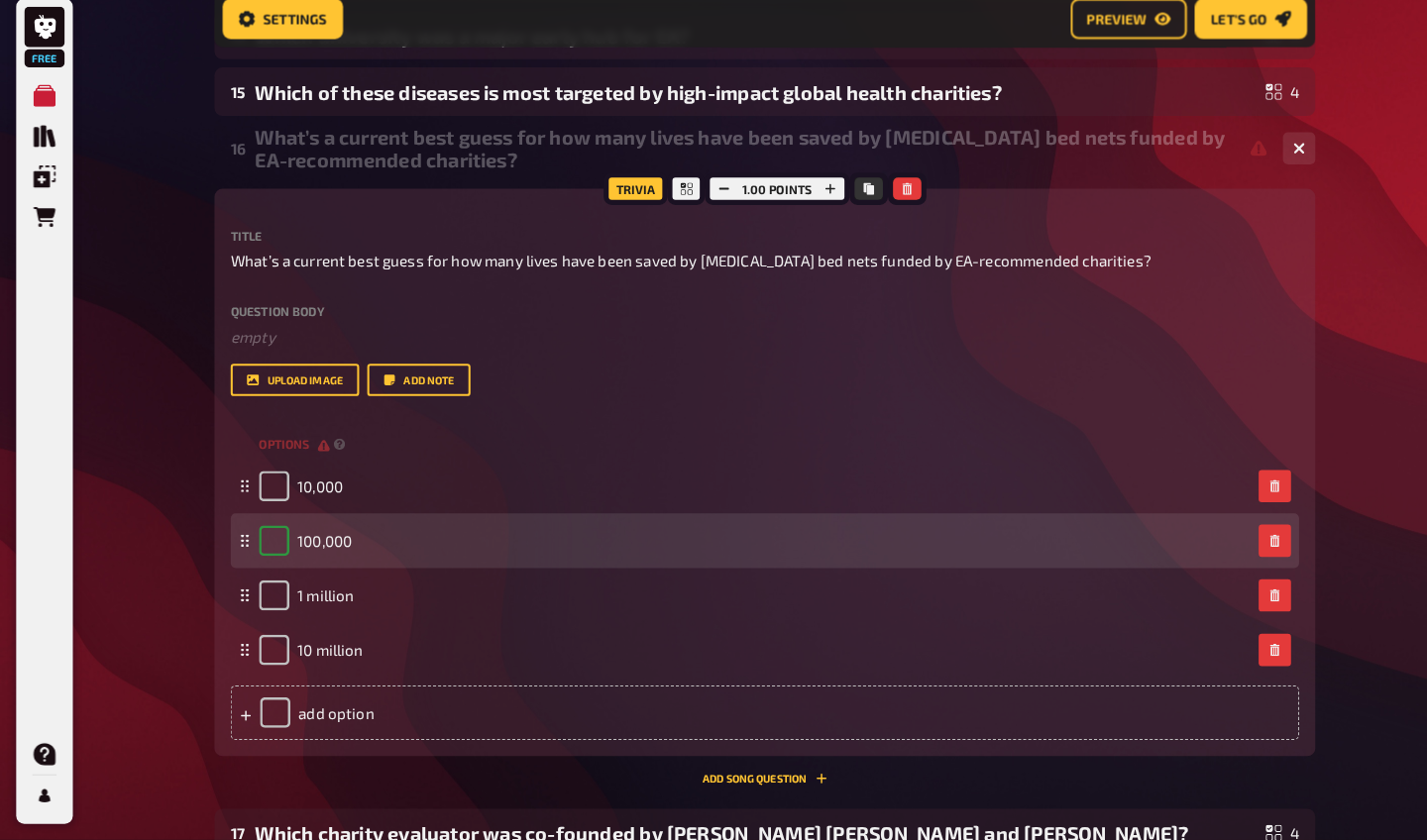 checkbox on "true" 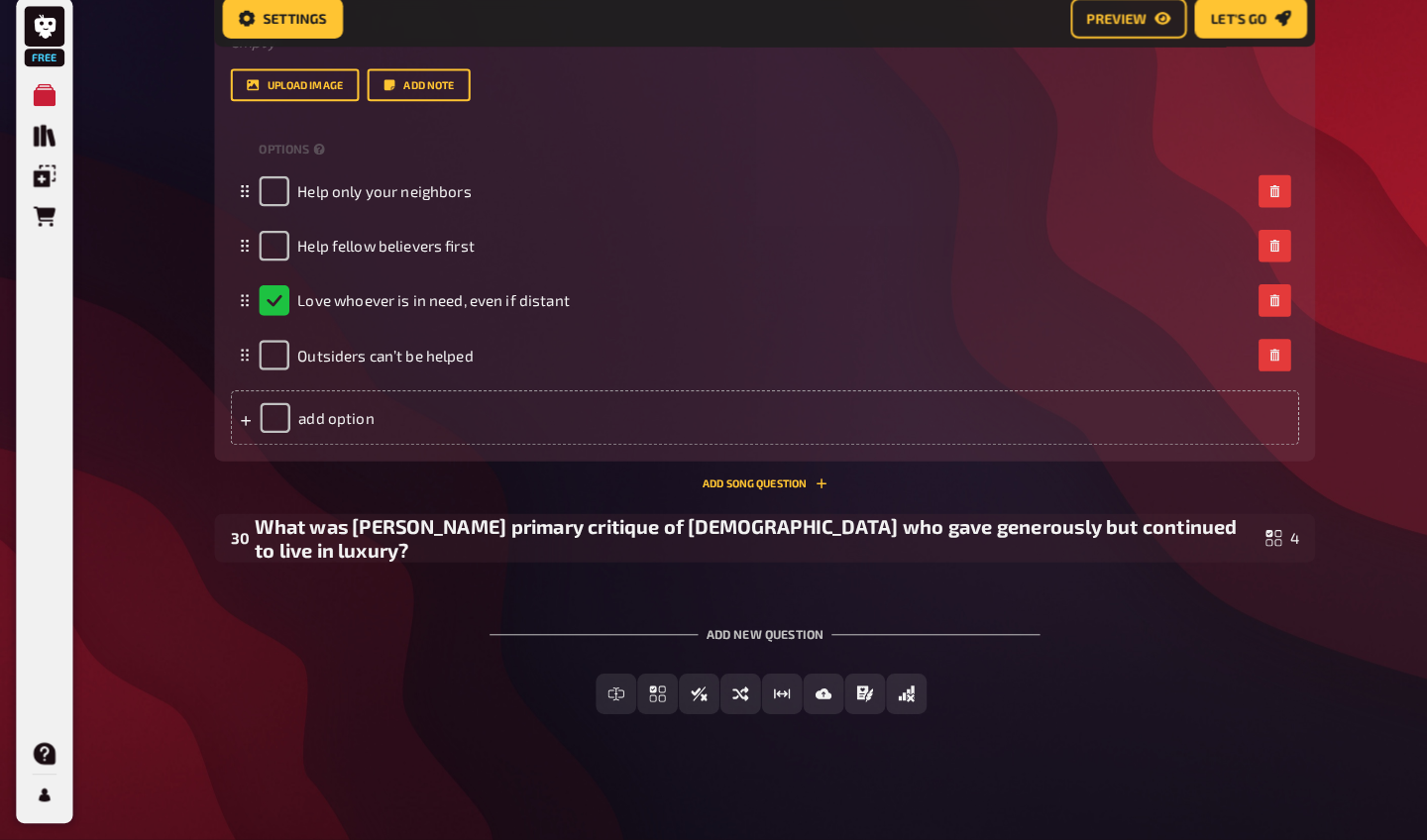 scroll, scrollTop: 3951, scrollLeft: 0, axis: vertical 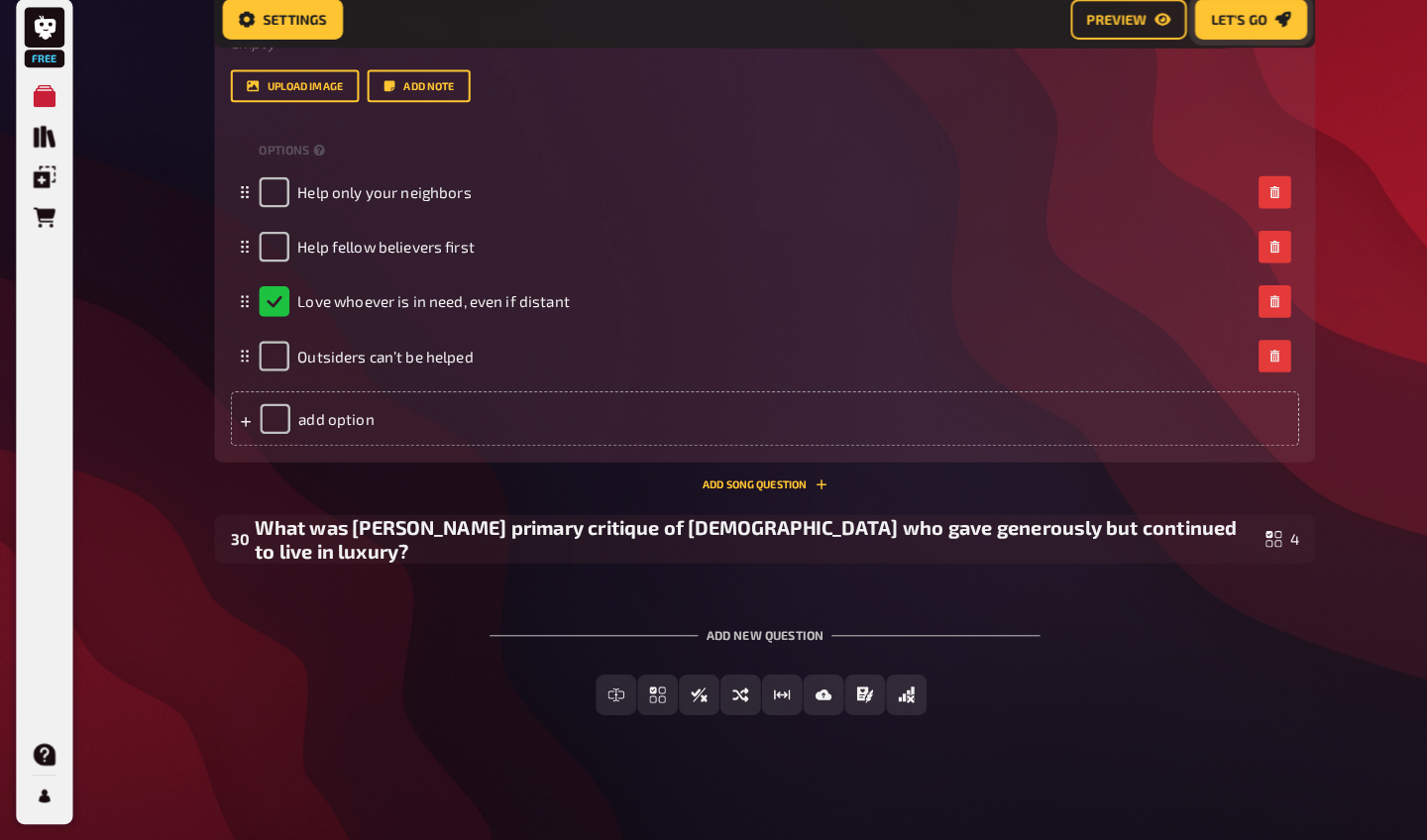 click on "Let's go" at bounding box center (1225, 36) 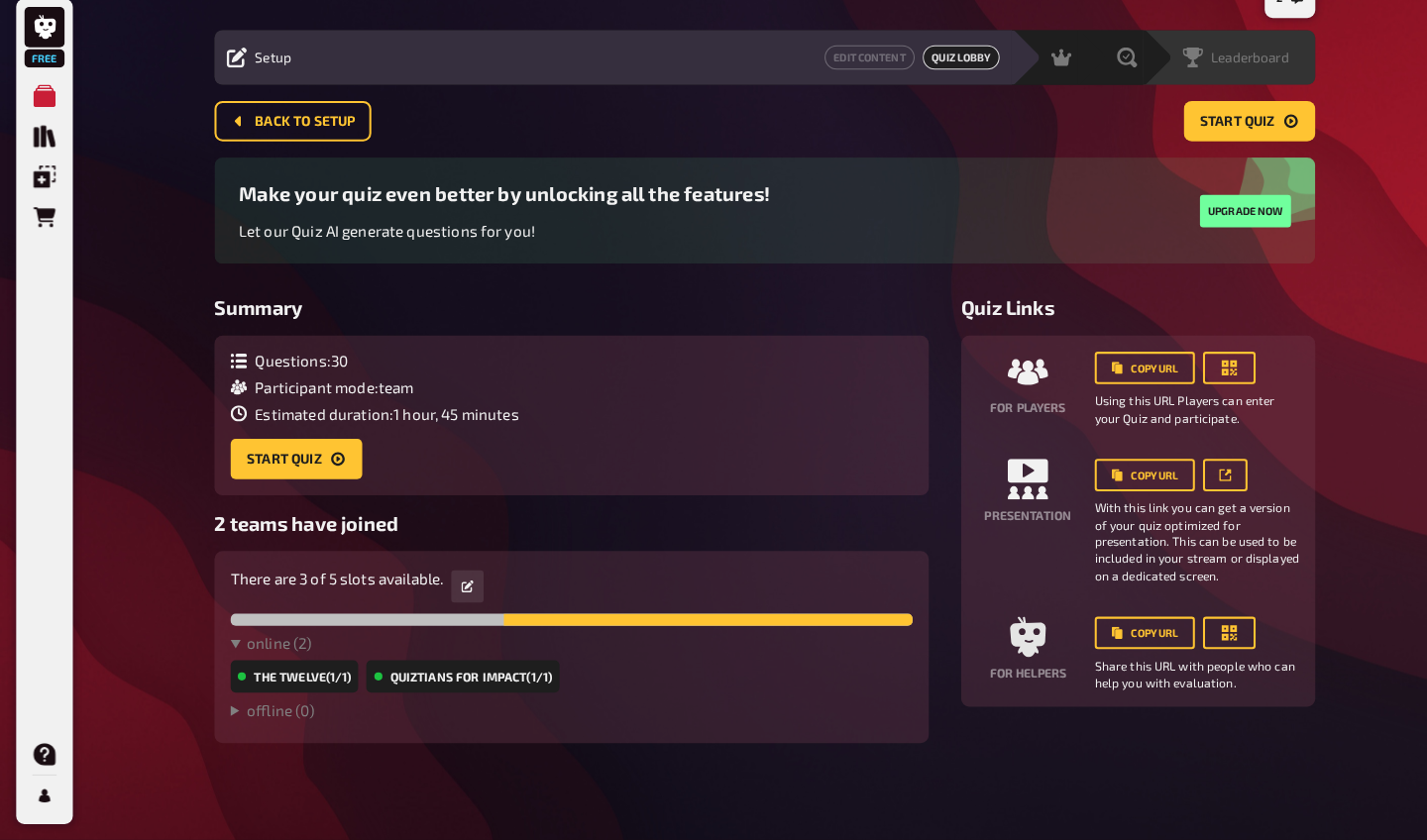 scroll, scrollTop: 20, scrollLeft: 0, axis: vertical 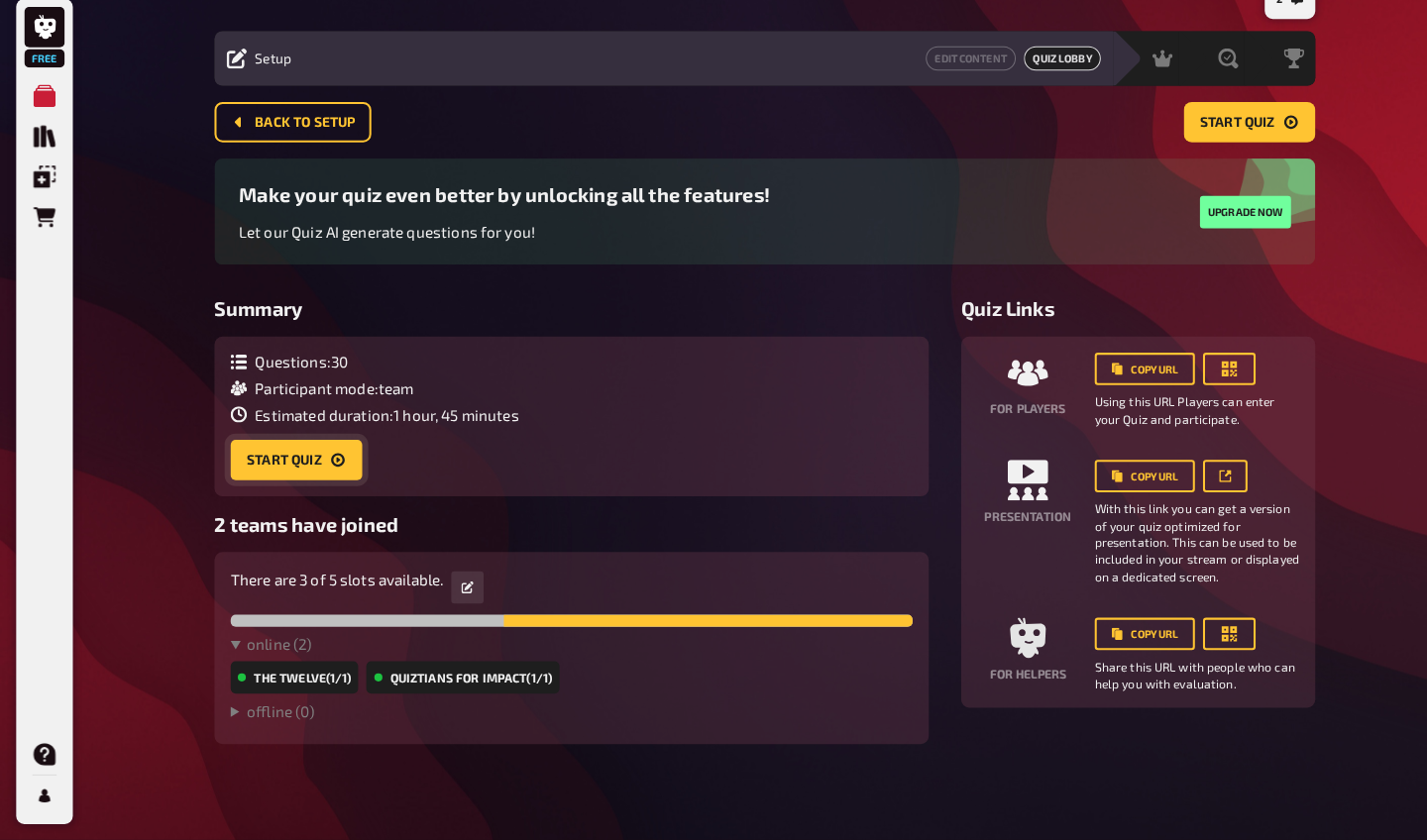 click on "Start Quiz" at bounding box center (290, 468) 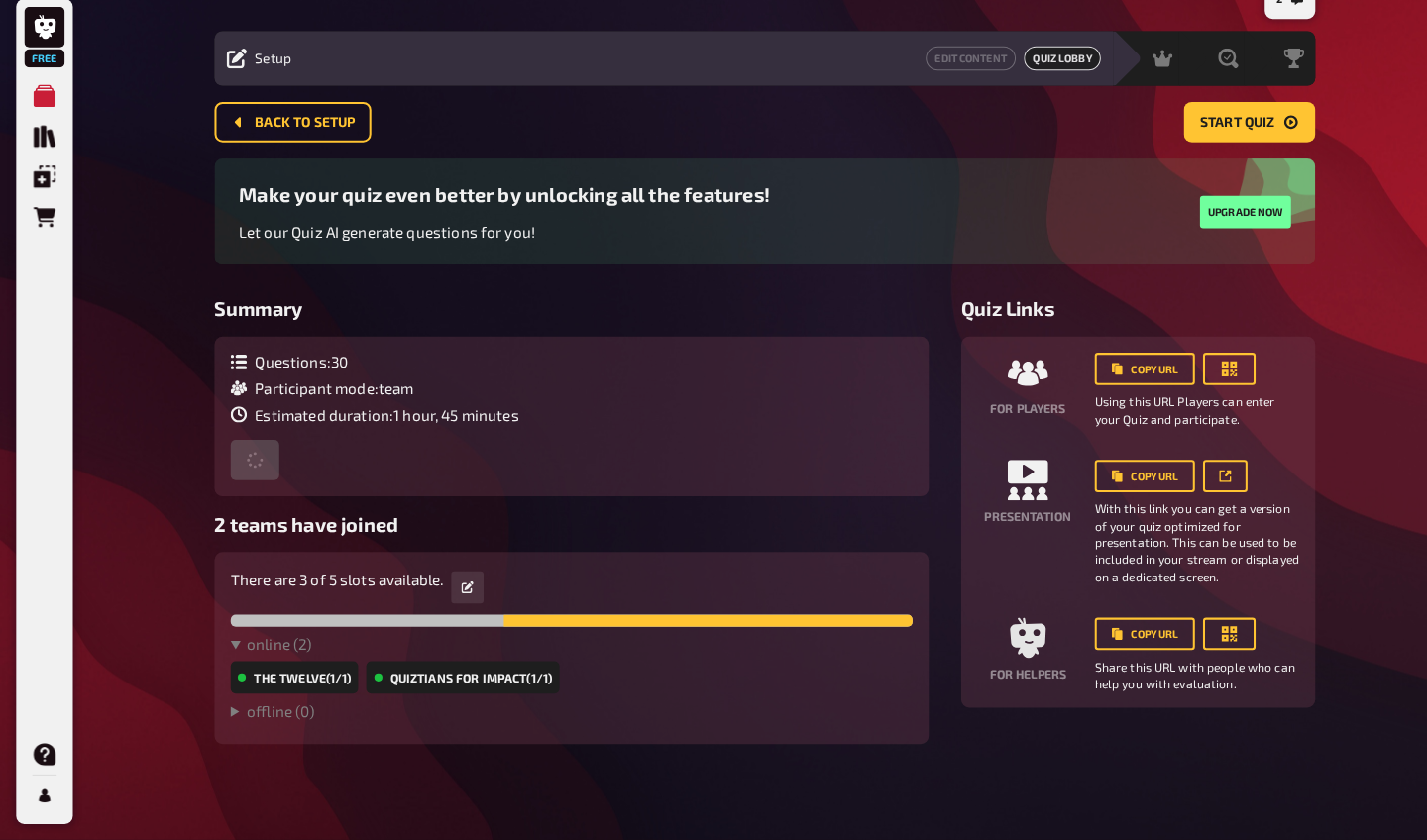 scroll, scrollTop: 0, scrollLeft: 0, axis: both 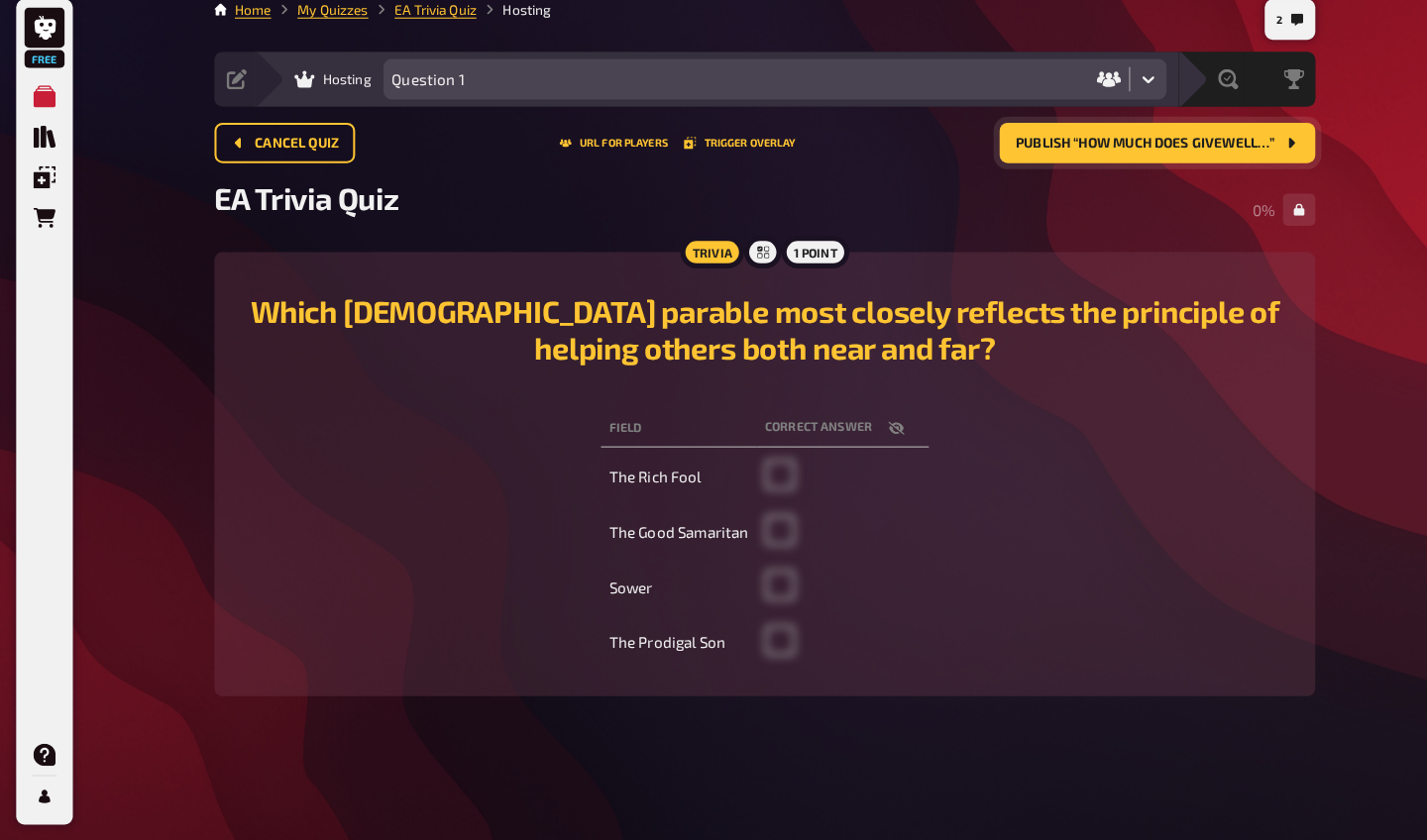 click on "Publish “How much does GiveWell…”" at bounding box center (1122, 158) 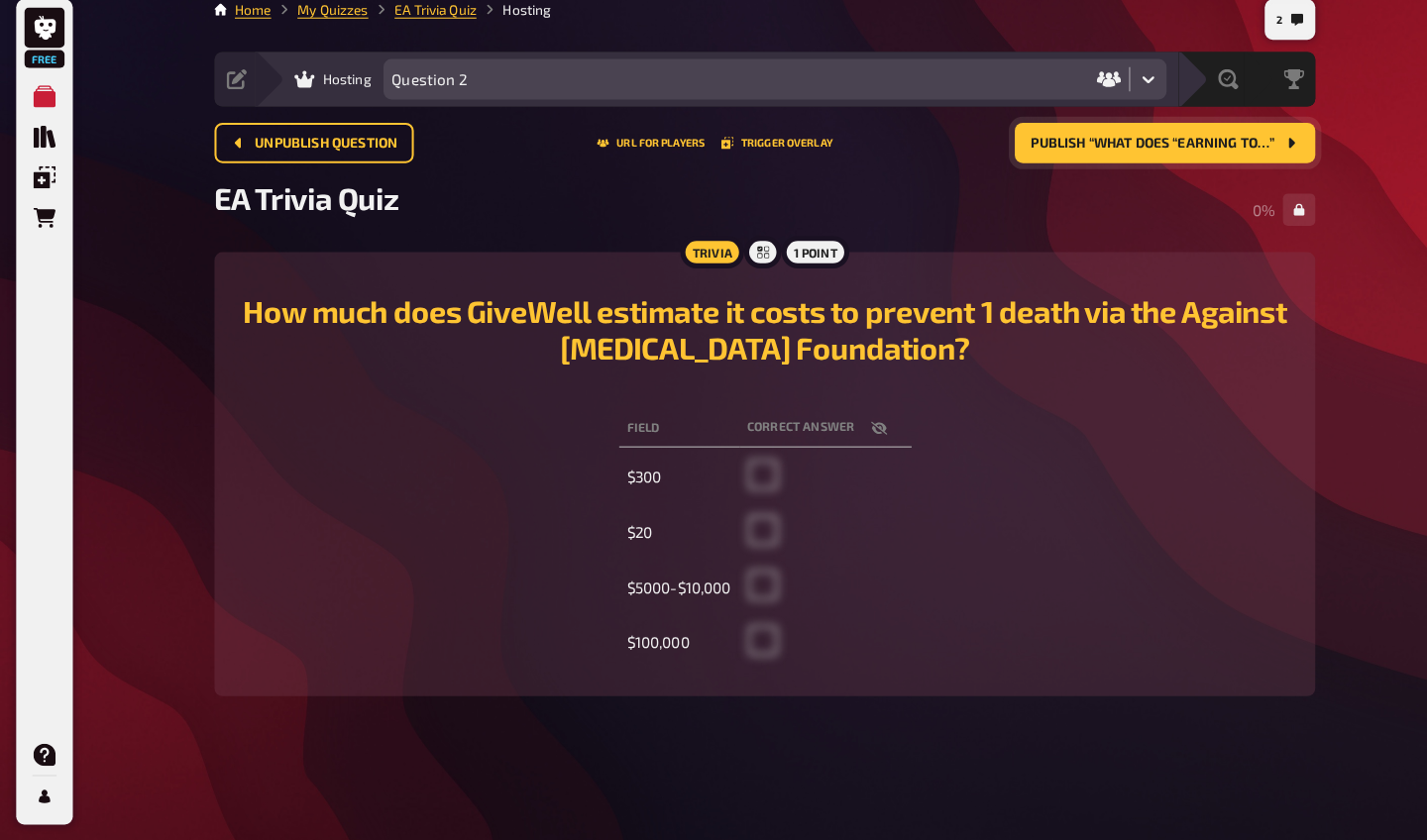 click on "Publish “What does “earning to…”" at bounding box center [1129, 158] 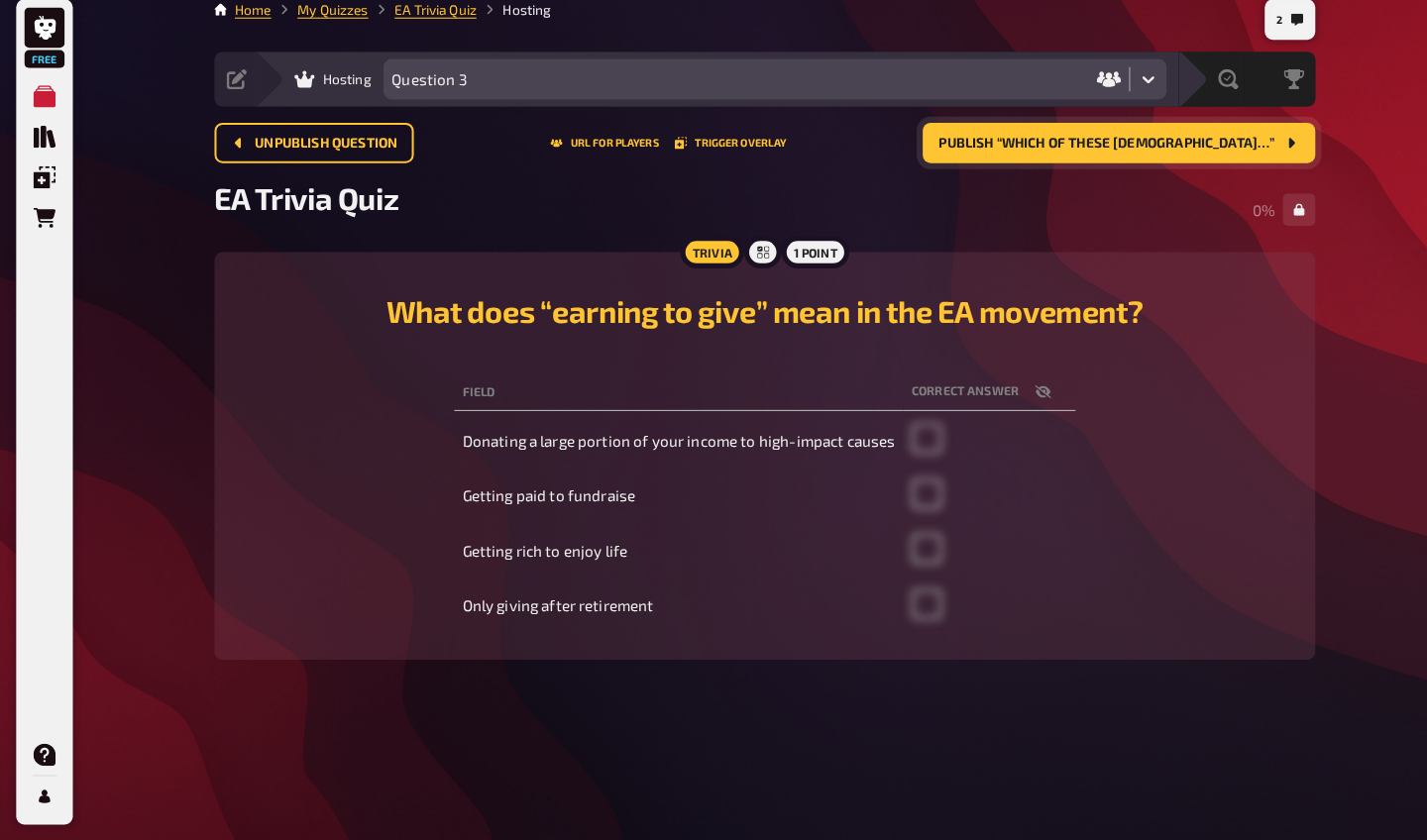 click on "Publish “Which of these [DEMOGRAPHIC_DATA]…”" at bounding box center [1084, 158] 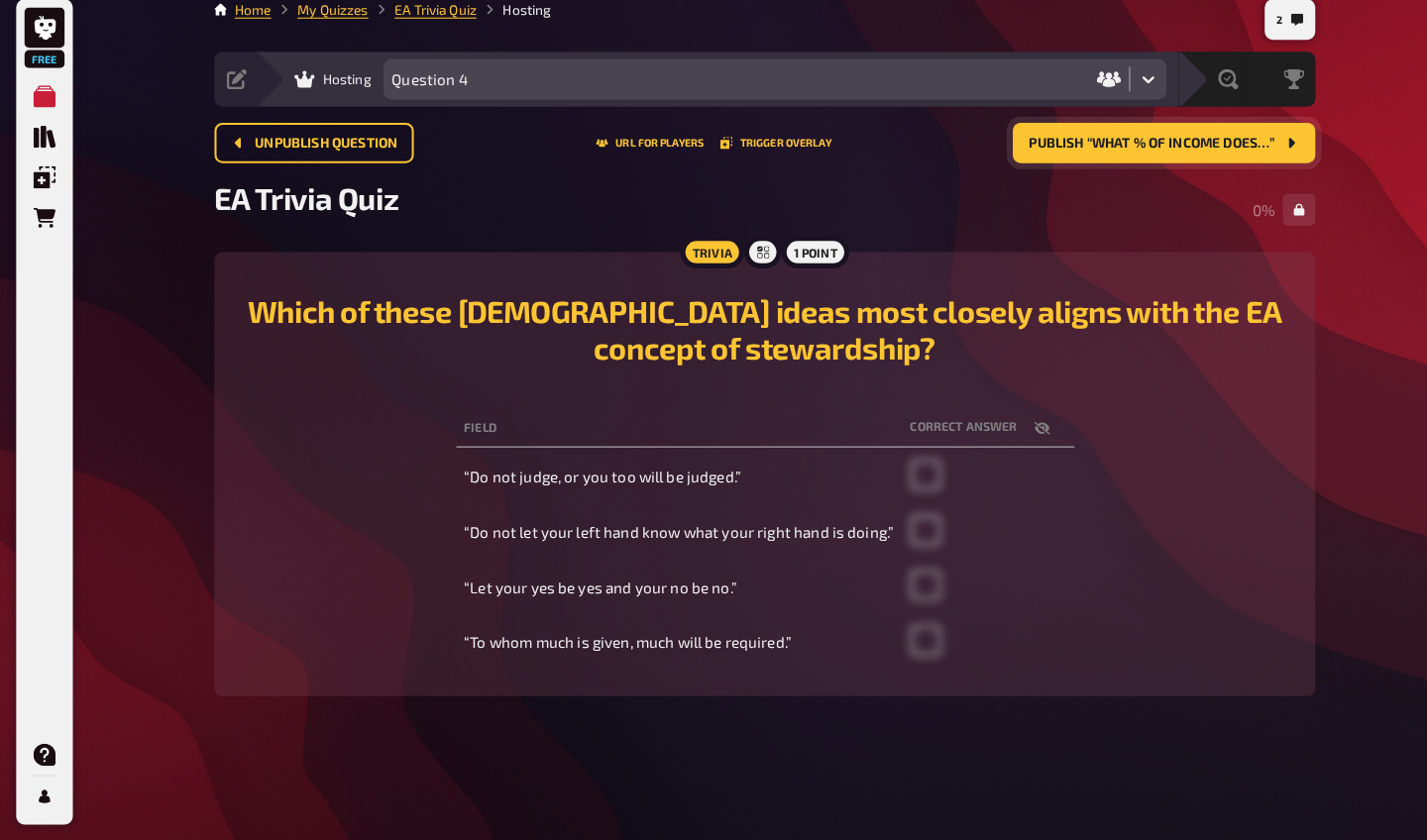 click on "Publish “What % of income does…”" at bounding box center (1128, 158) 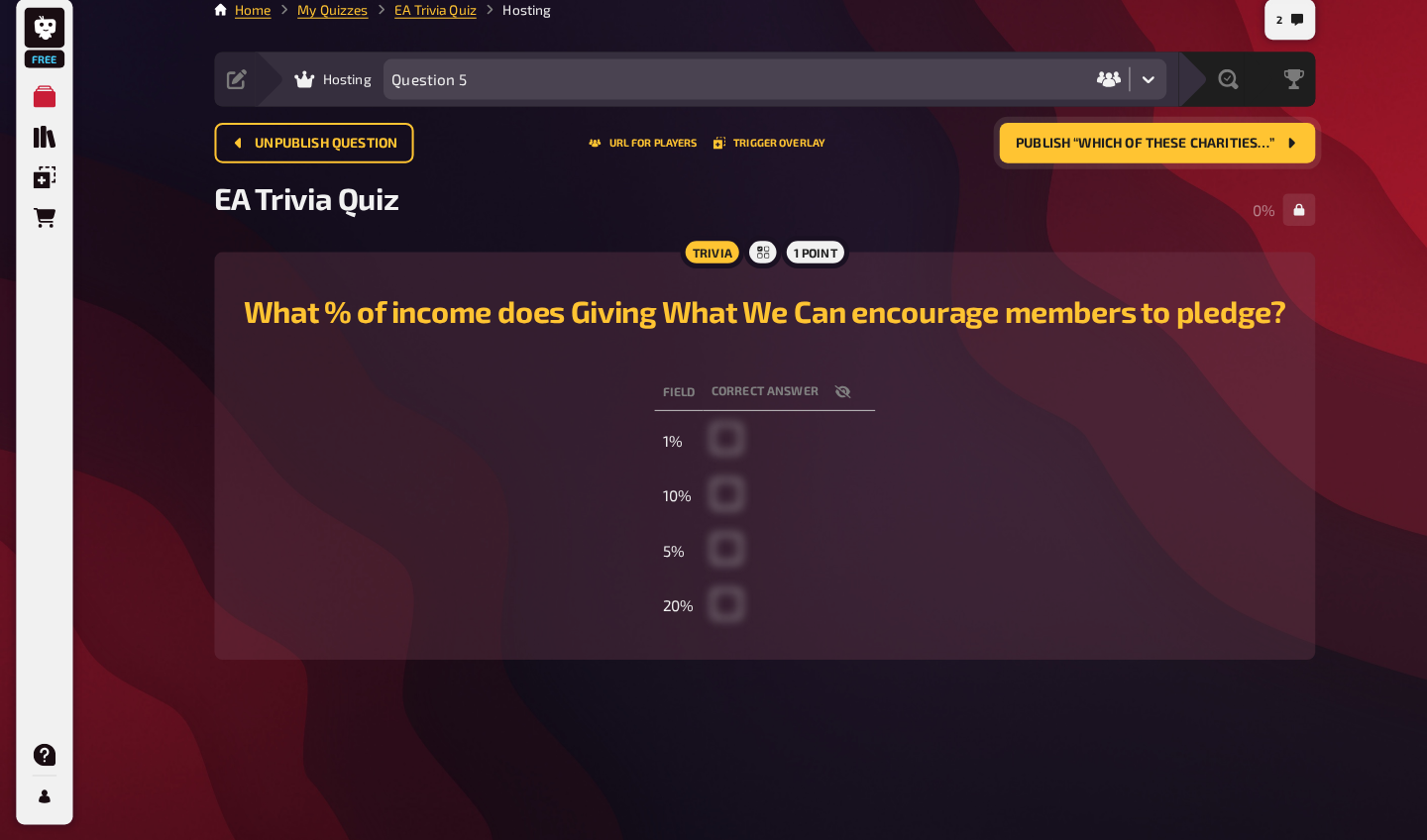 click on "Publish “Which of these charities…”" at bounding box center (1122, 158) 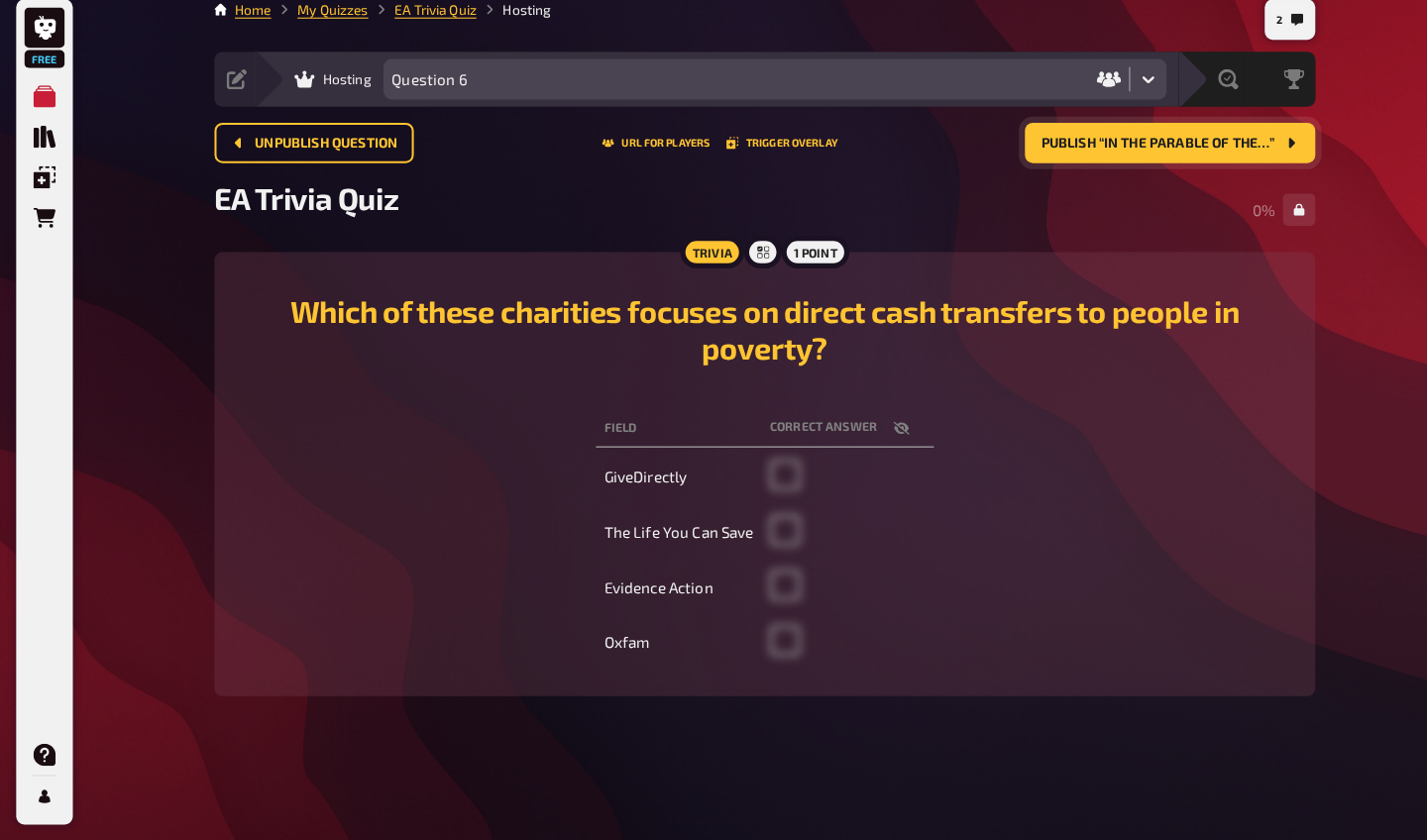 click on "Publish “In the Parable of the…”" at bounding box center (1134, 158) 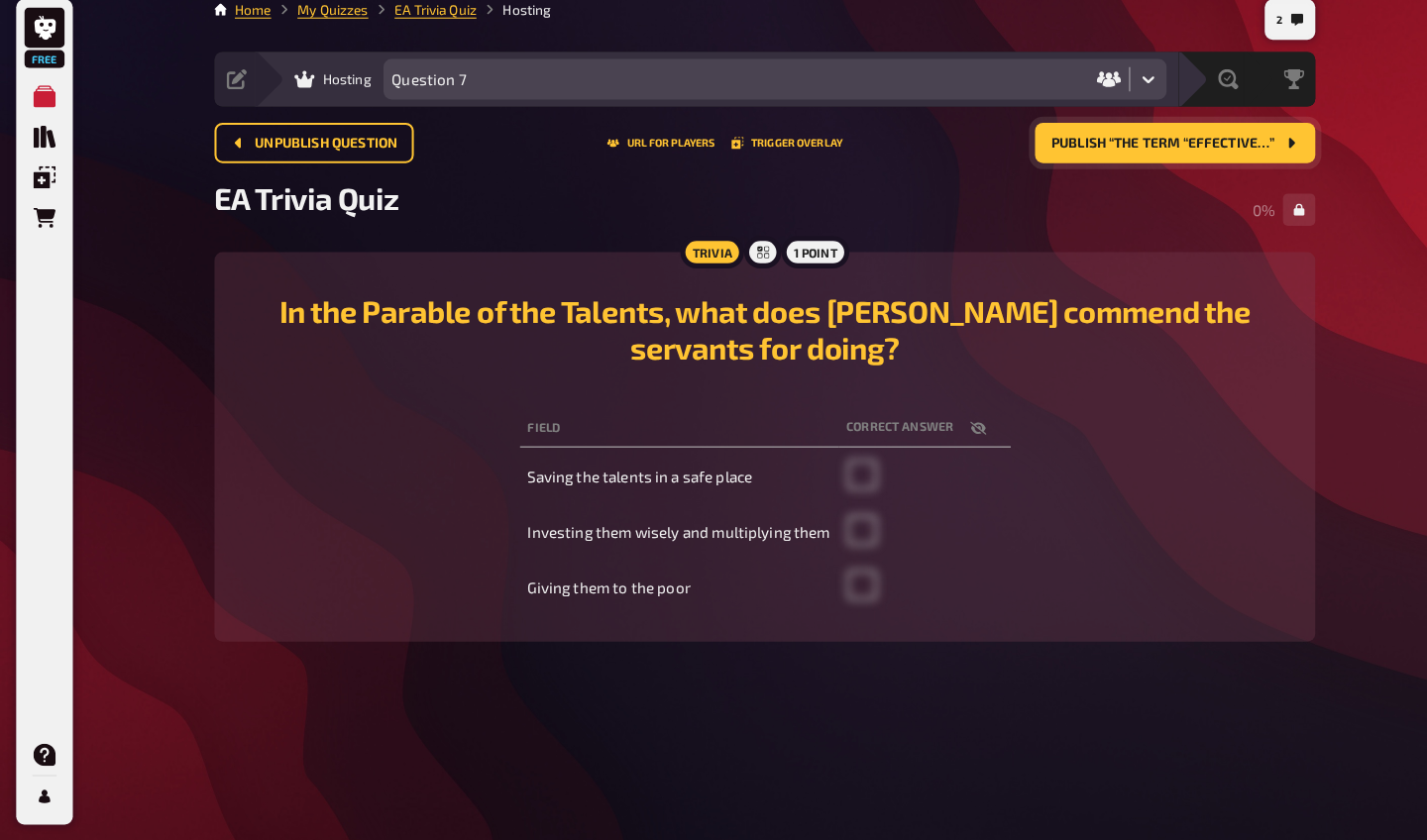 click on "Publish “The term “Effective…”" at bounding box center (1139, 158) 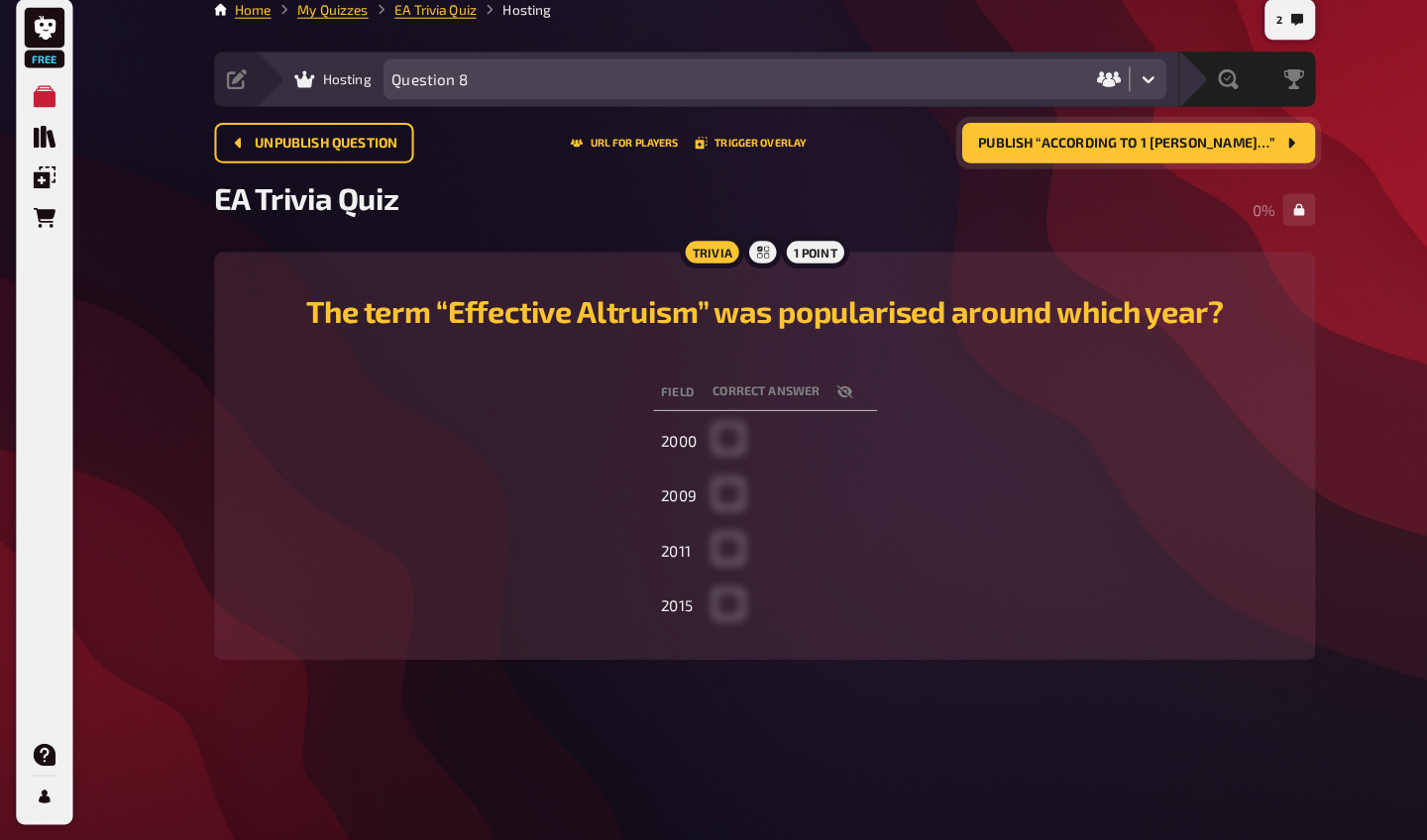 click on "Publish “According to 1 [PERSON_NAME]…”" at bounding box center (1103, 158) 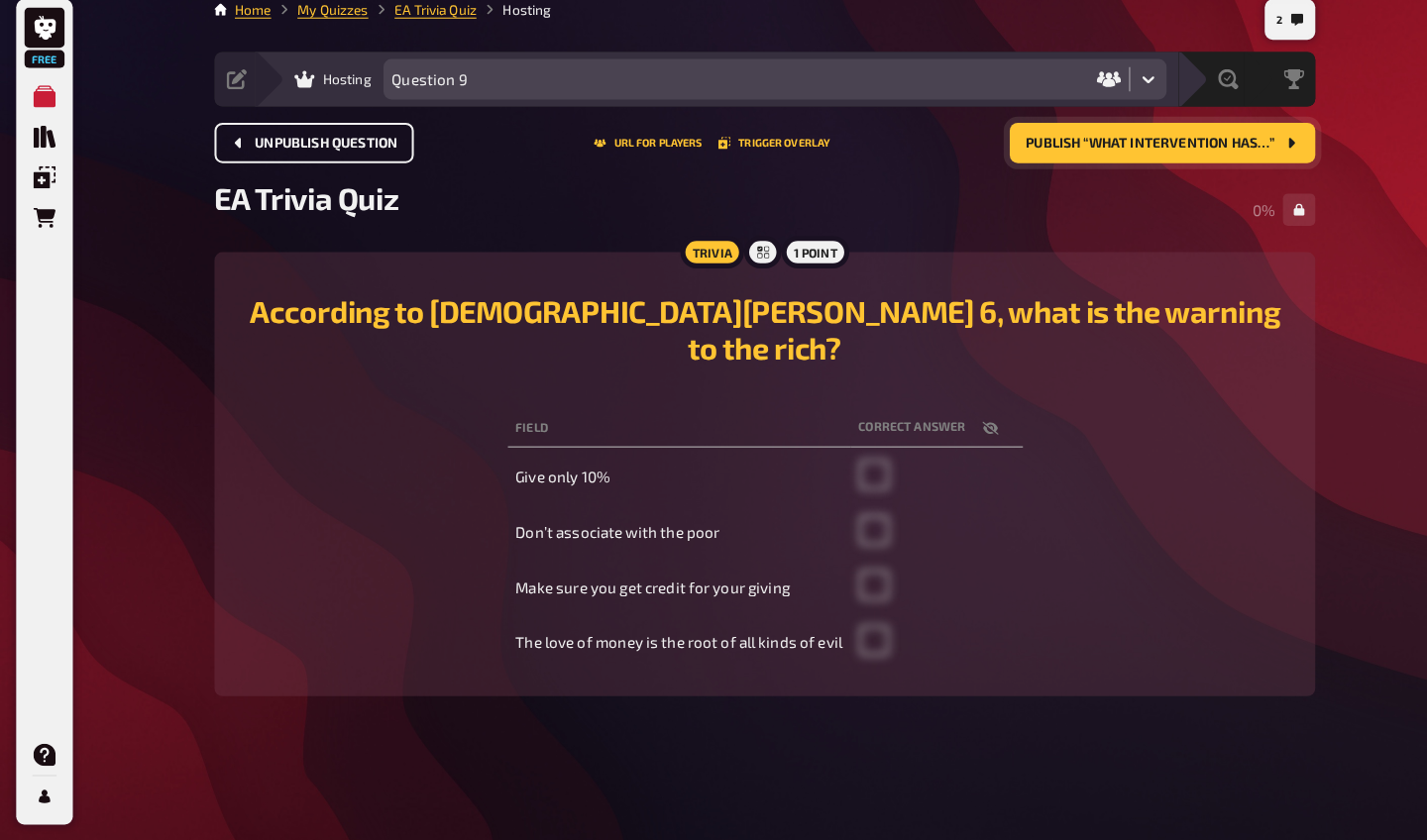 click on "Unpublish question" at bounding box center (319, 158) 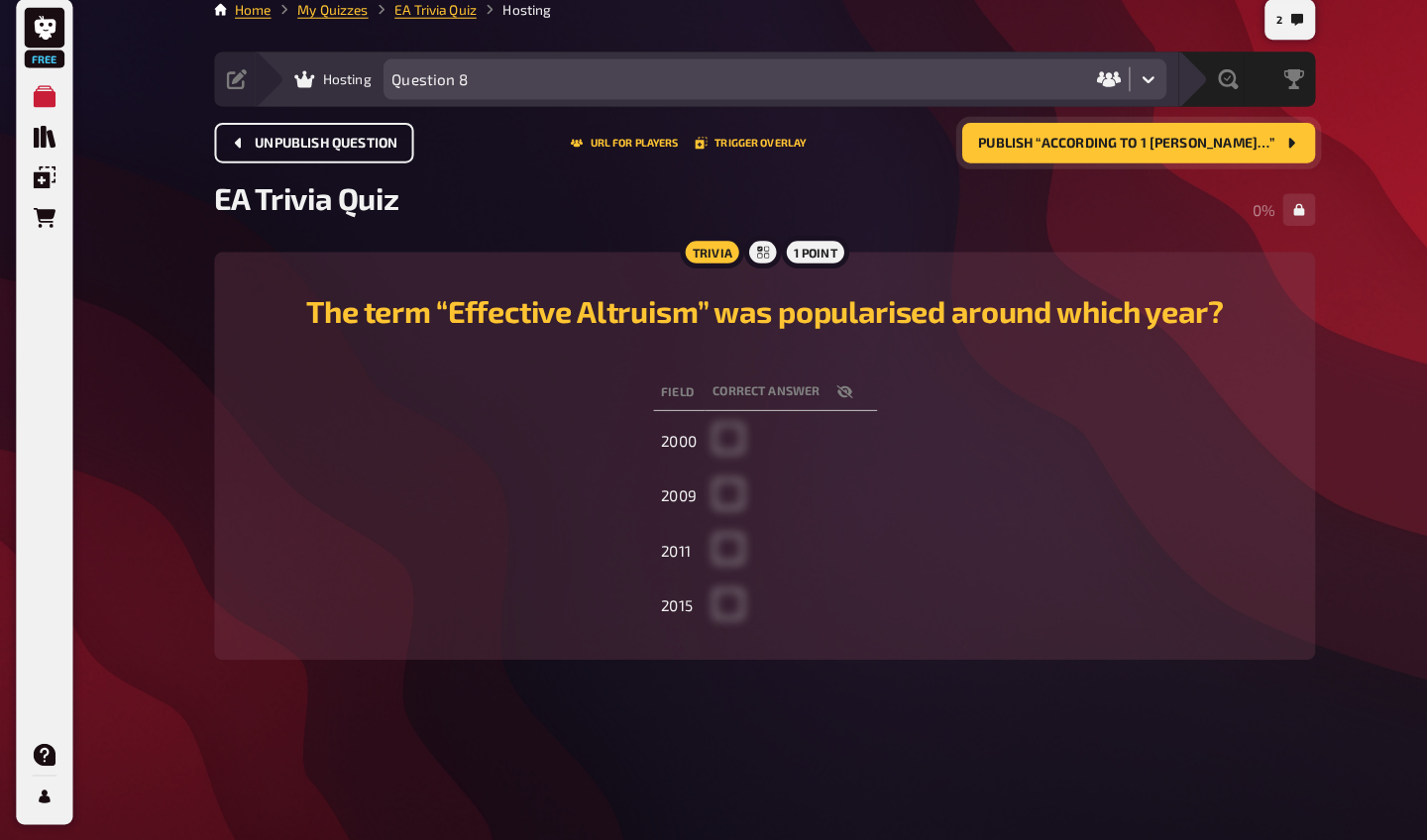click on "Unpublish question" at bounding box center [319, 158] 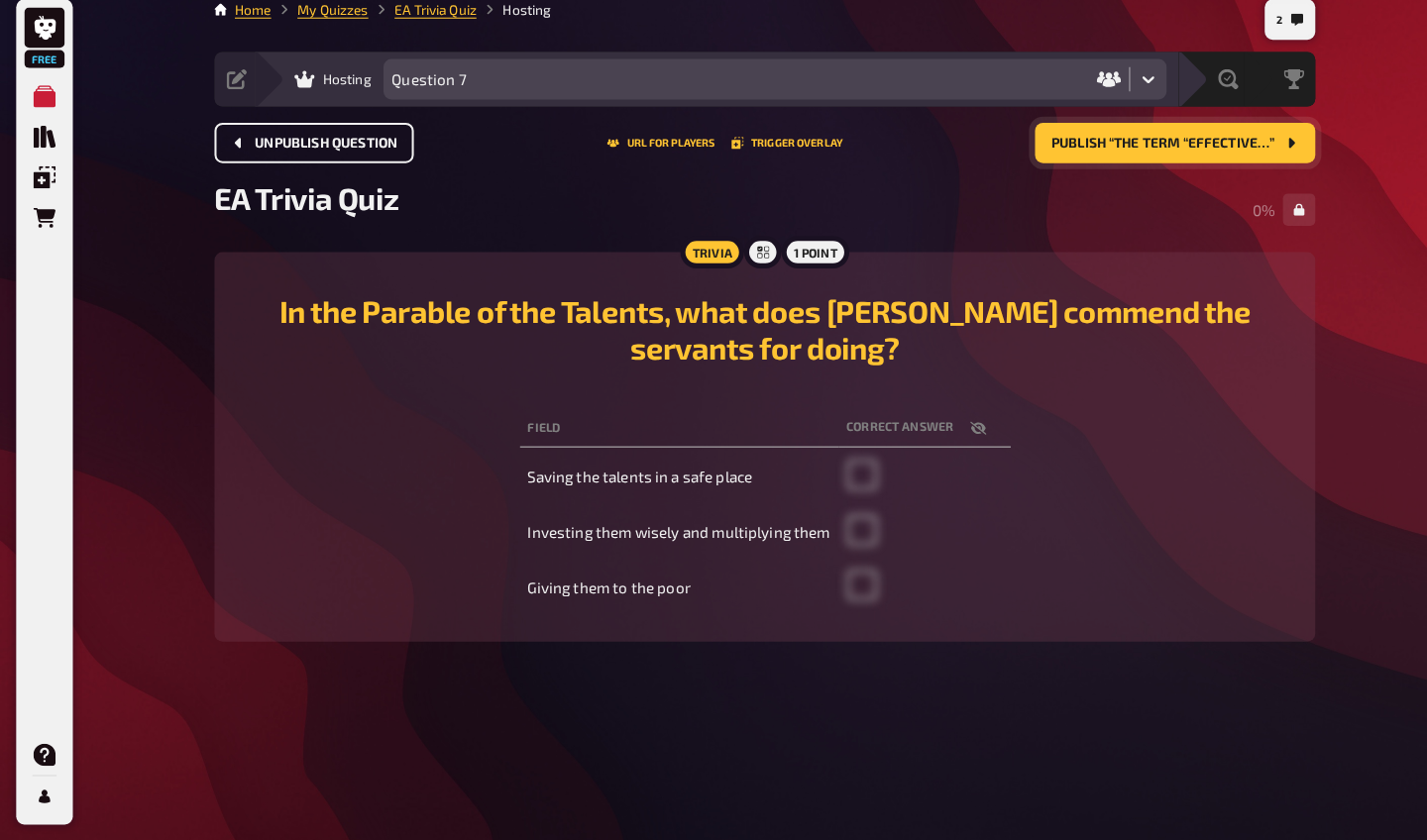 click on "Unpublish question" at bounding box center [319, 158] 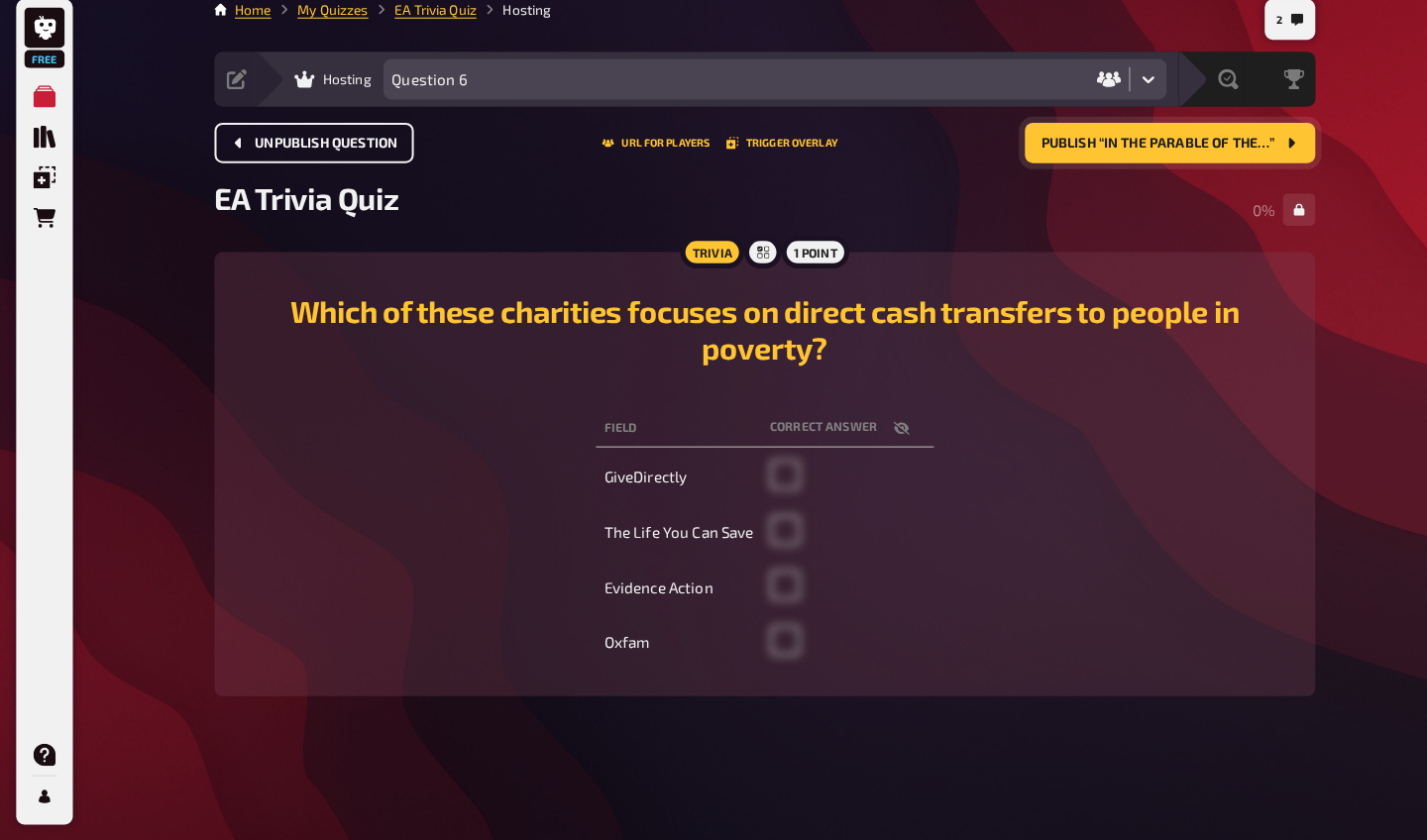click on "Unpublish question" at bounding box center (319, 158) 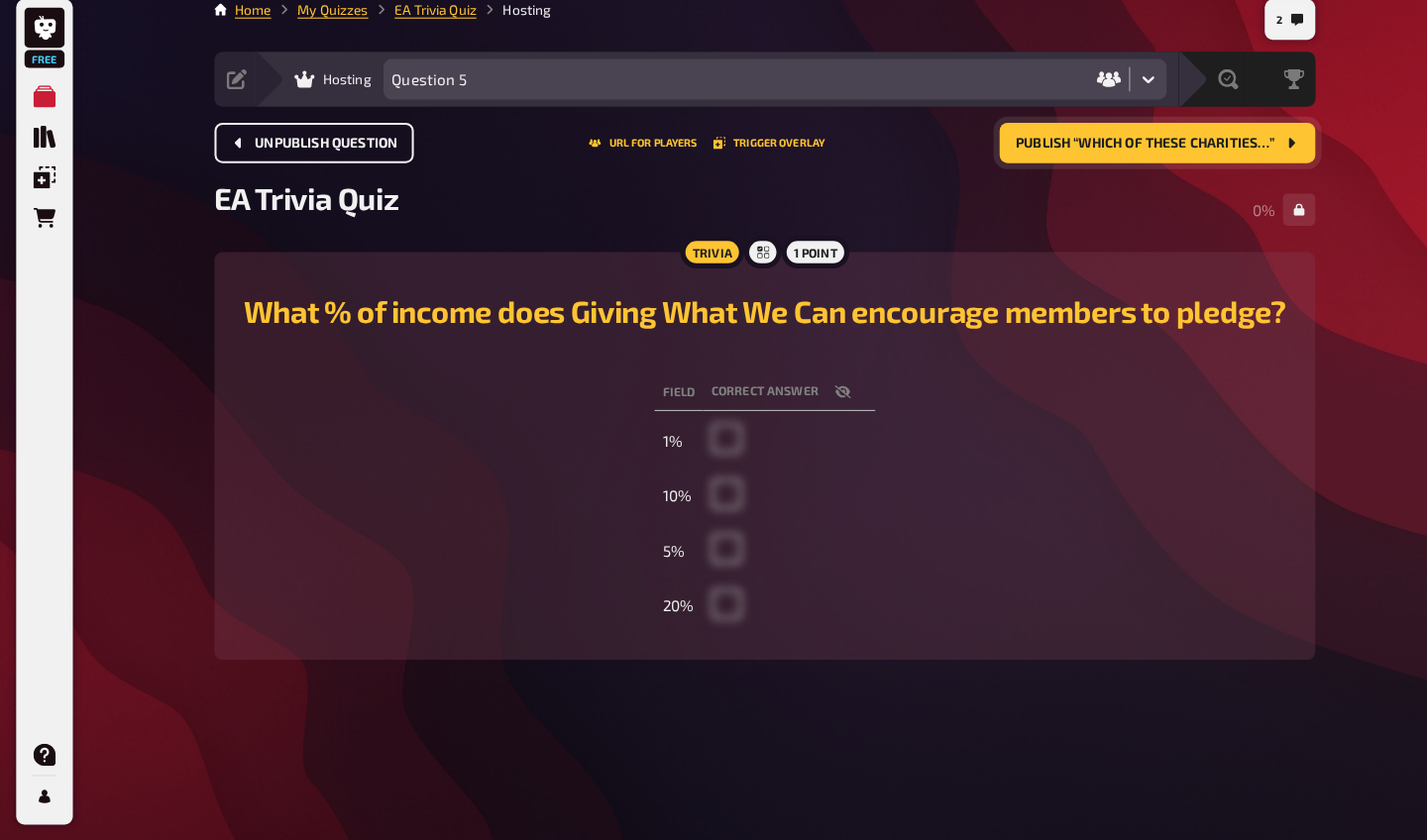 click on "Unpublish question" at bounding box center [319, 158] 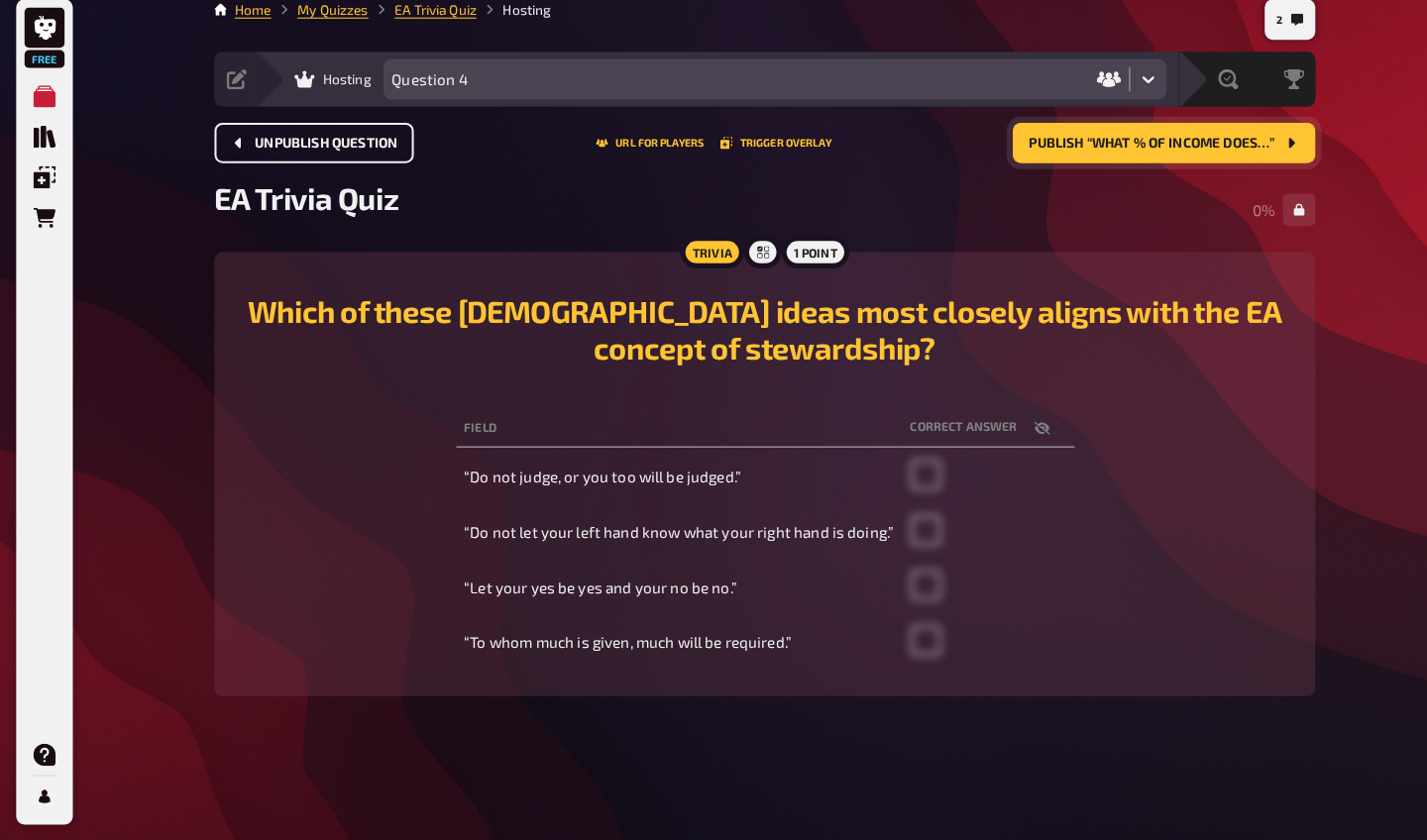 click on "Unpublish question" at bounding box center [319, 158] 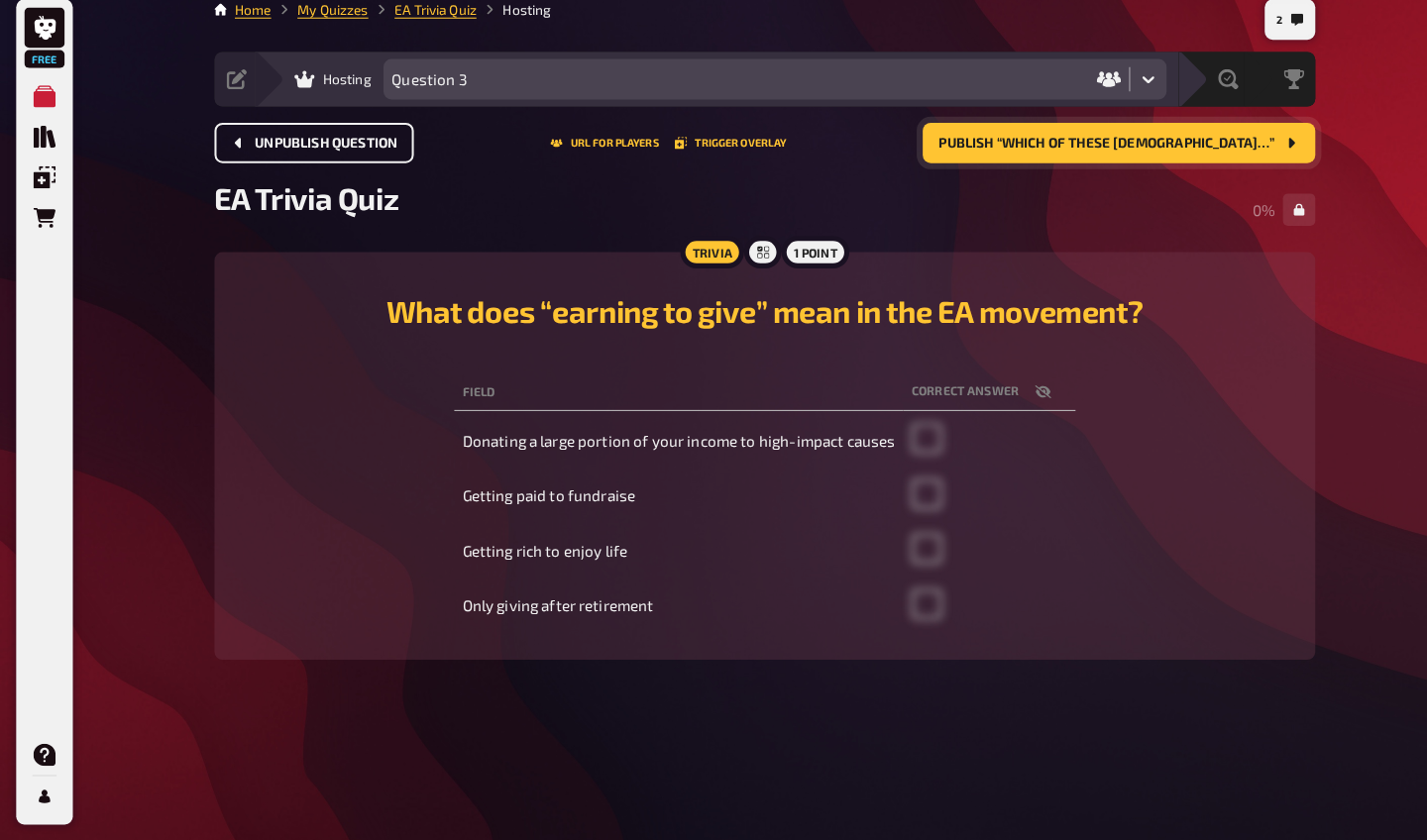 click on "Unpublish question" at bounding box center [319, 158] 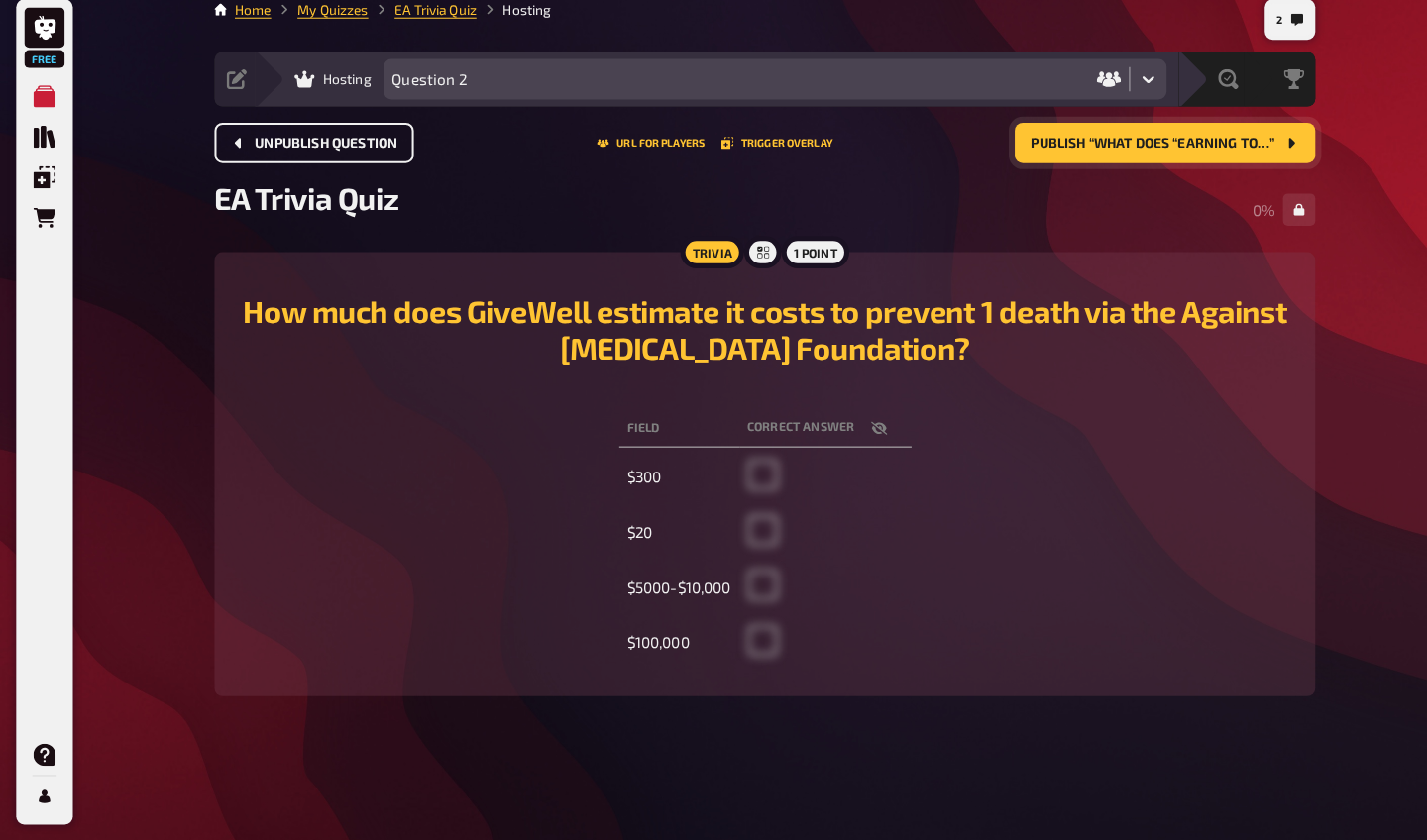 click on "Unpublish question" at bounding box center [319, 158] 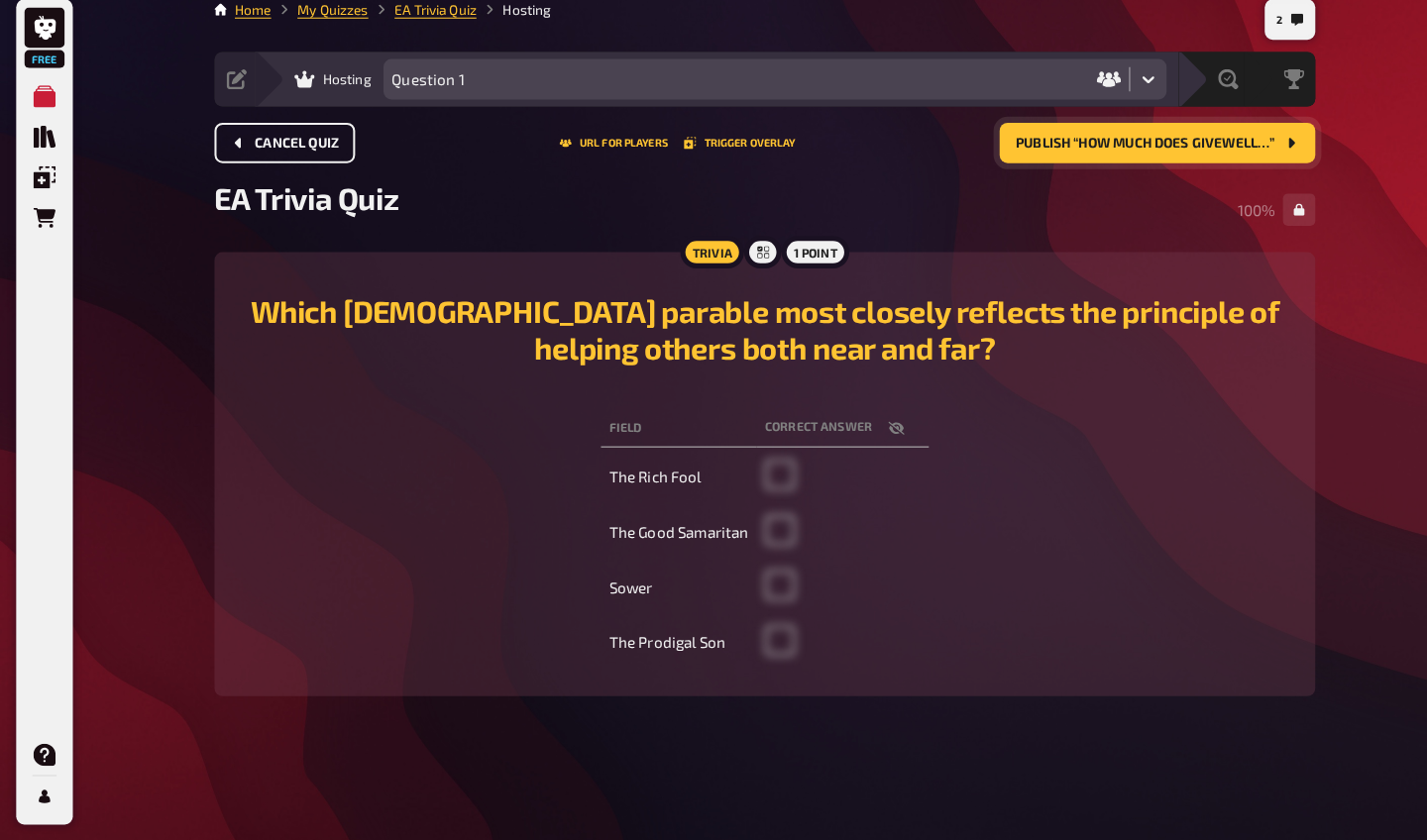 click on "Publish “How much does GiveWell…”" at bounding box center (1122, 158) 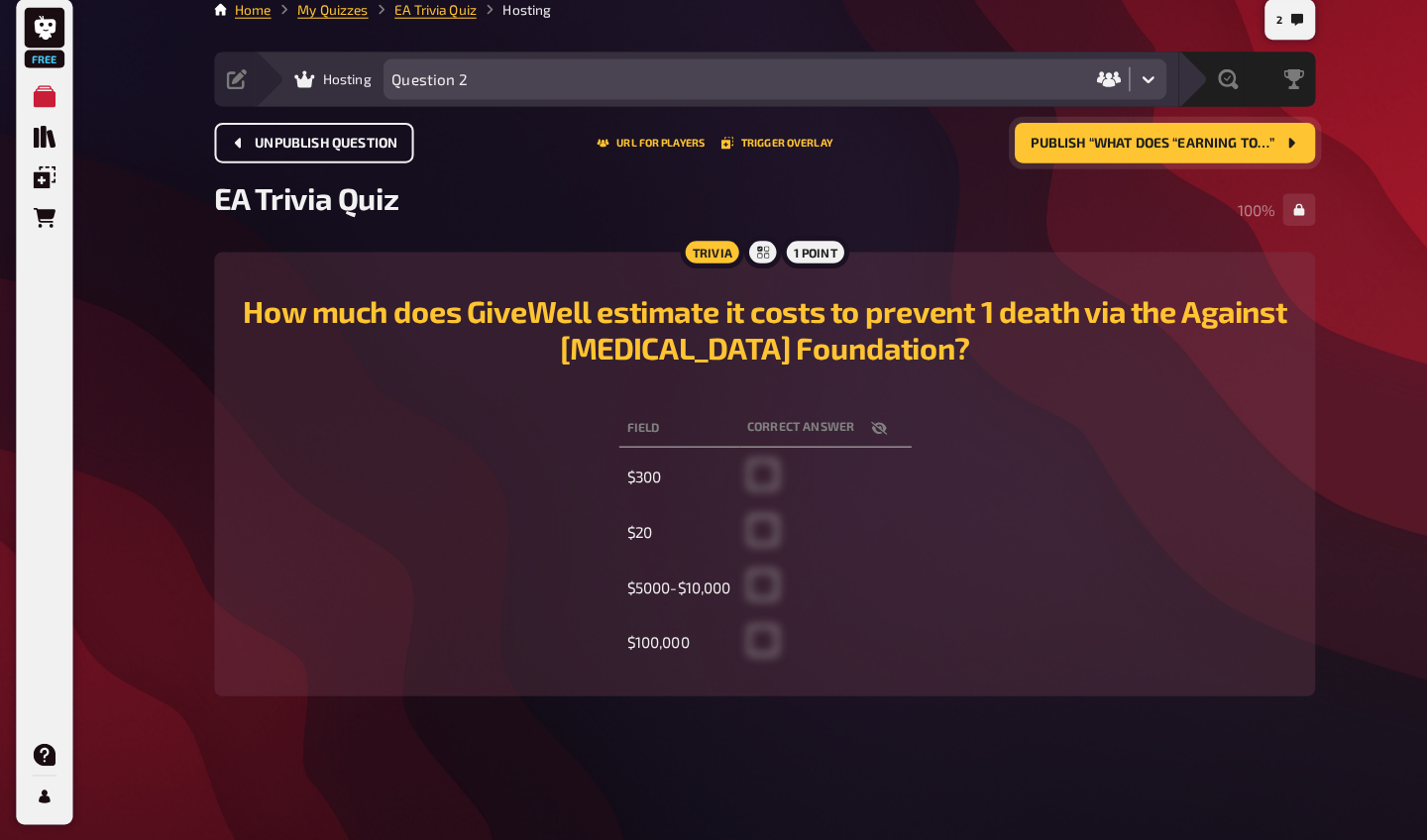 click on "Publish “What does “earning to…”" at bounding box center (1129, 158) 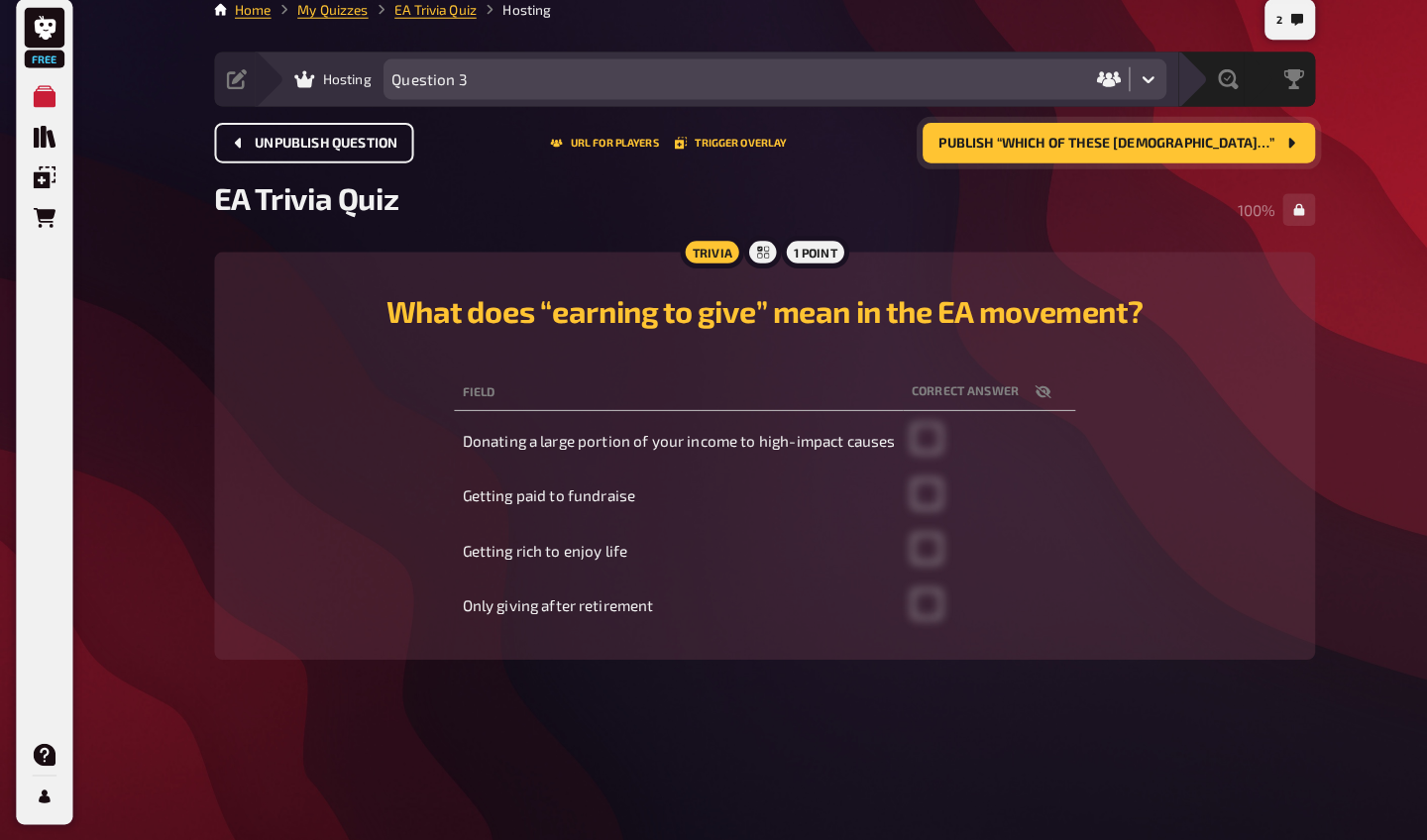 click on "Publish “Which of these [DEMOGRAPHIC_DATA]…”" at bounding box center [1084, 158] 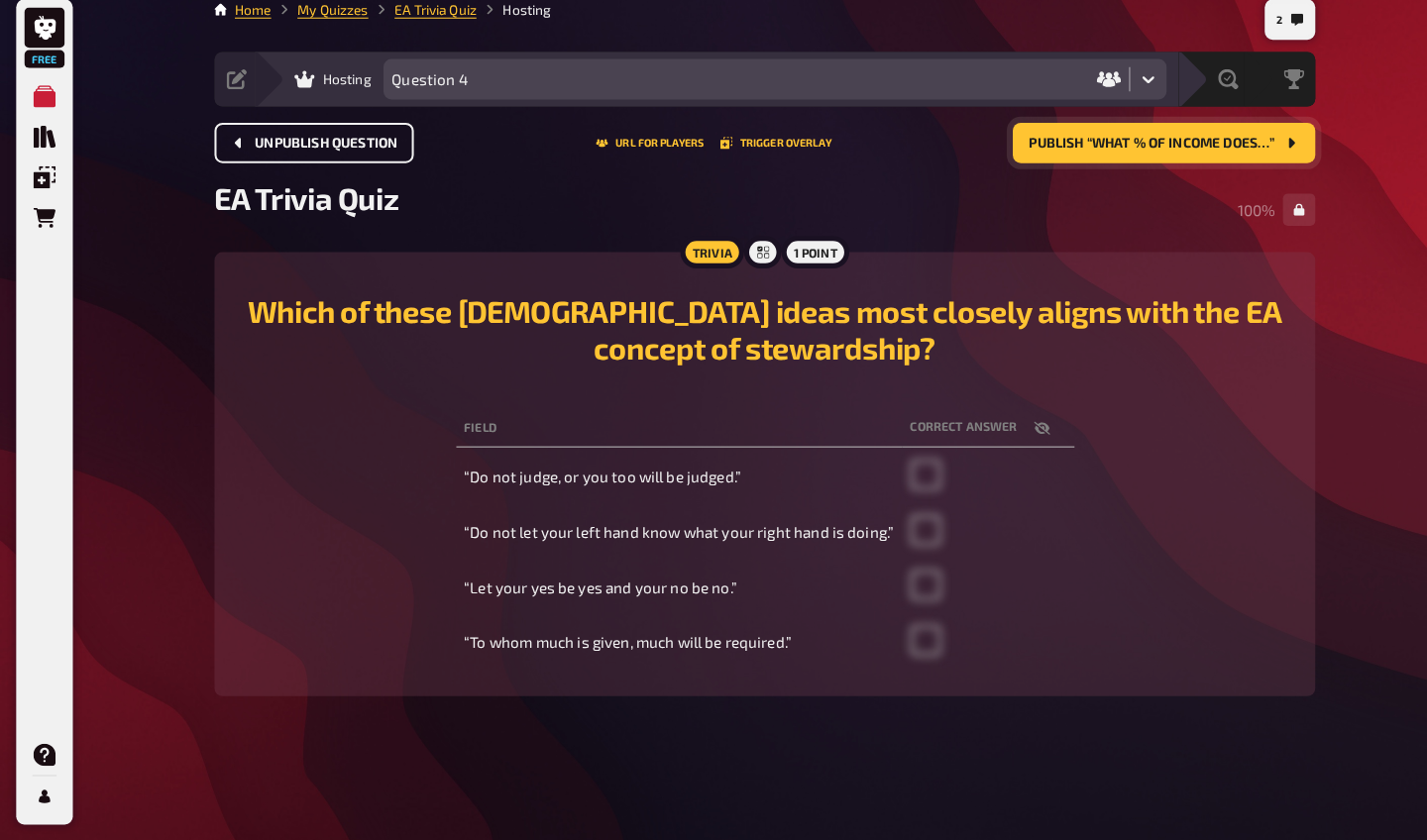 click on "Publish “What % of income does…”" at bounding box center (1128, 158) 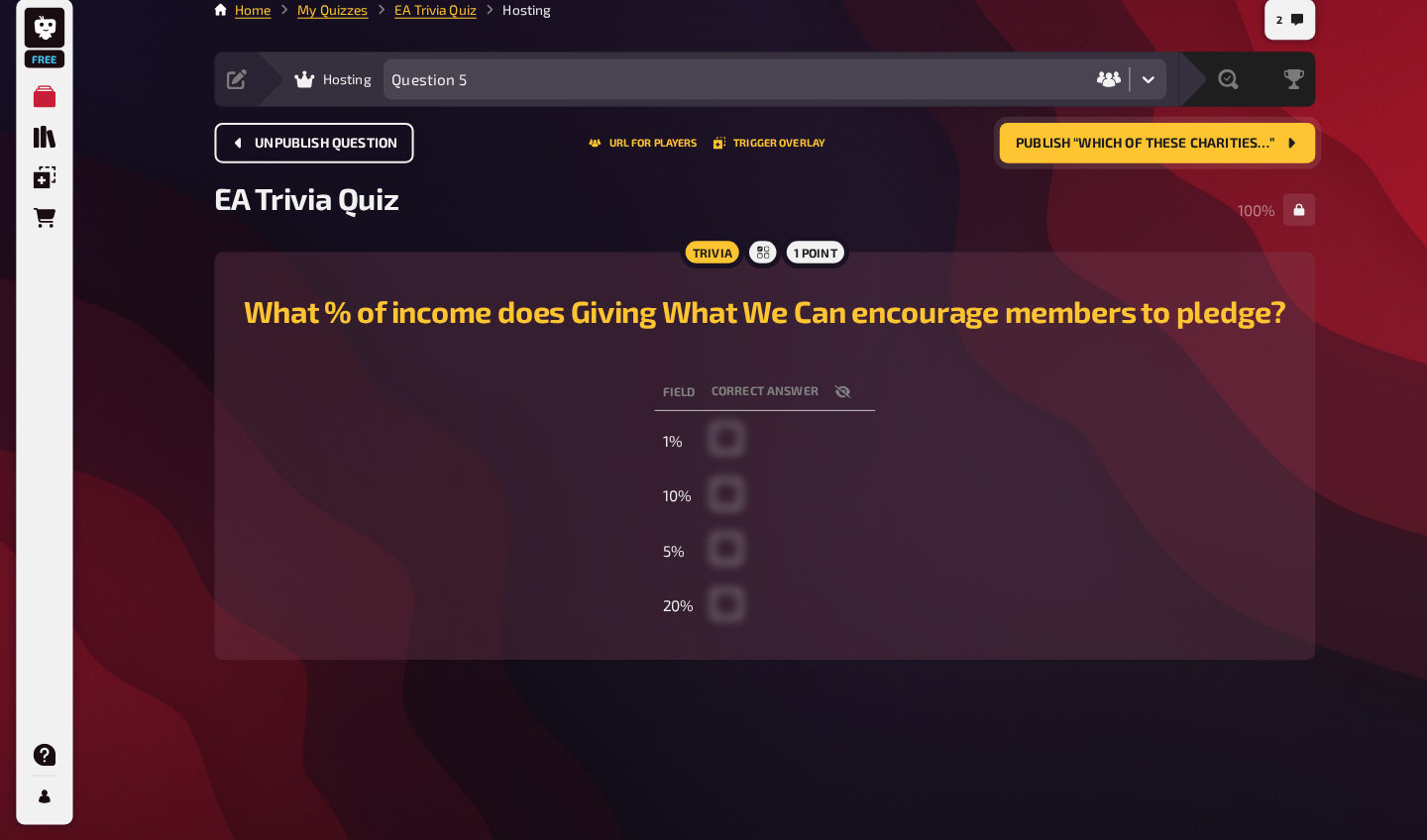 click on "Publish “Which of these charities…”" at bounding box center [1122, 158] 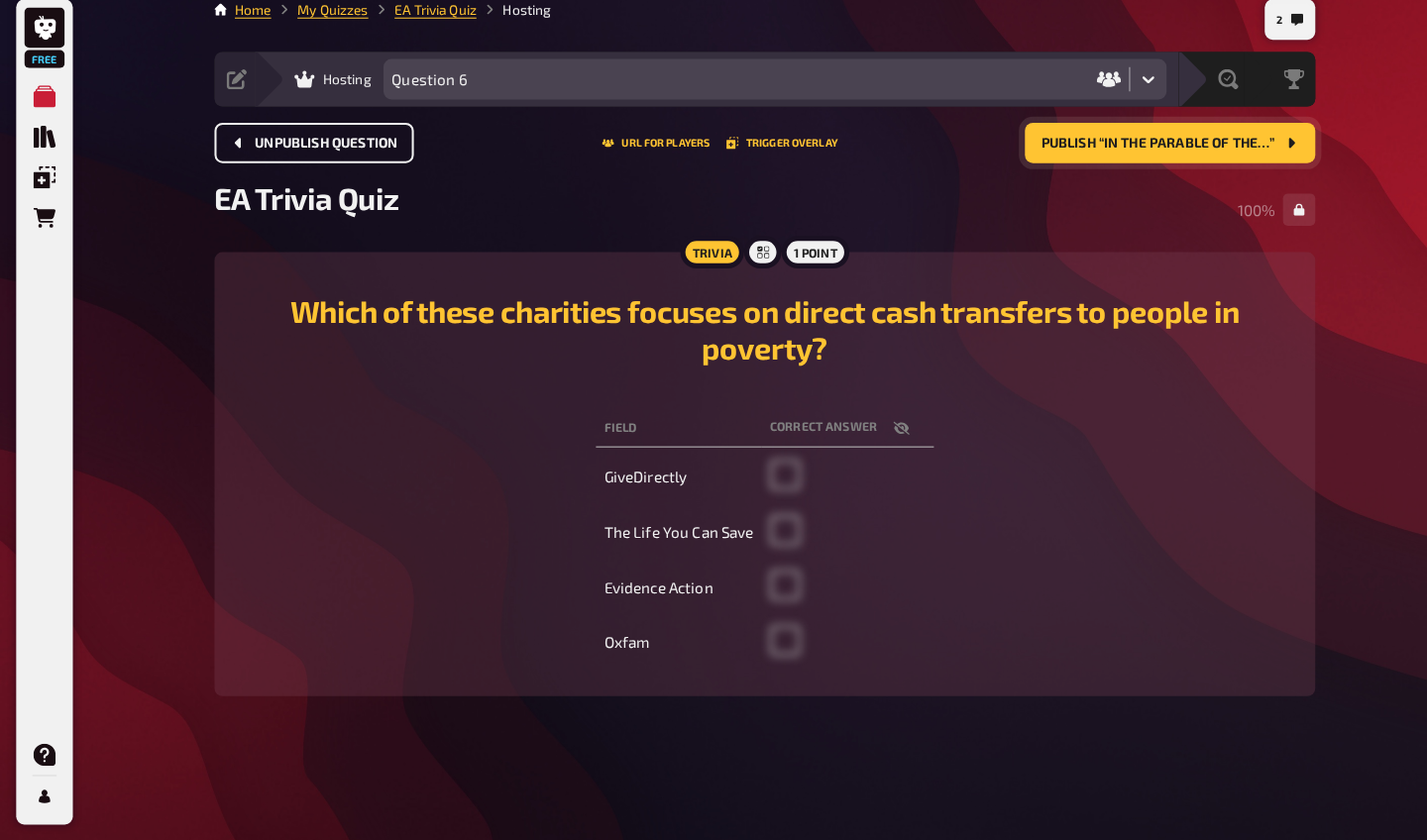 click on "Publish “In the Parable of the…”" at bounding box center (1134, 158) 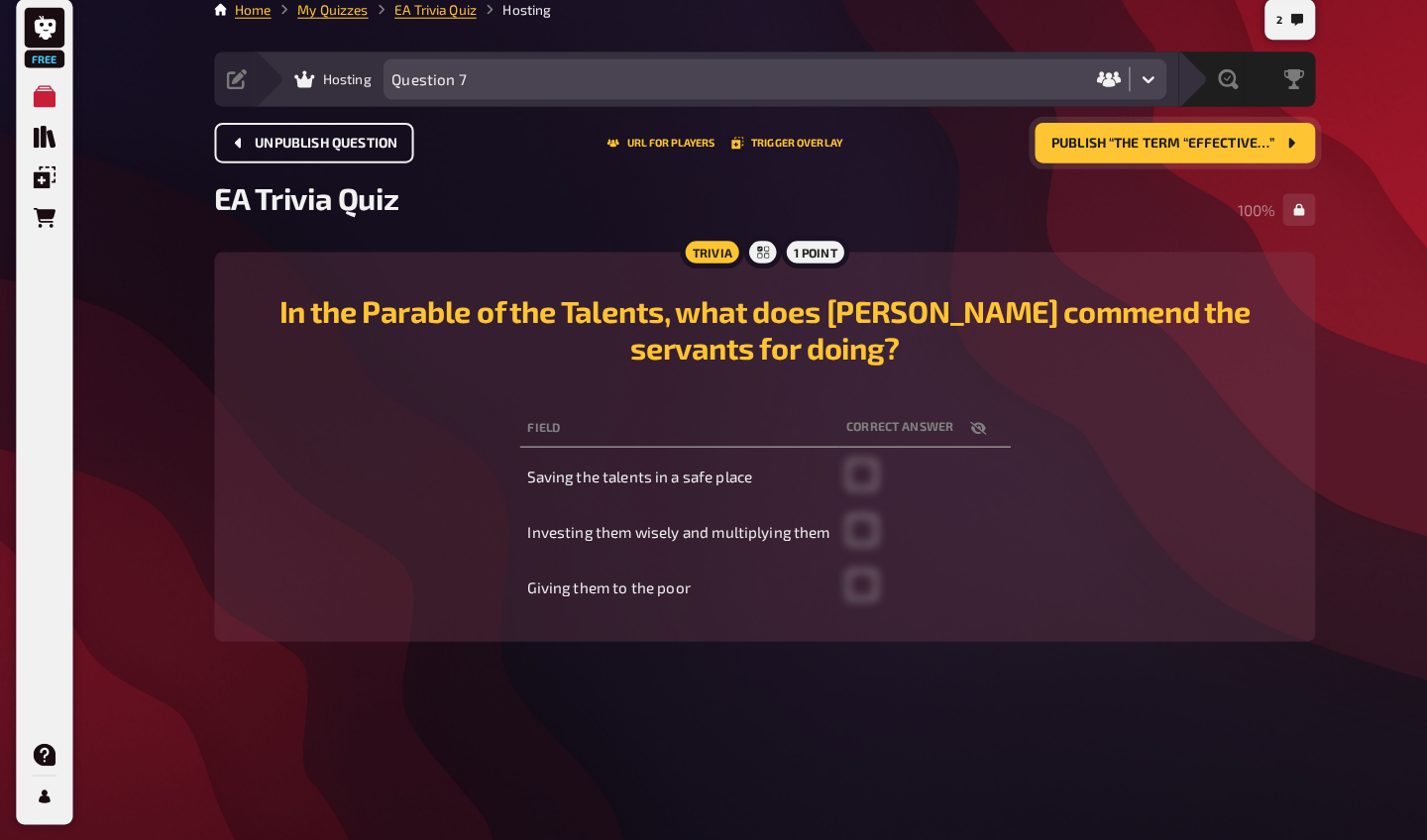 click on "Publish “The term “Effective…”" at bounding box center (1139, 158) 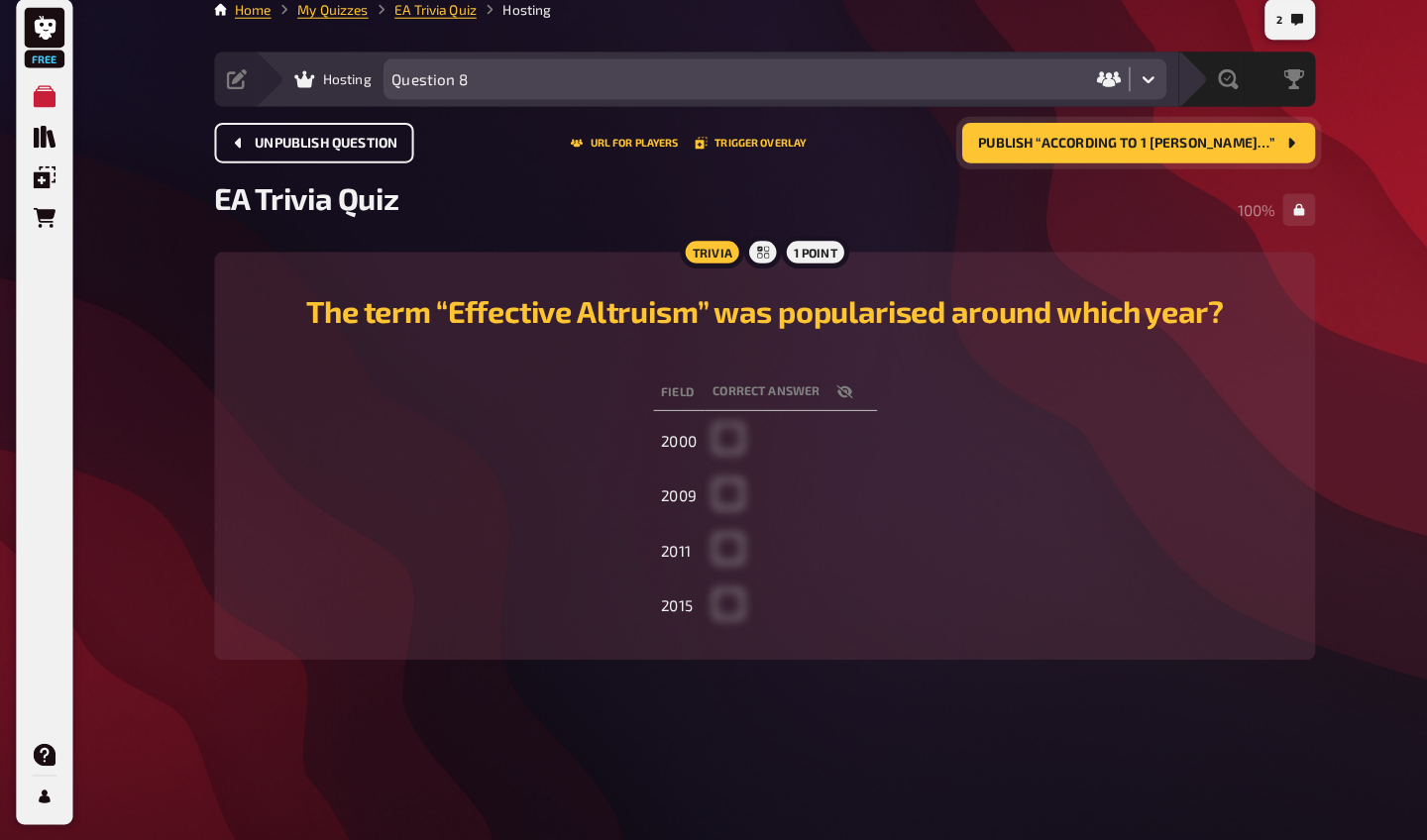 click on "Publish “According to 1 [PERSON_NAME]…”" at bounding box center (1103, 158) 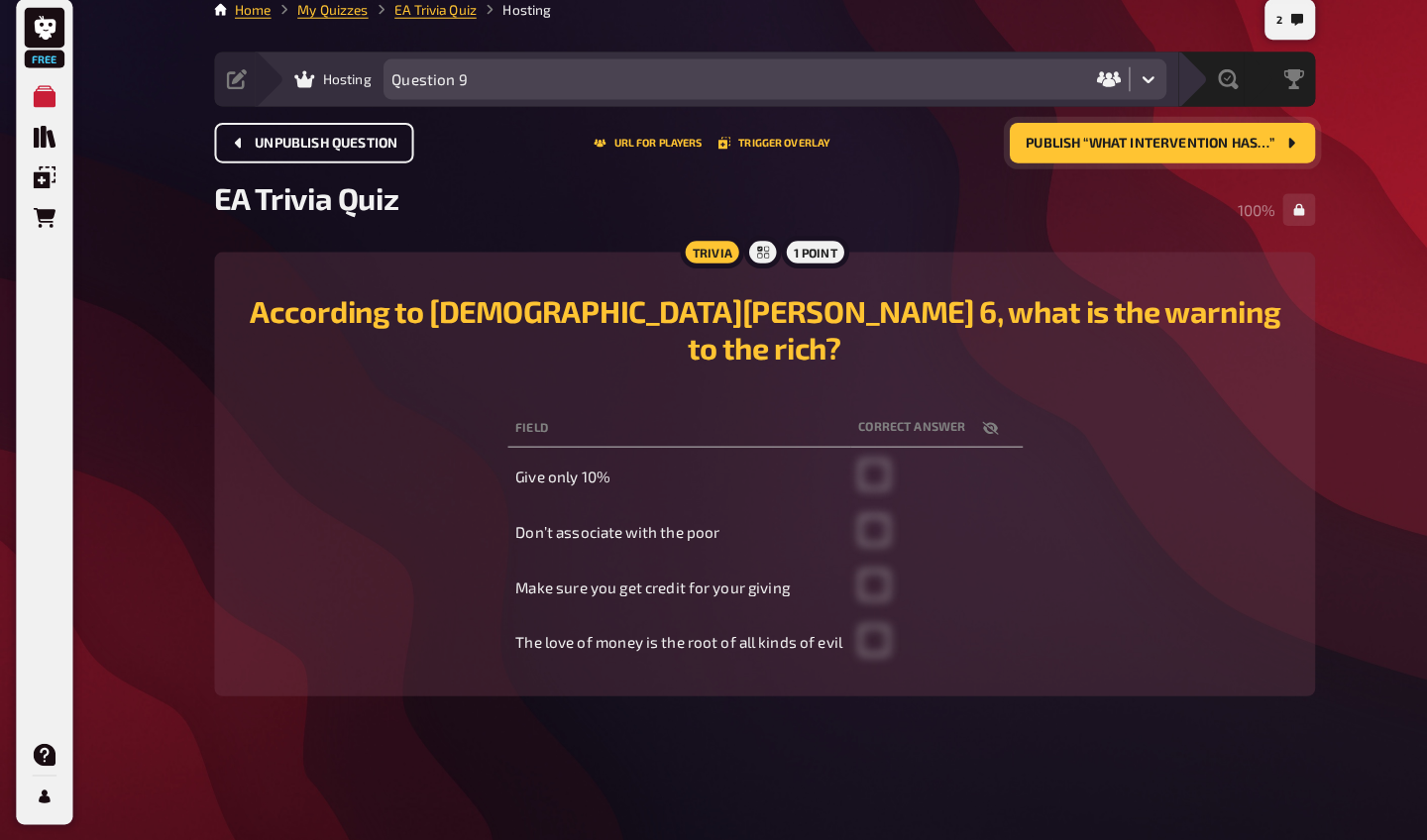 click on "Publish “What intervention has…”" at bounding box center [1127, 158] 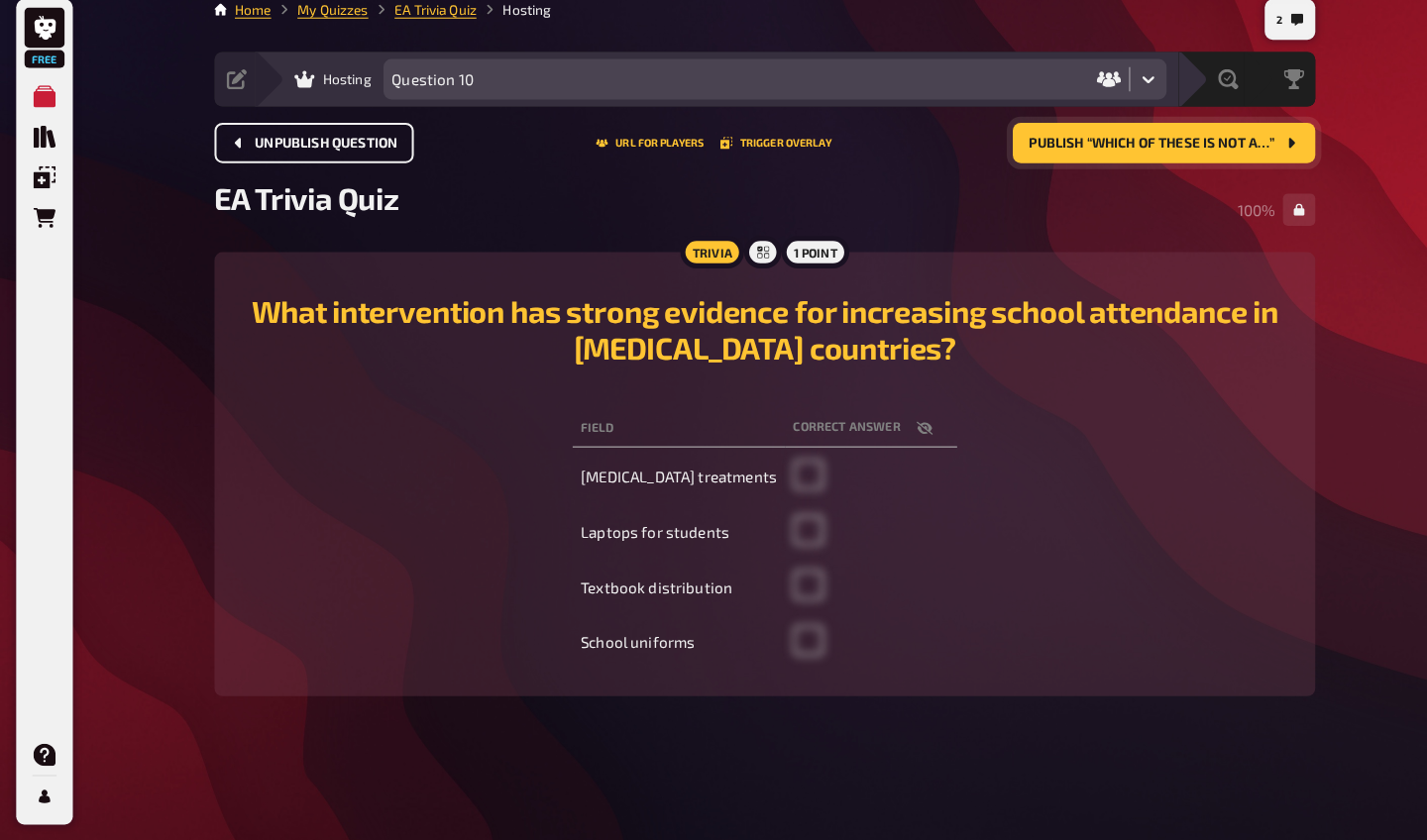 click on "Publish “Which of these is NOT a…”" at bounding box center (1128, 158) 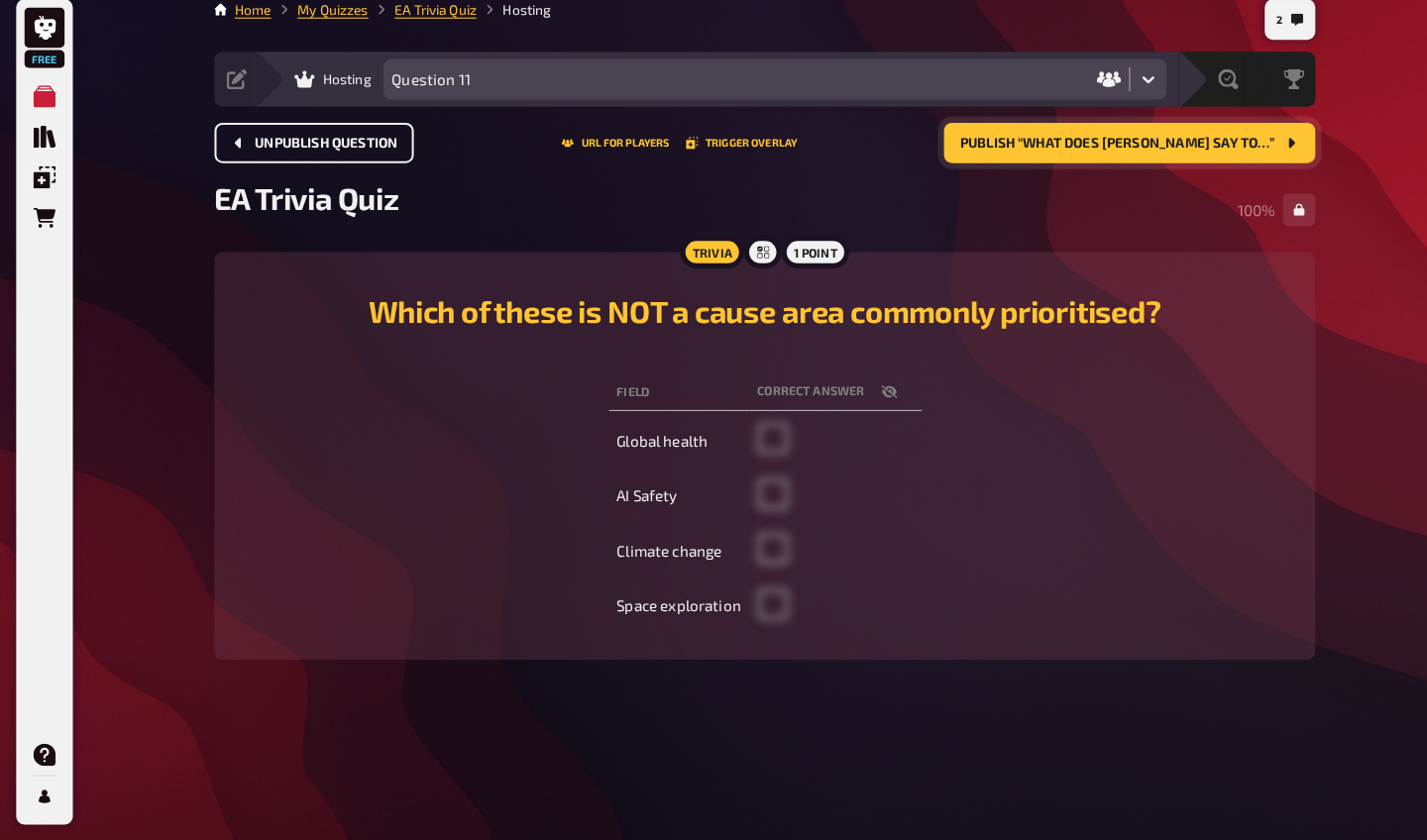 click on "Publish “What does [PERSON_NAME] say to…”" at bounding box center [1094, 158] 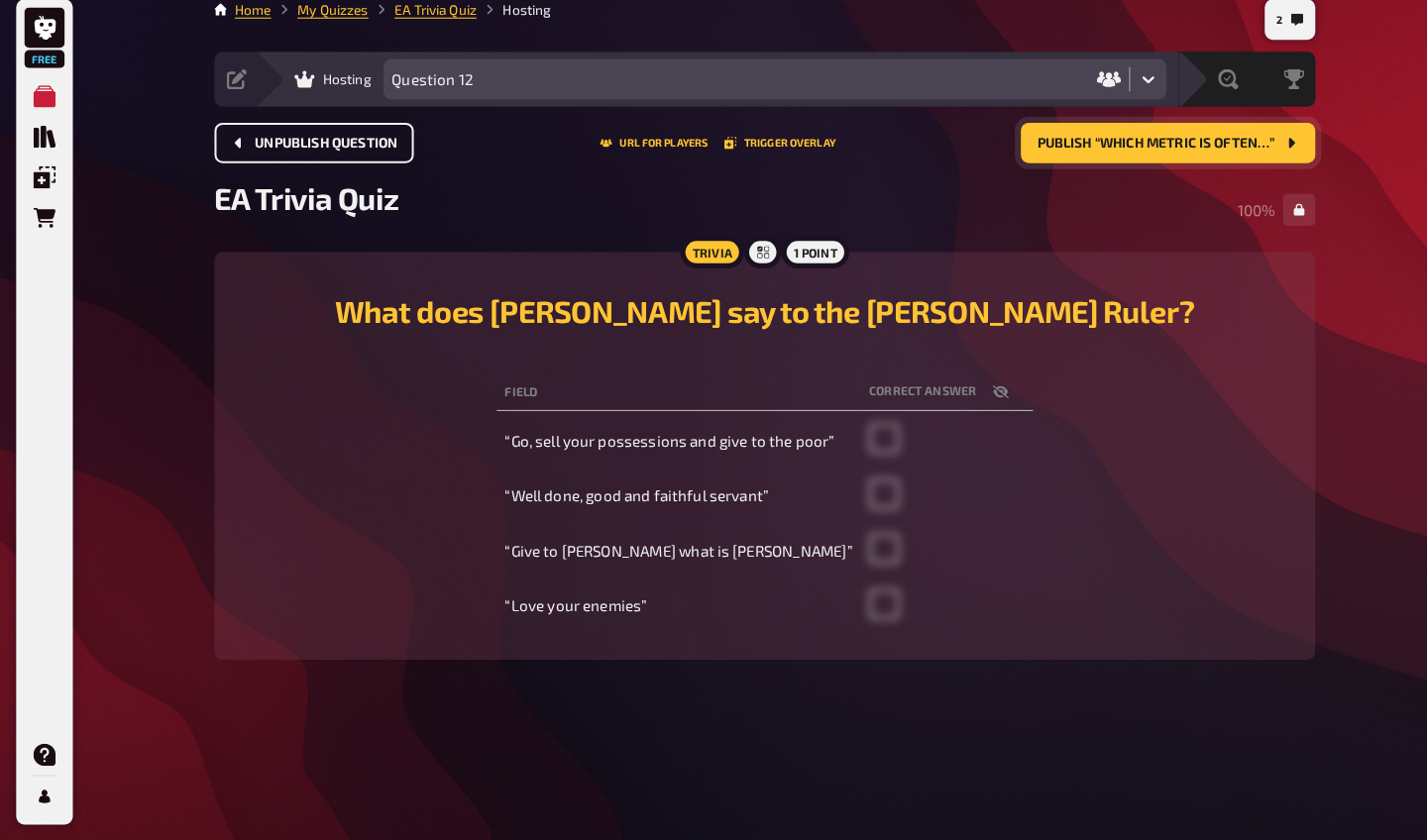 click on "Publish “Which metric is often…”" at bounding box center (1132, 158) 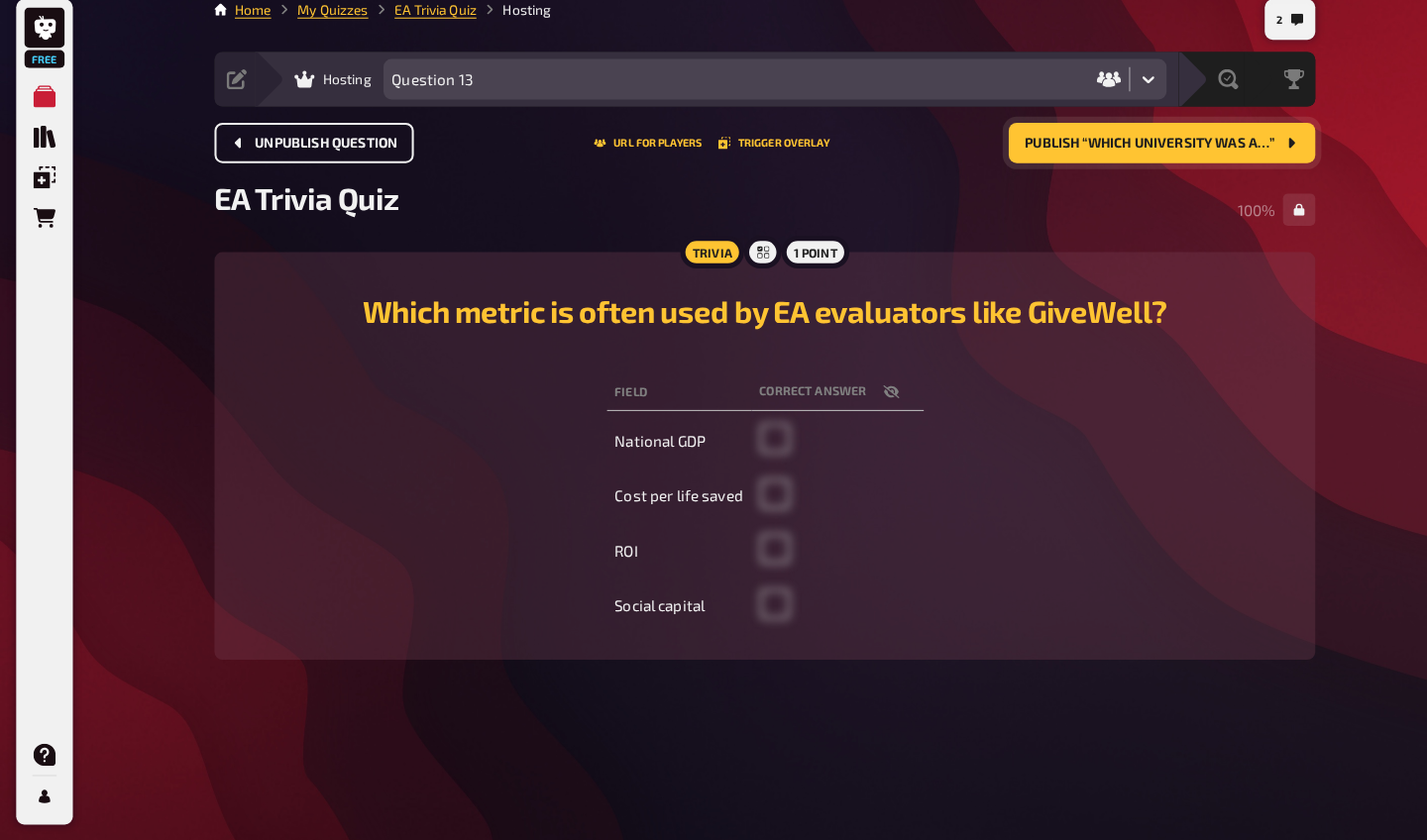 click on "Publish “Which university was a…”" at bounding box center [1126, 158] 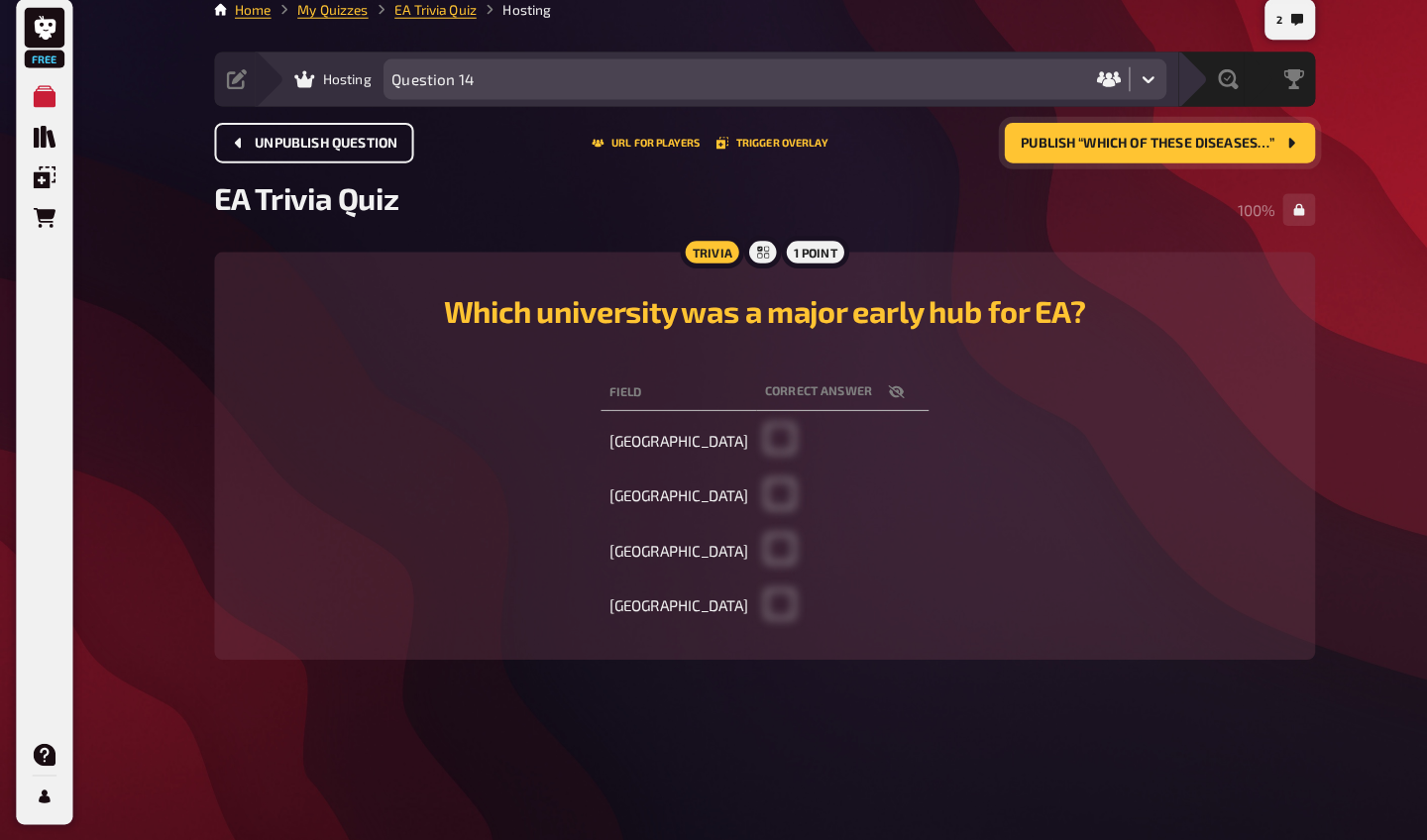 click on "Publish “Which of these diseases…”" at bounding box center [1124, 158] 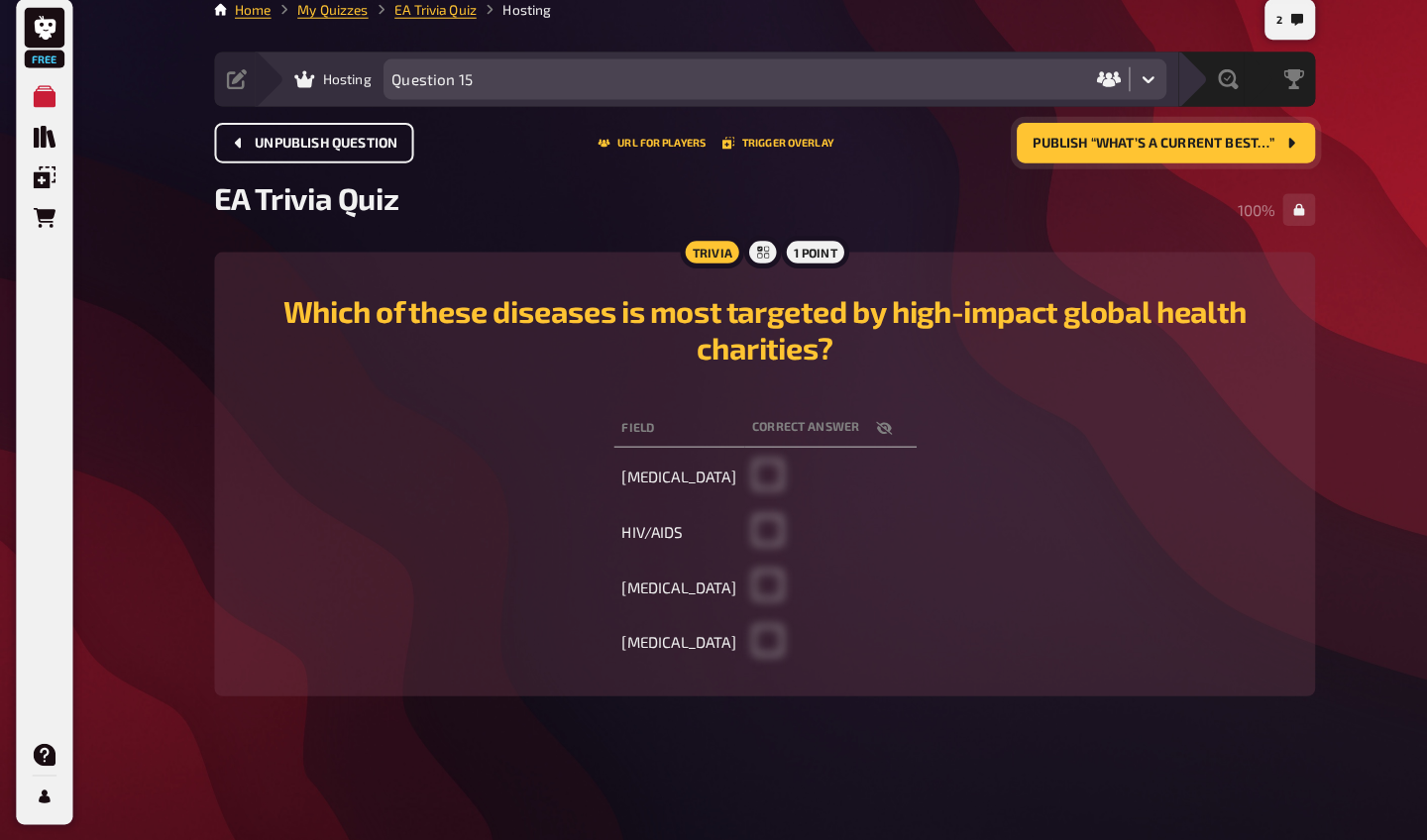 click on "Publish “What’s a current best…”" at bounding box center [1130, 158] 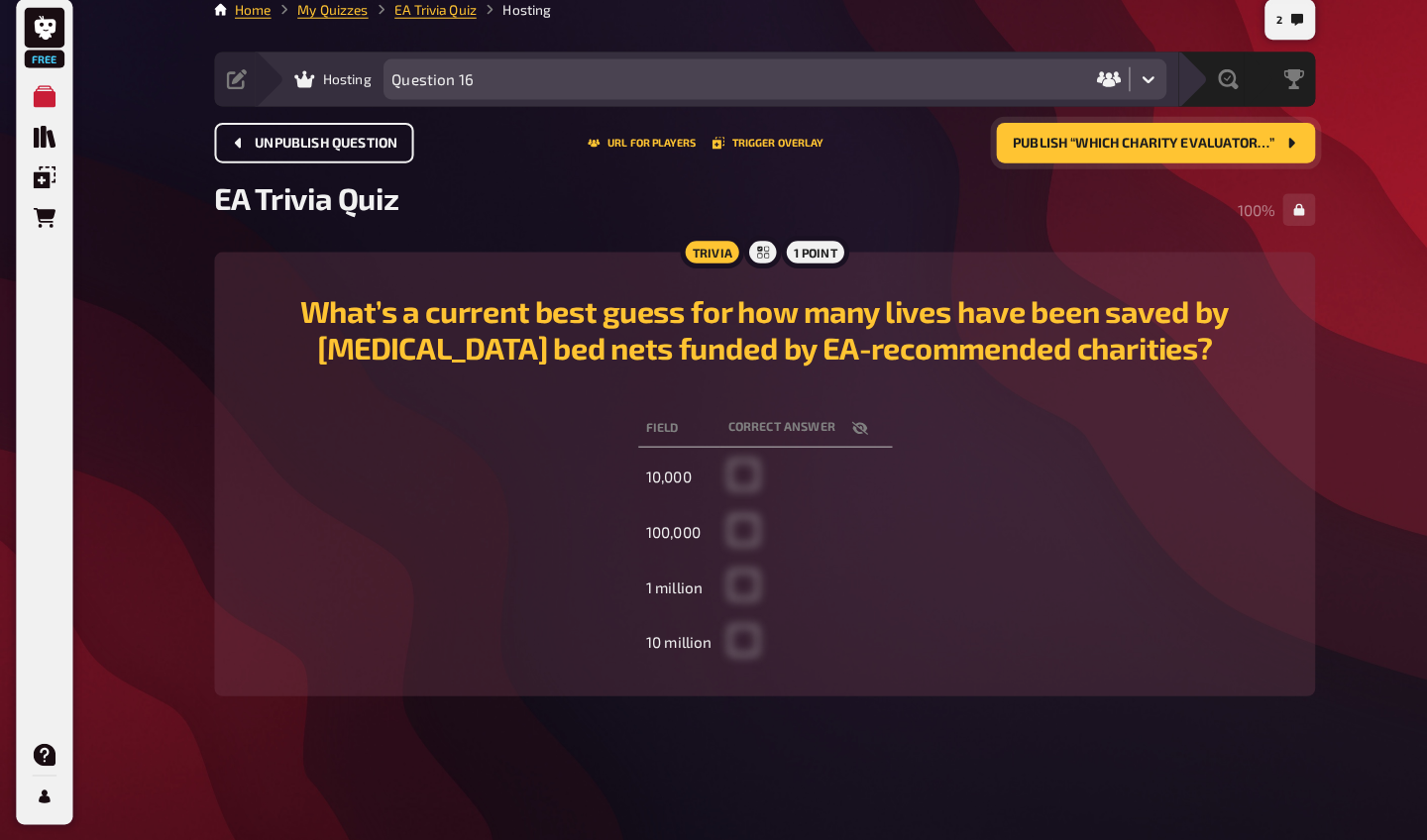 click on "Publish “Which charity evaluator…”" at bounding box center (1120, 158) 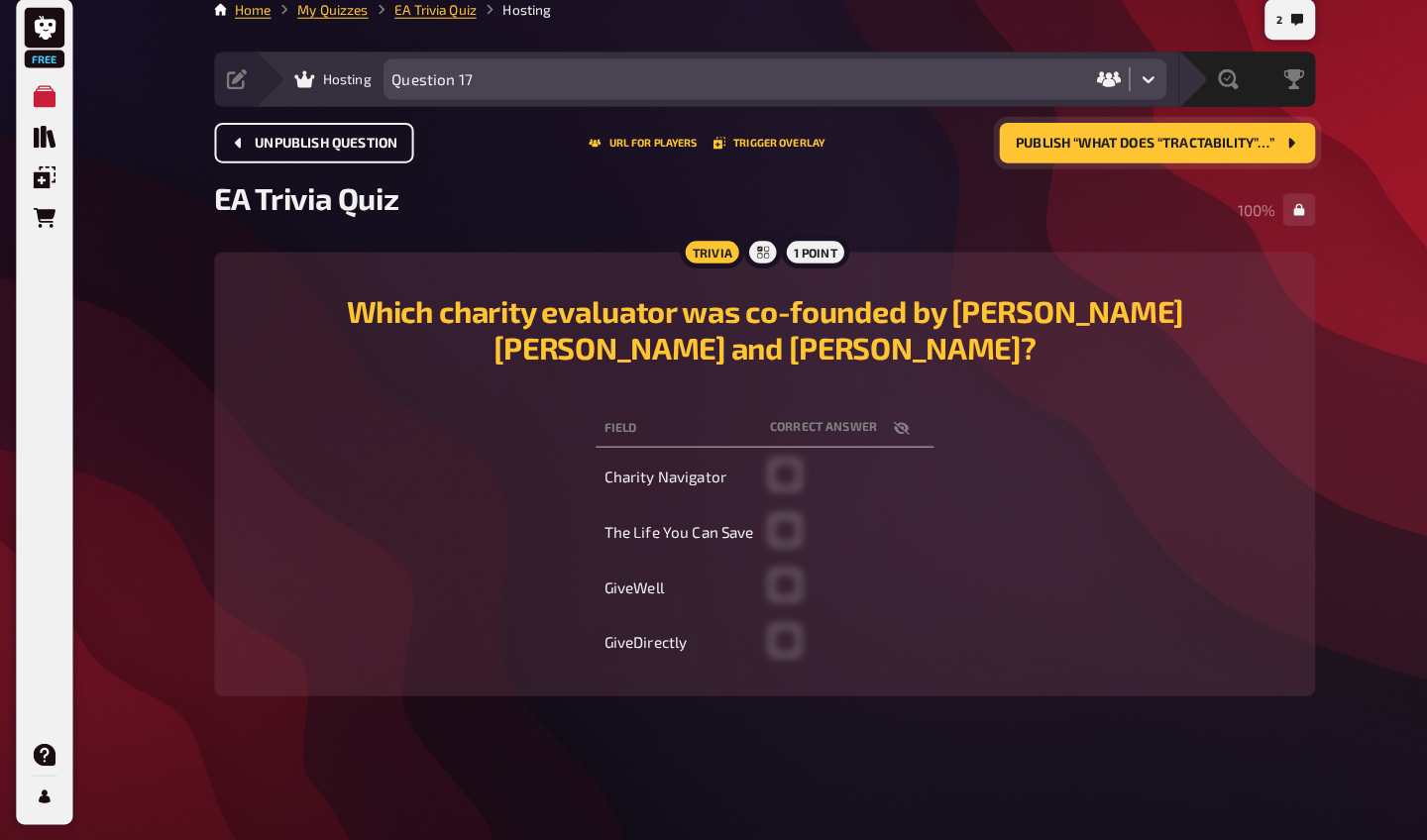 click on "Publish “What does “tractability”…”" at bounding box center (1122, 158) 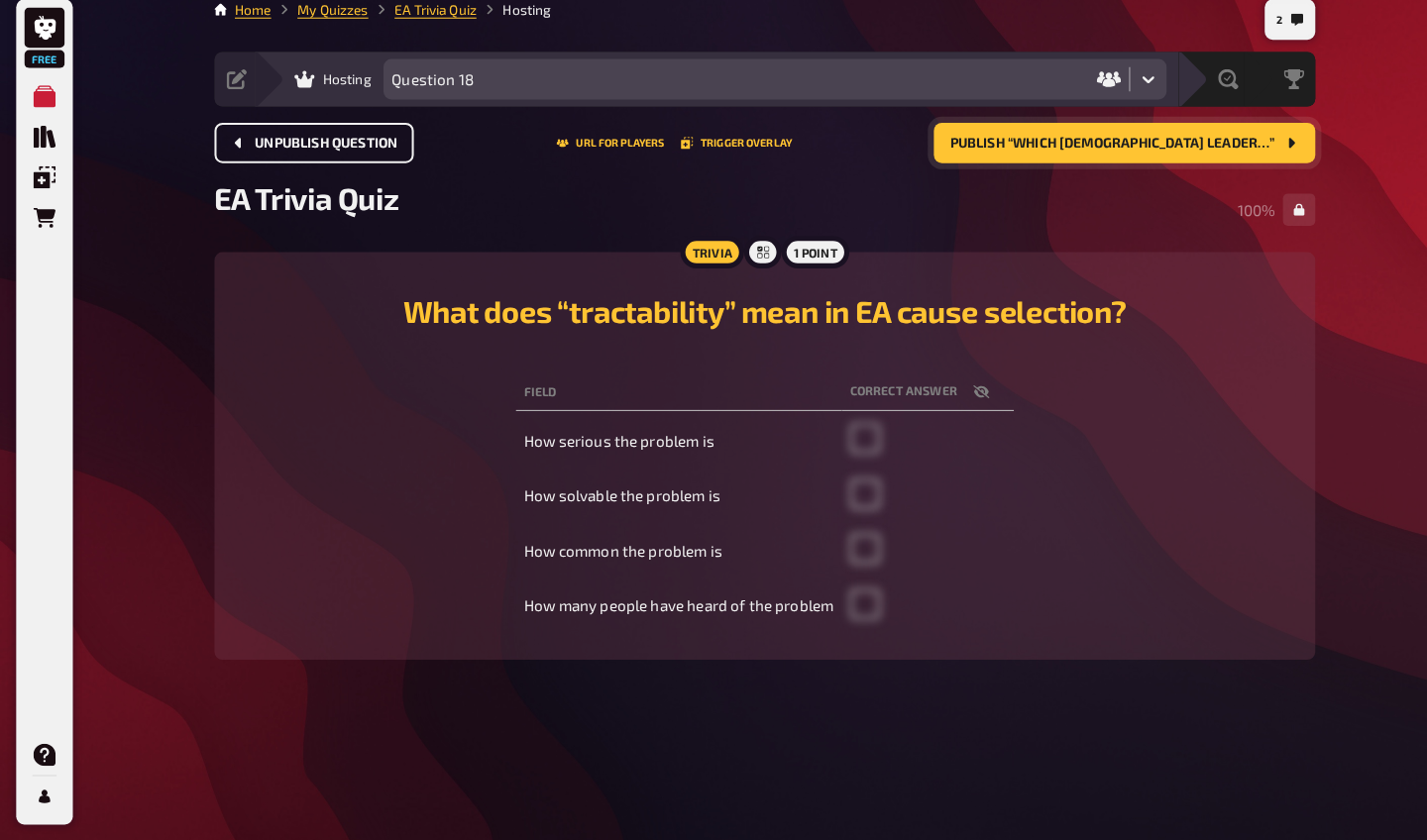 click on "Publish “Which [DEMOGRAPHIC_DATA] leader…”" at bounding box center (1089, 158) 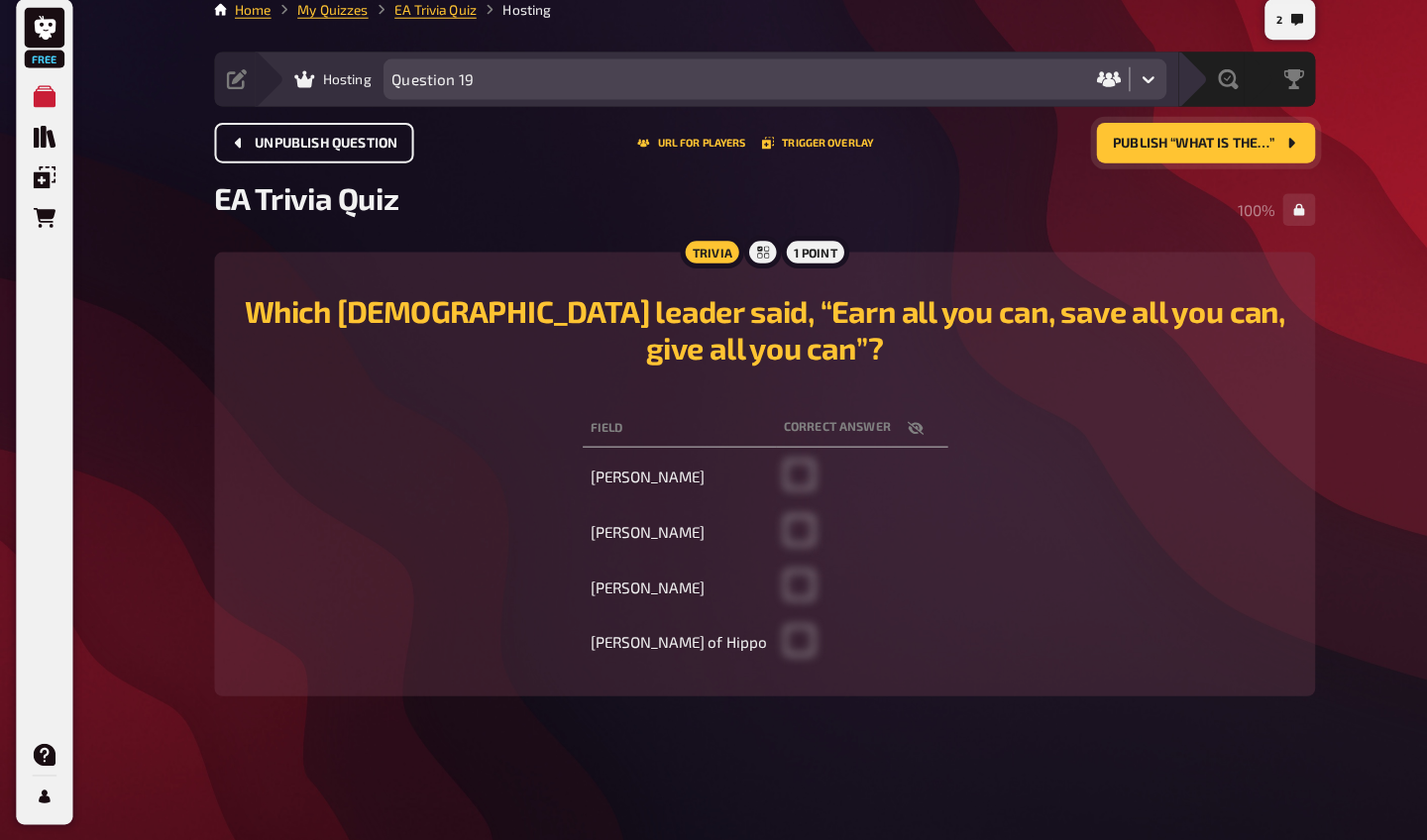 click on "Publish “What is the…”" at bounding box center (1169, 158) 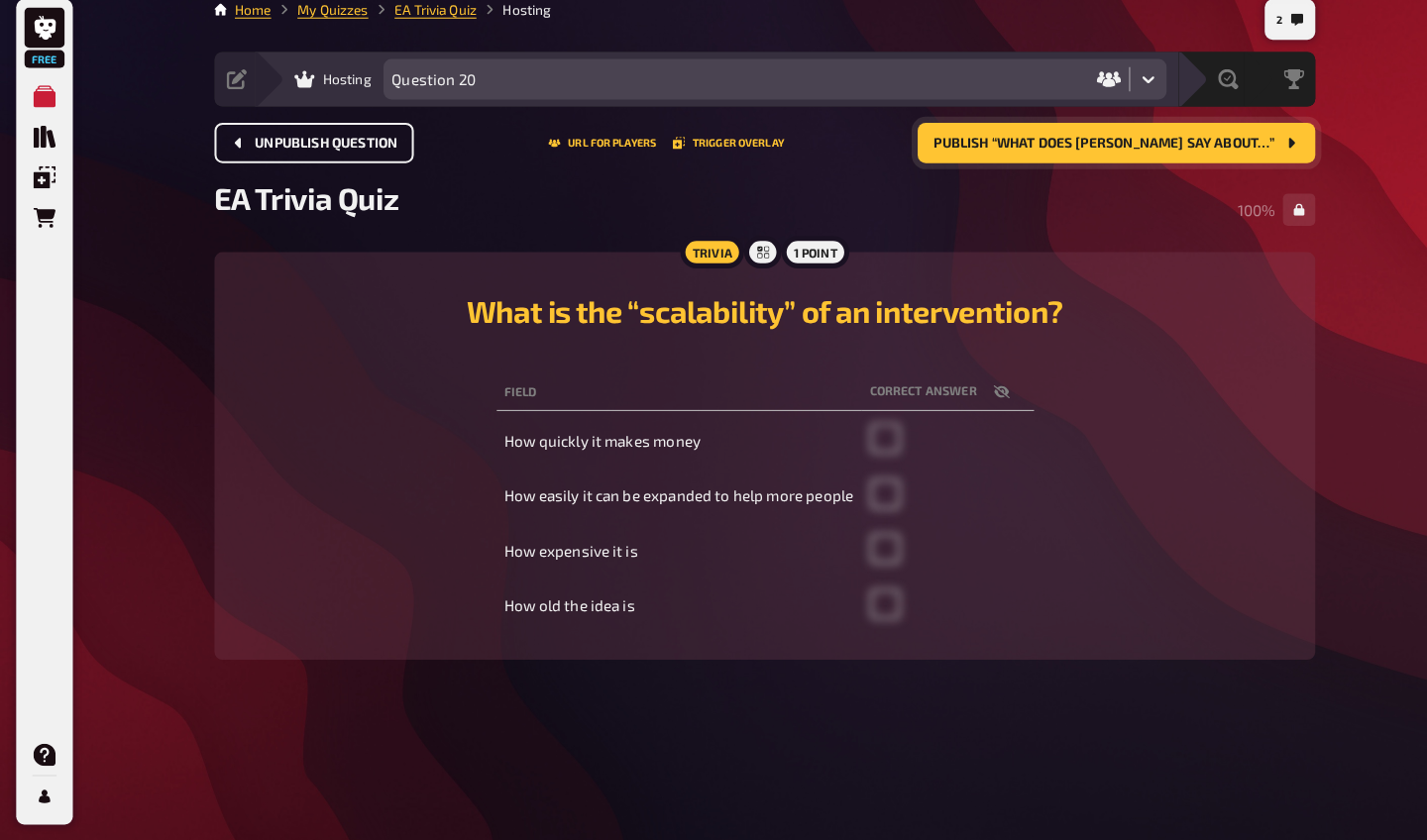 click on "Publish “What does [PERSON_NAME] say about…”" at bounding box center [1081, 158] 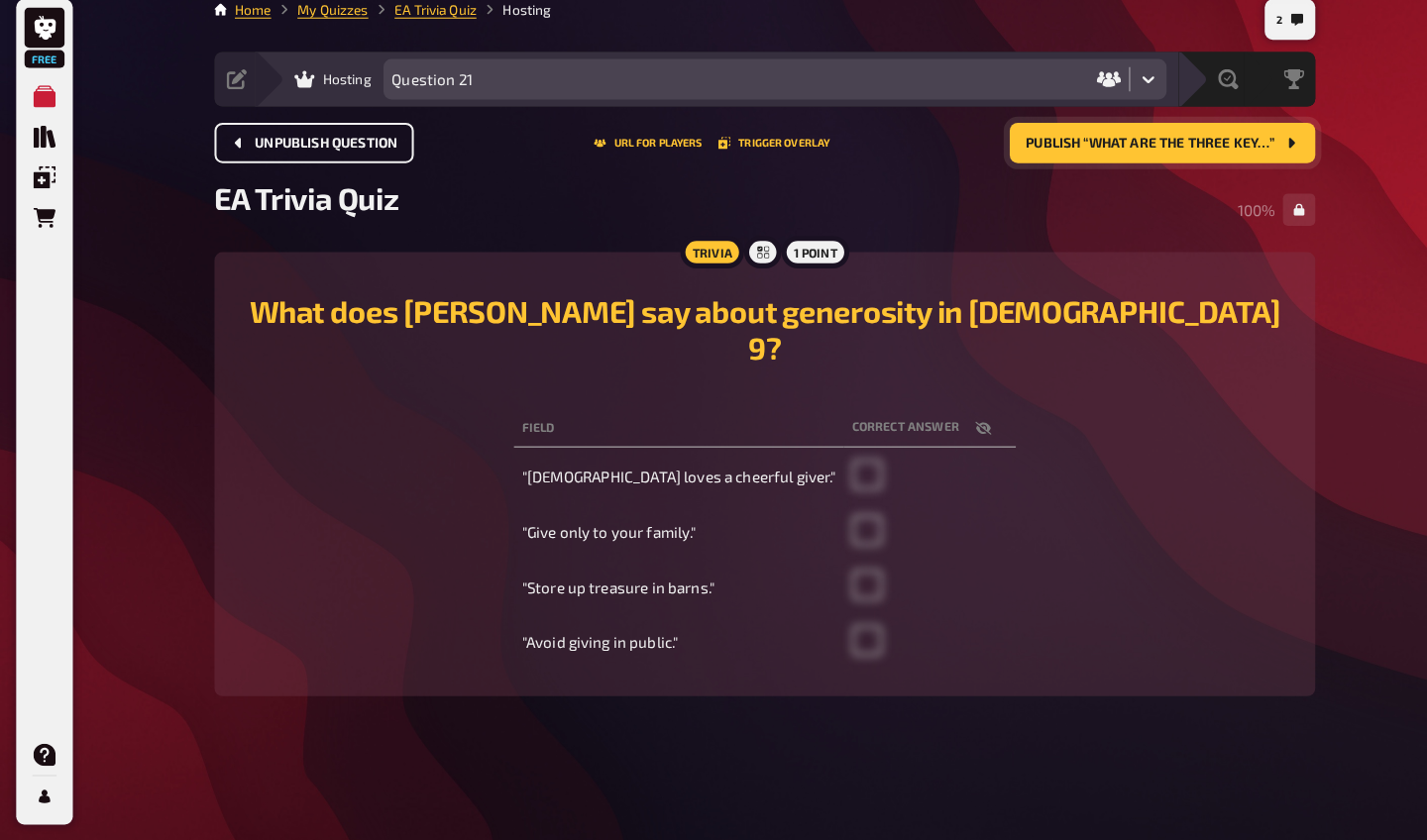 click on "Publish “What are the three key…”" at bounding box center (1127, 158) 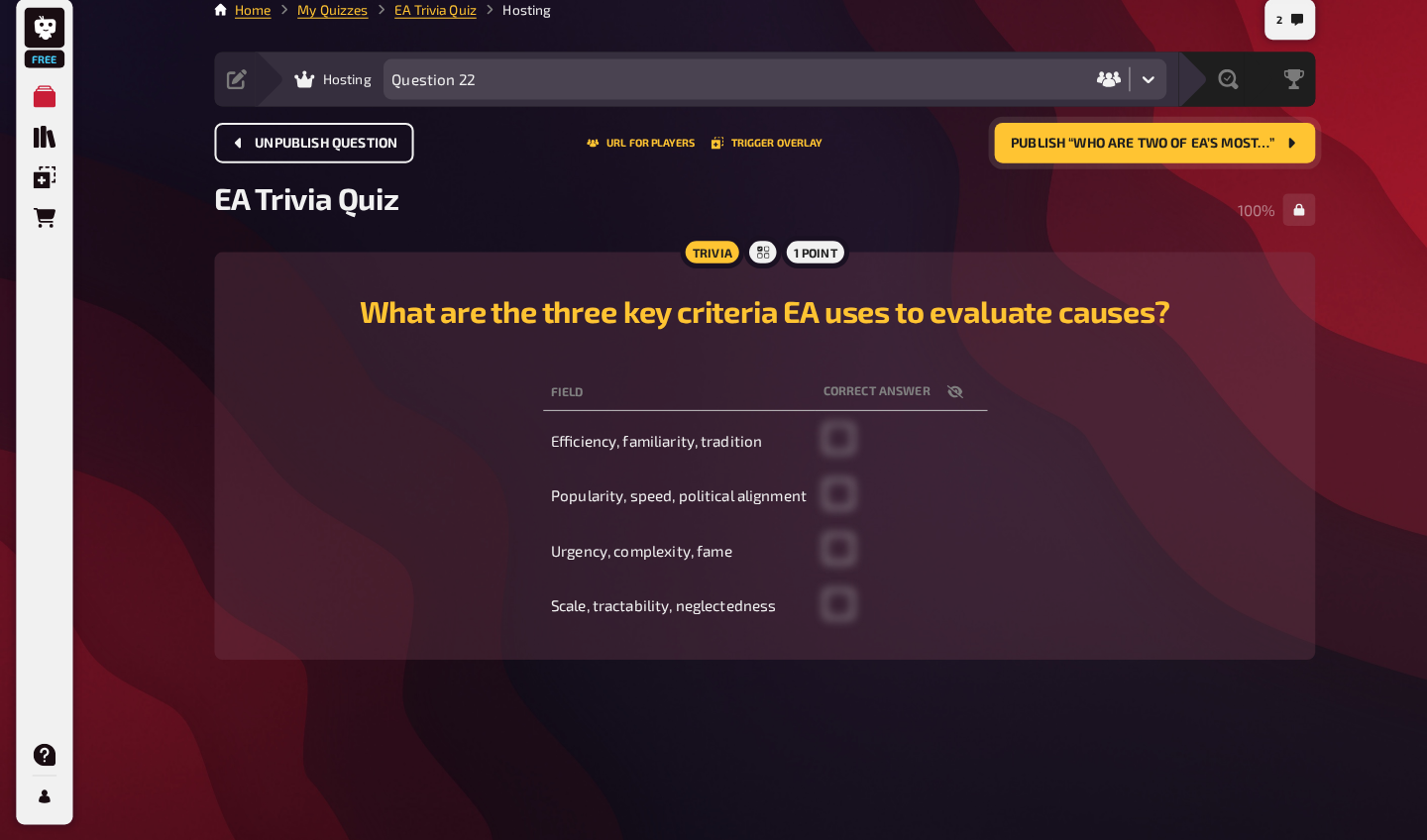 click on "Publish “Who are two of EA’s most…”" at bounding box center (1119, 158) 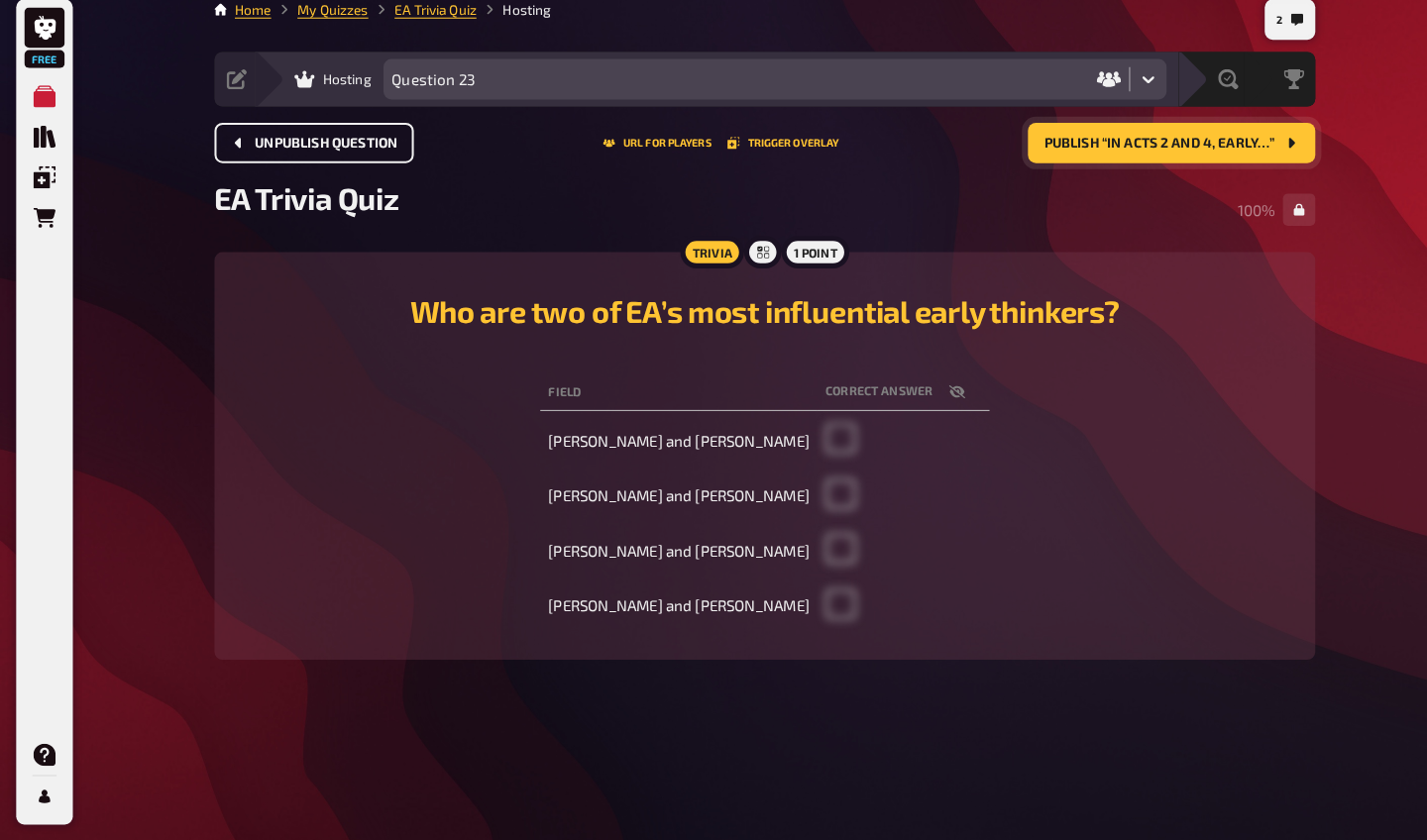 click on "Publish “In Acts 2 and 4, early…”" at bounding box center [1136, 158] 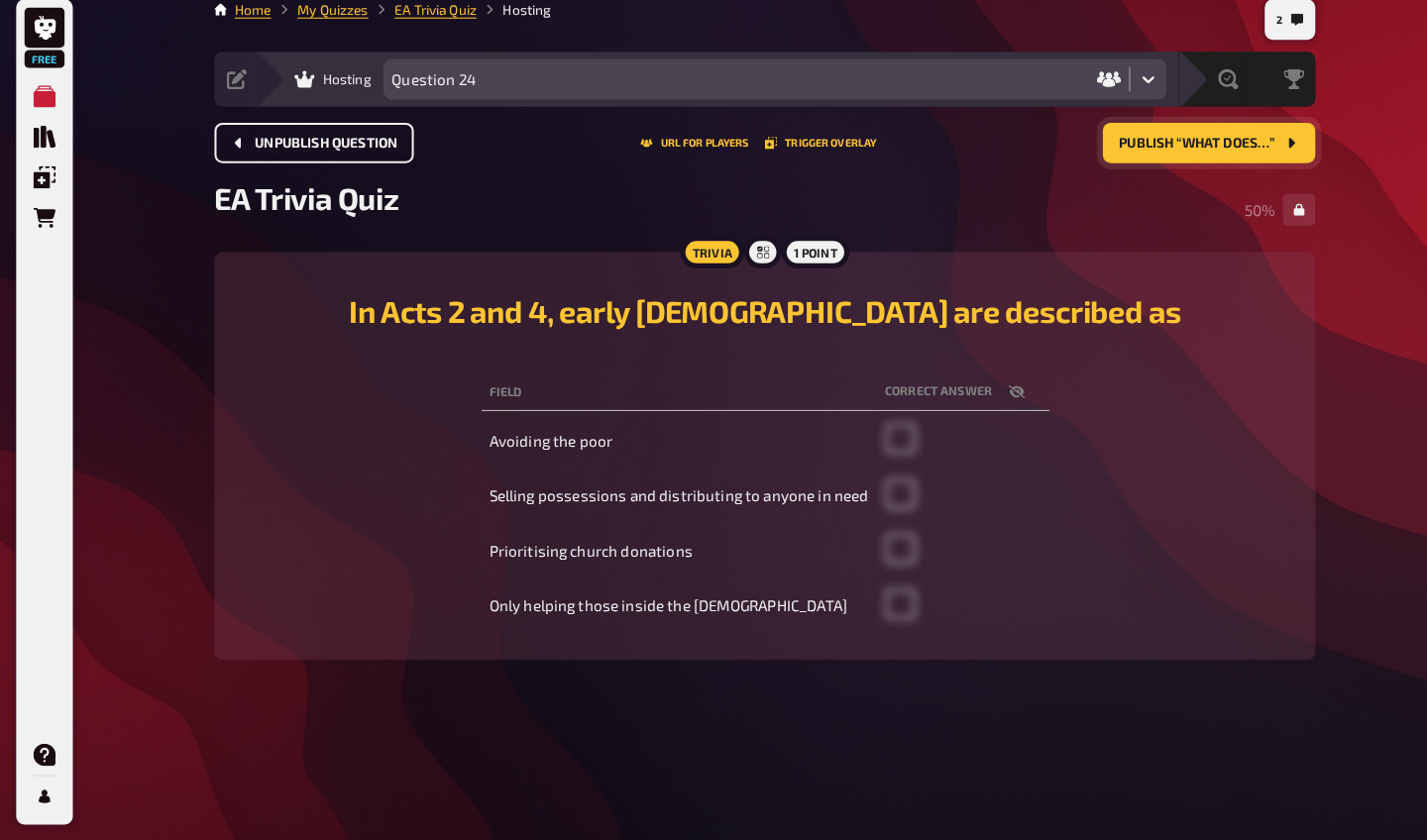 click on "Publish “What does…”" at bounding box center [1184, 157] 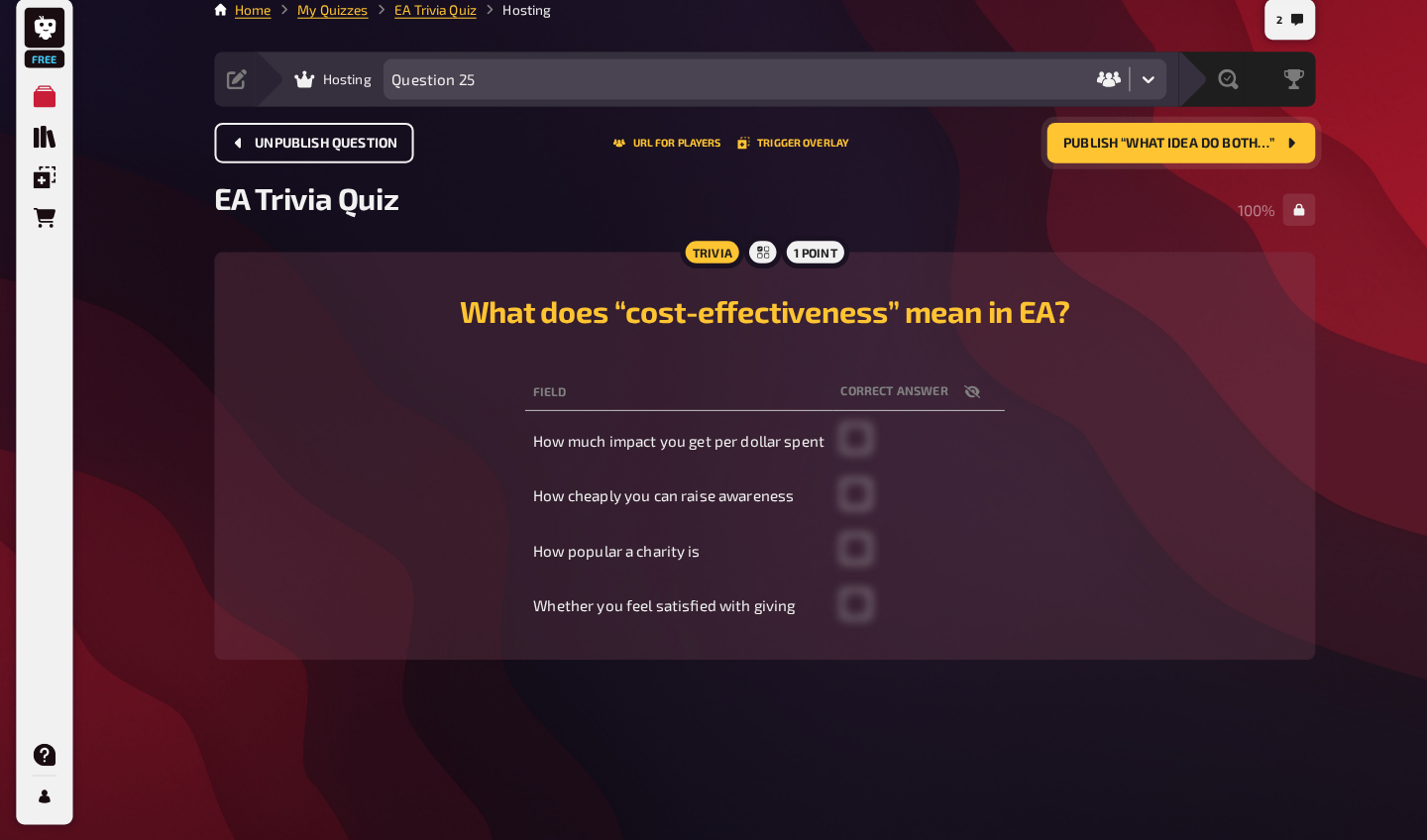 click on "Publish “What idea do both…”" at bounding box center [1145, 158] 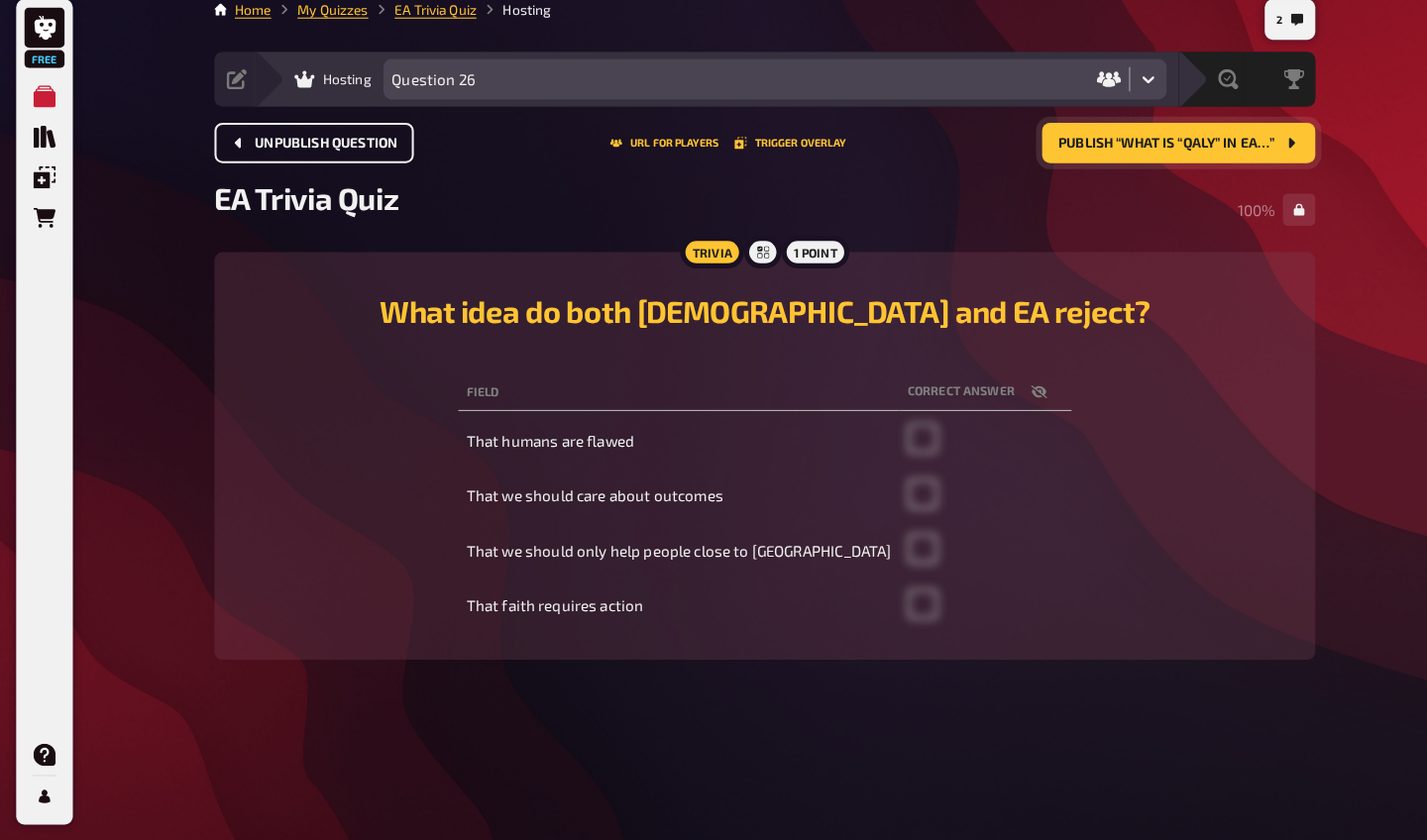 click on "Publish “What is “QALY” in EA…”" at bounding box center [1143, 158] 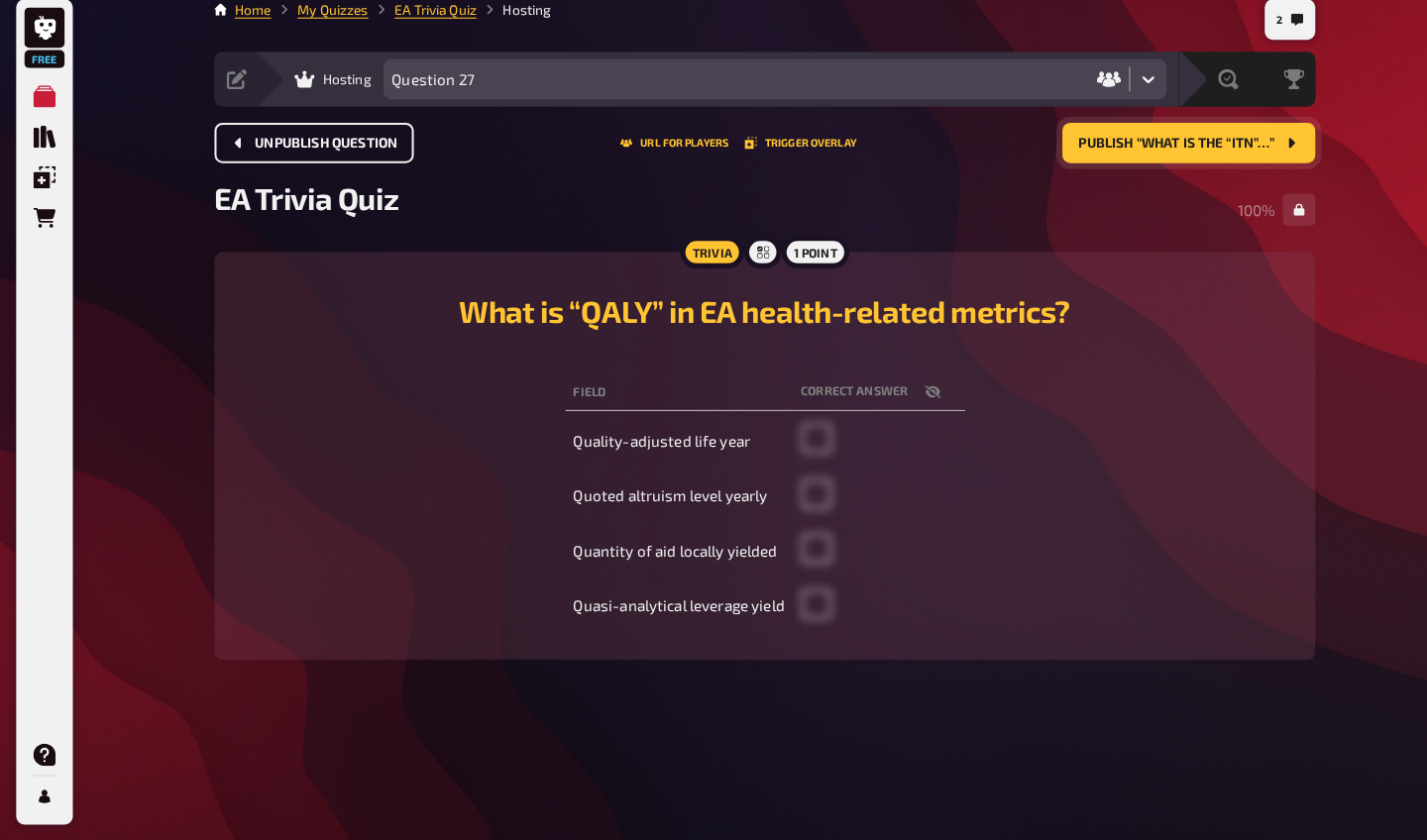 click on "Publish “What is the “ITN”…”" at bounding box center (1153, 158) 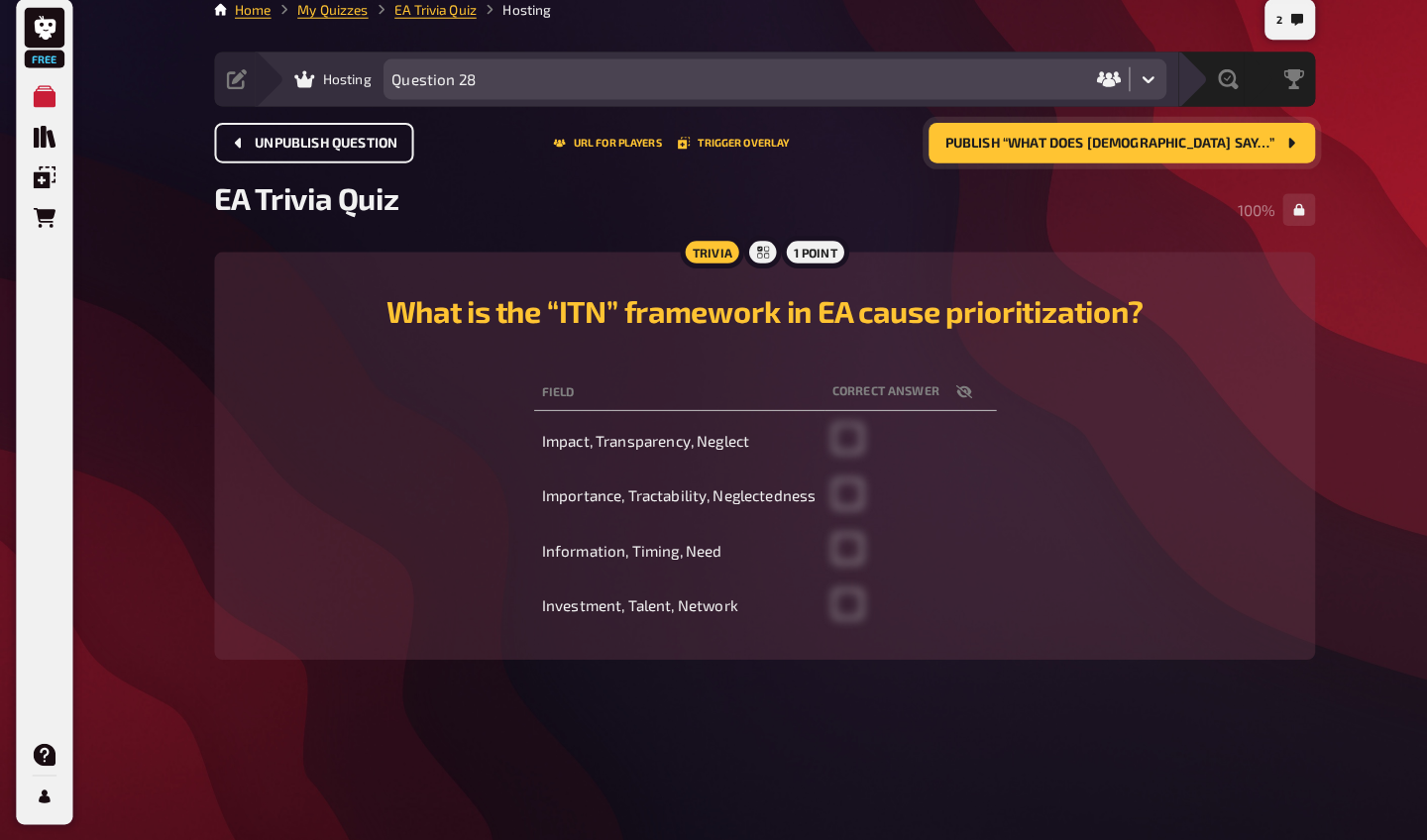 click on "Publish “What does [DEMOGRAPHIC_DATA] say…”" at bounding box center [1087, 158] 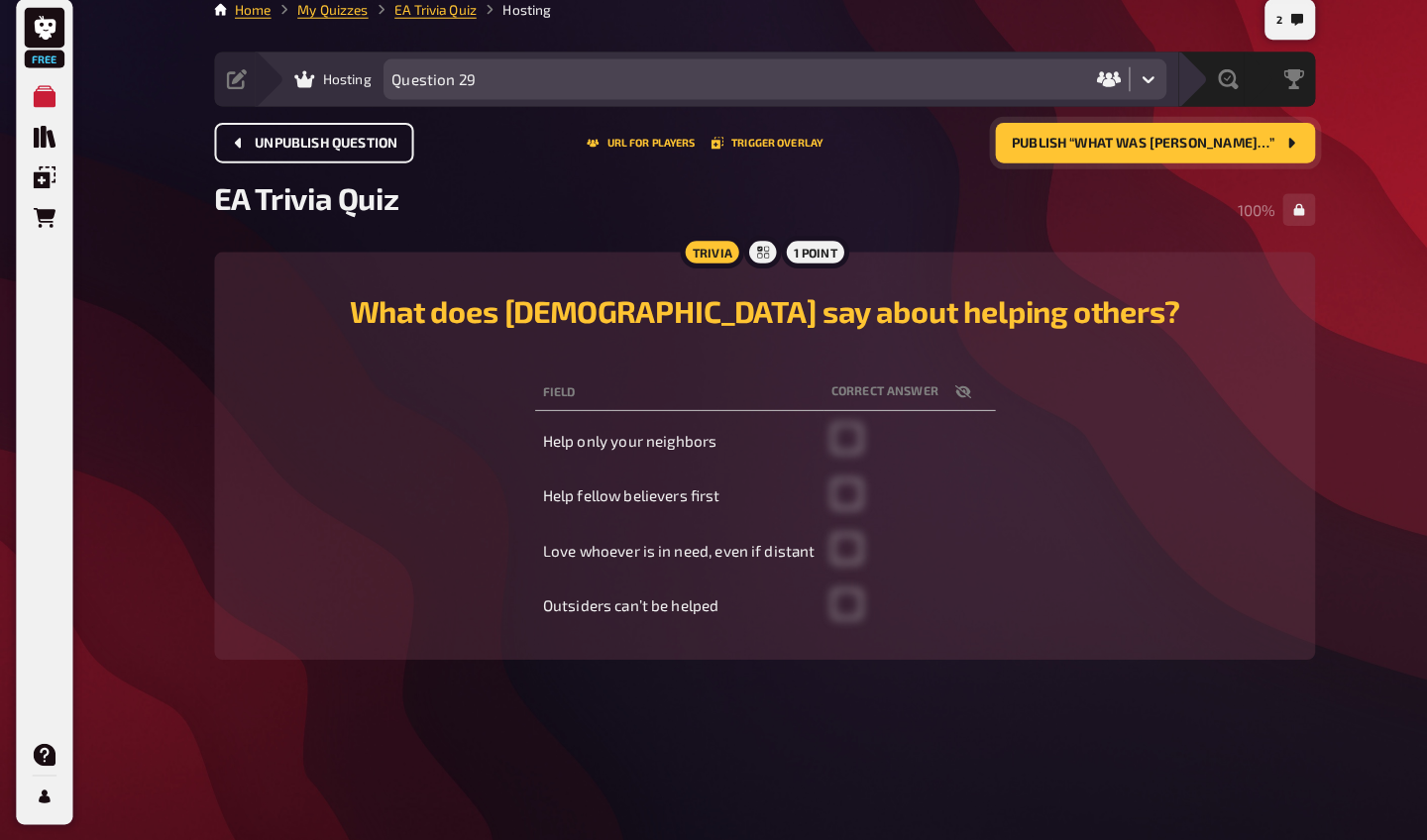 click on "Publish “What was [PERSON_NAME]…”" at bounding box center (1120, 158) 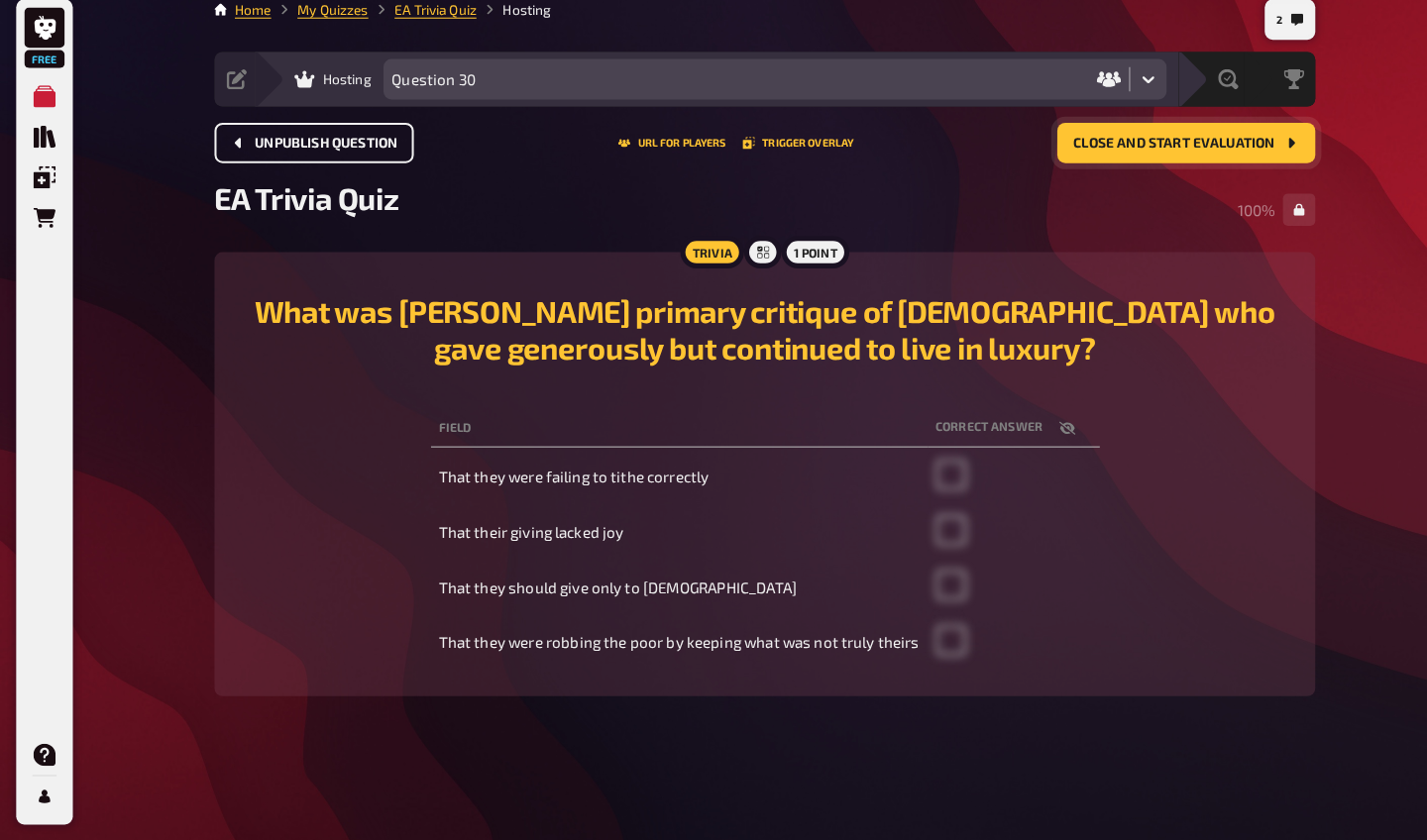 click on "Close and start evaluation" at bounding box center (1150, 158) 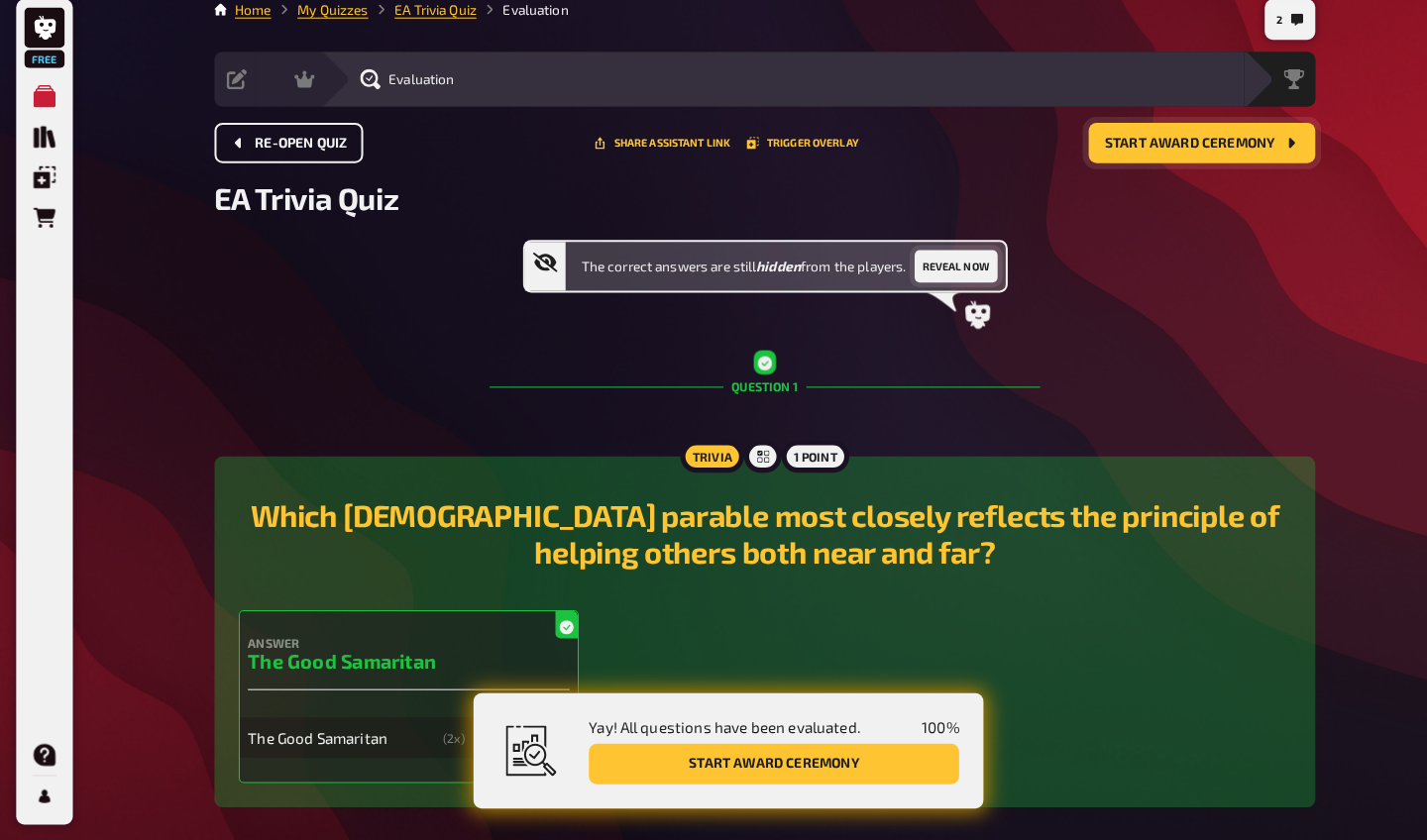 click on "Reveal now" at bounding box center [936, 277] 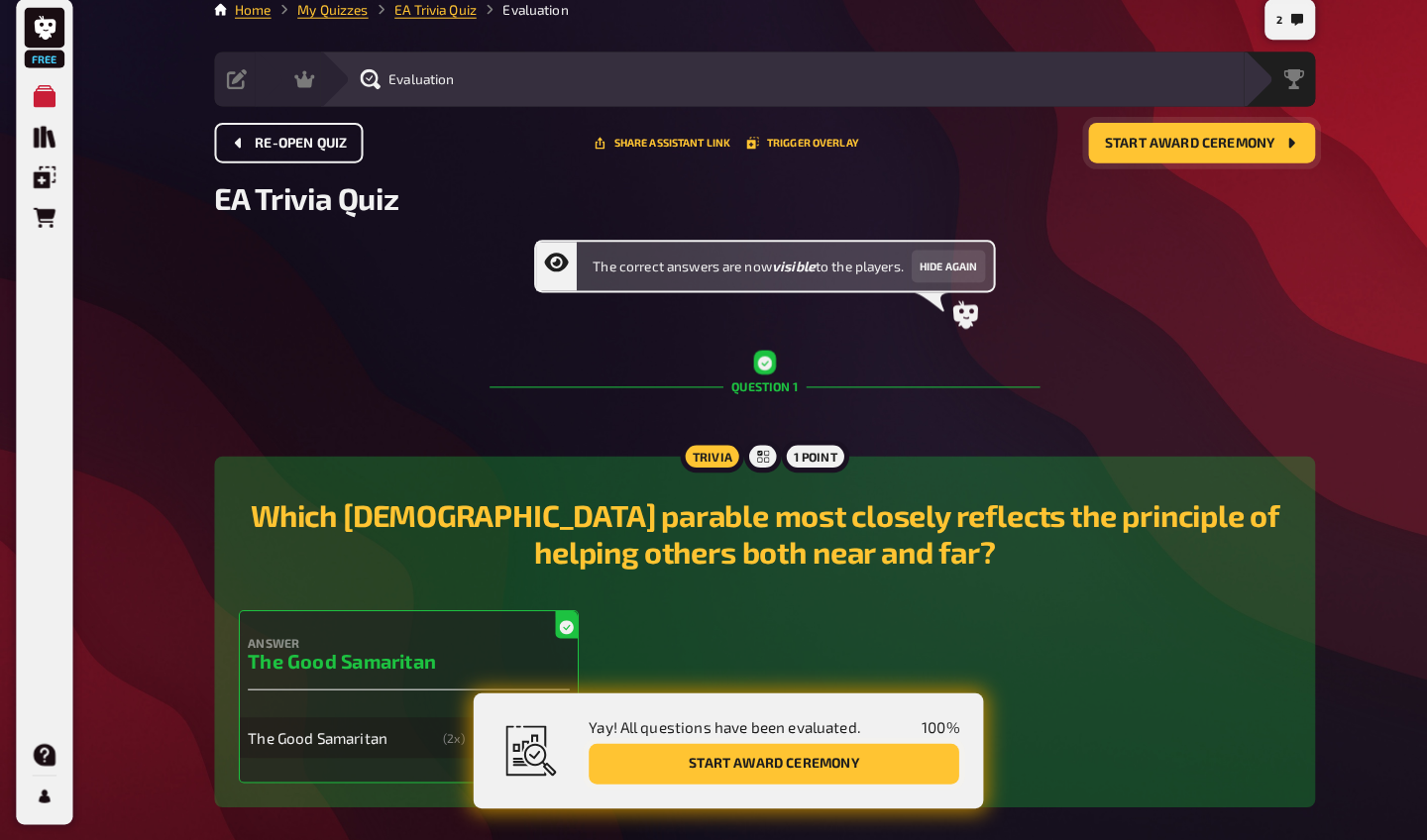 click on "Start award ceremony" at bounding box center [758, 765] 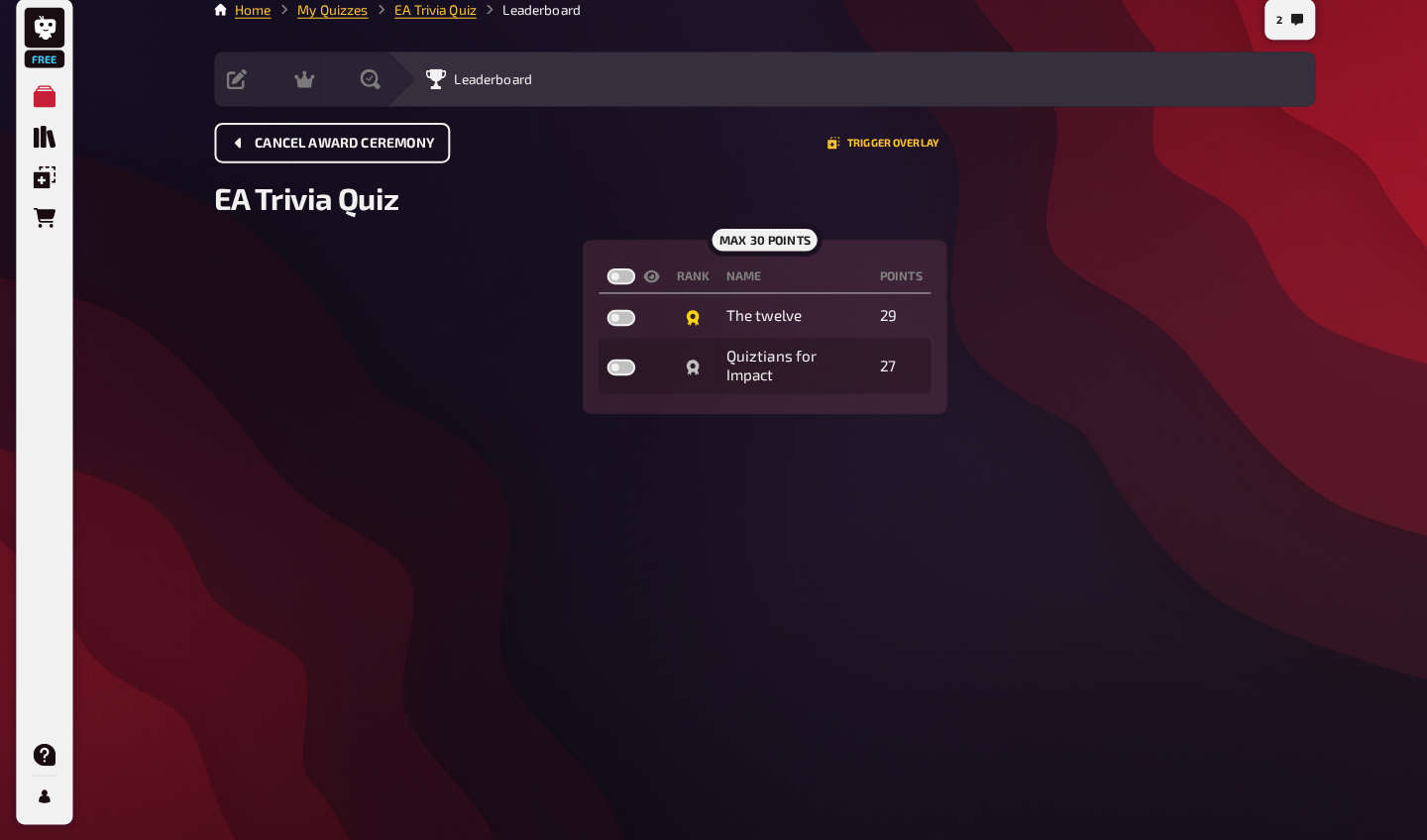 click on "Cancel award ceremony" at bounding box center (337, 158) 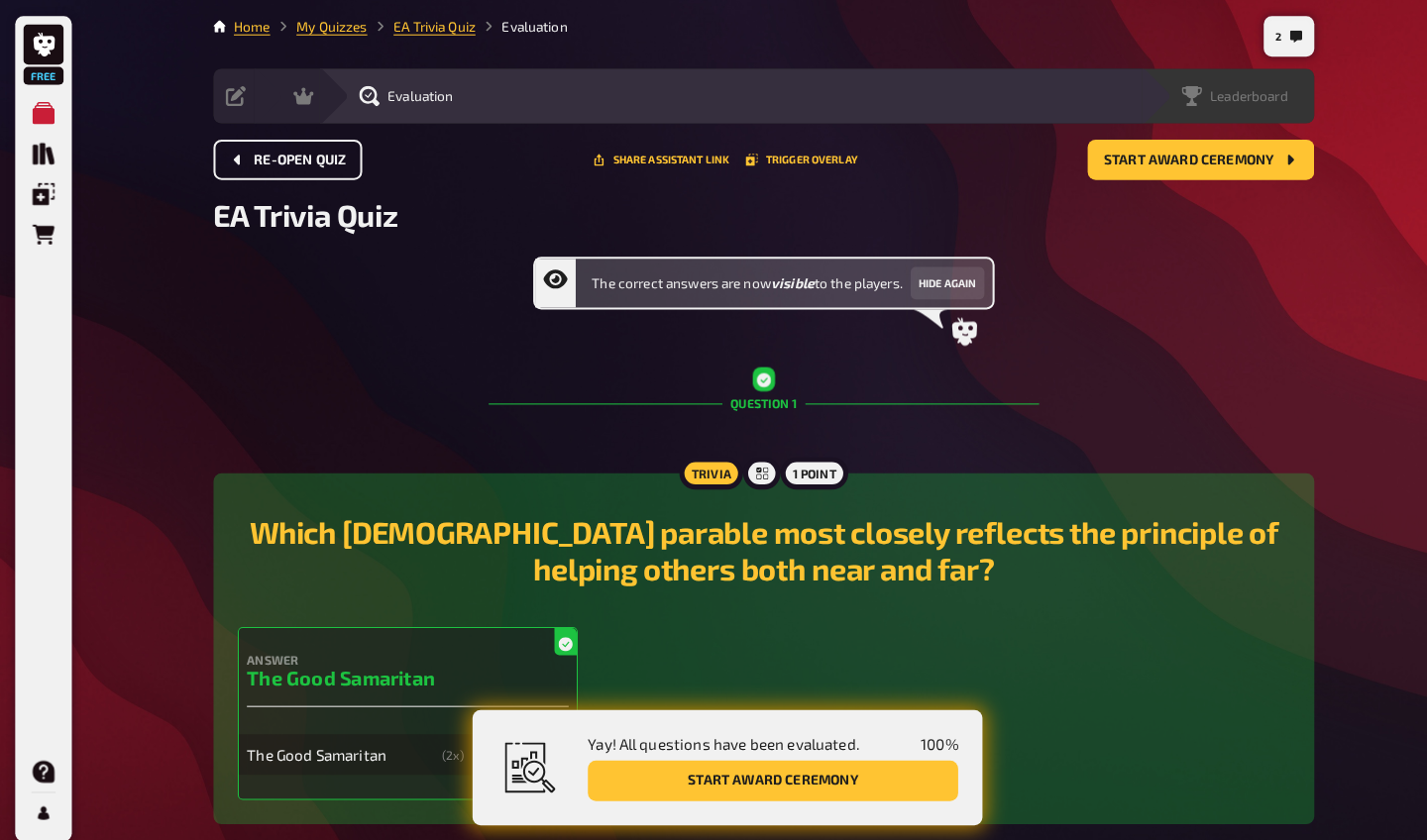 scroll, scrollTop: 0, scrollLeft: 0, axis: both 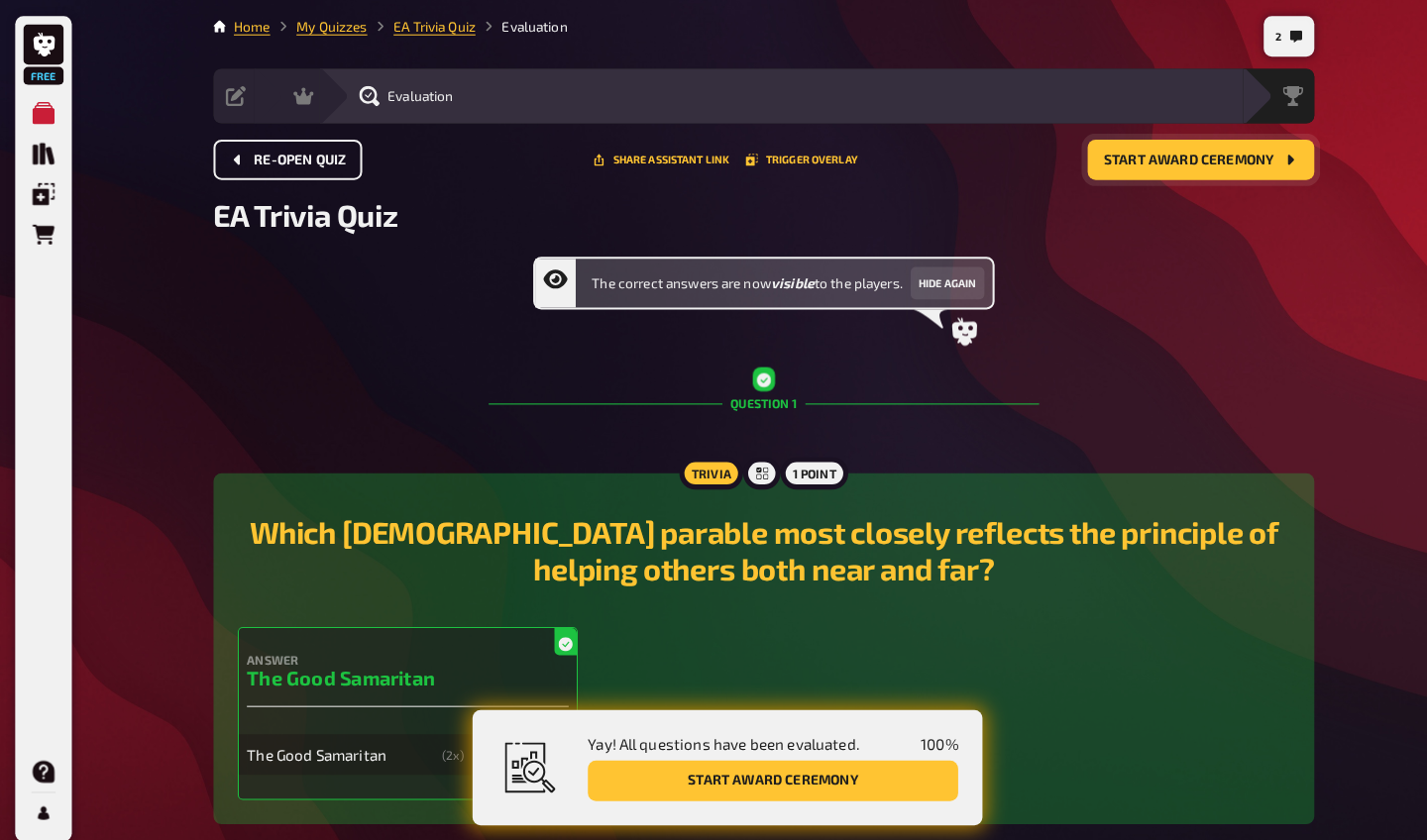click on "Start award ceremony" at bounding box center (1165, 158) 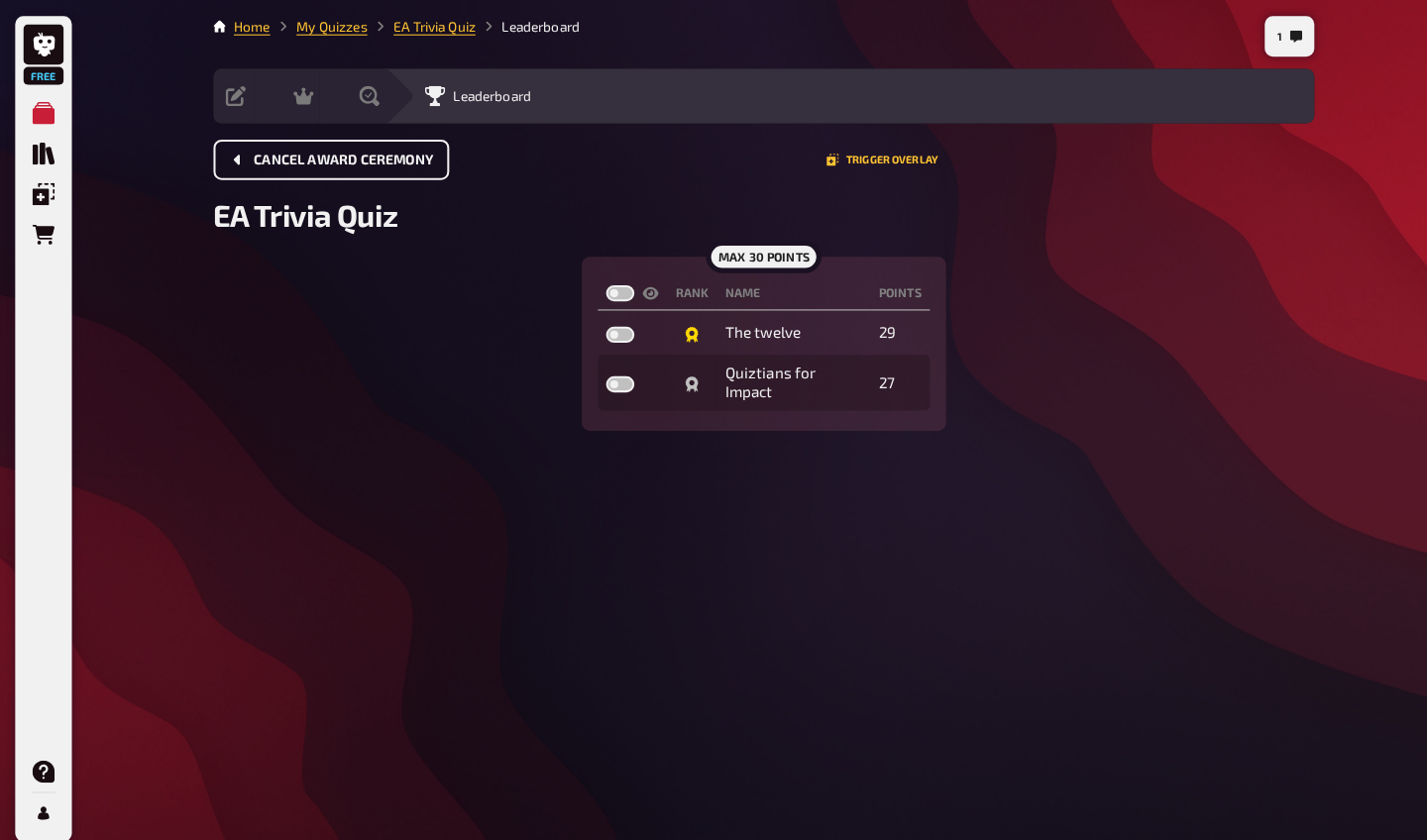 click on "Cancel award ceremony" at bounding box center [337, 158] 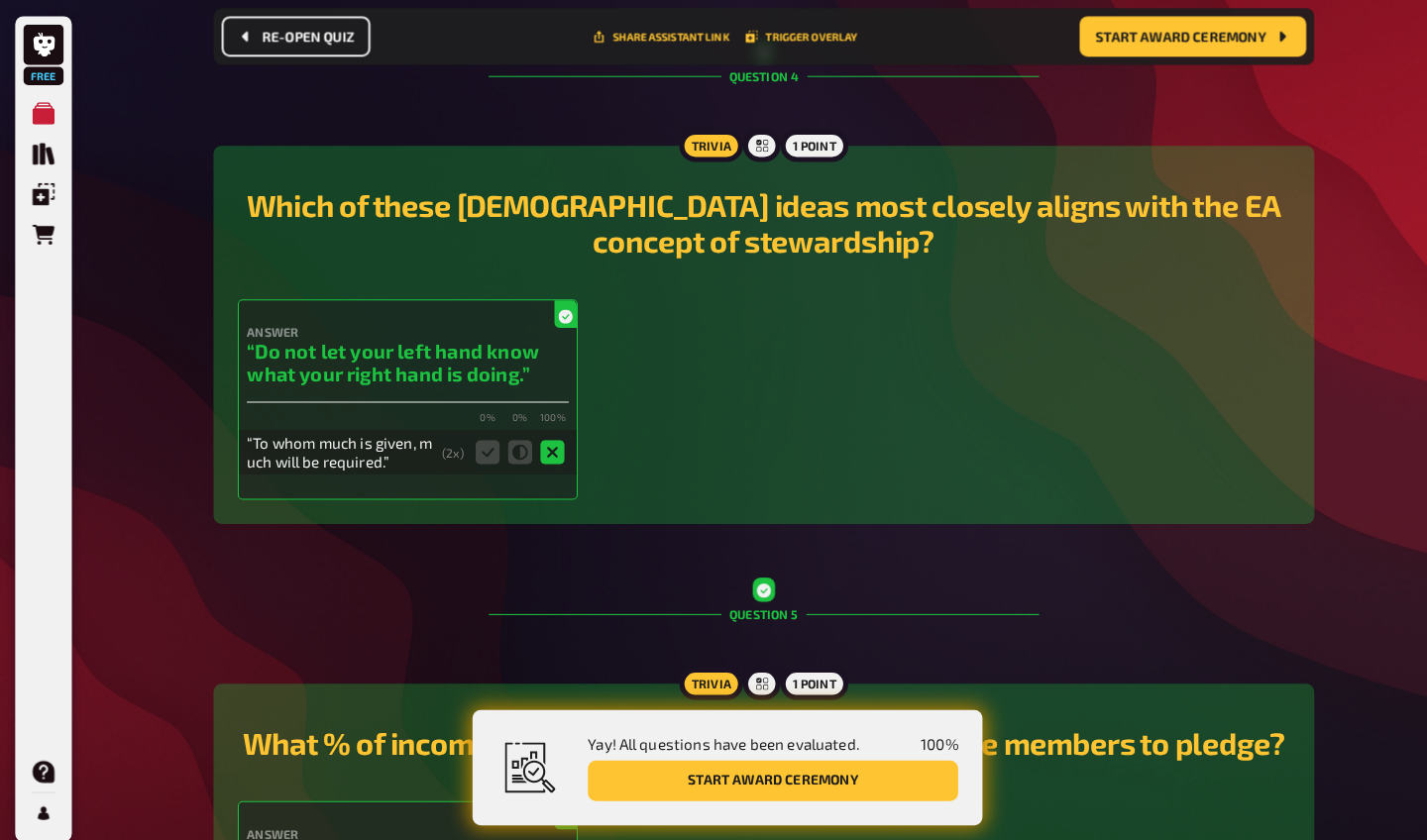 scroll, scrollTop: 1831, scrollLeft: 0, axis: vertical 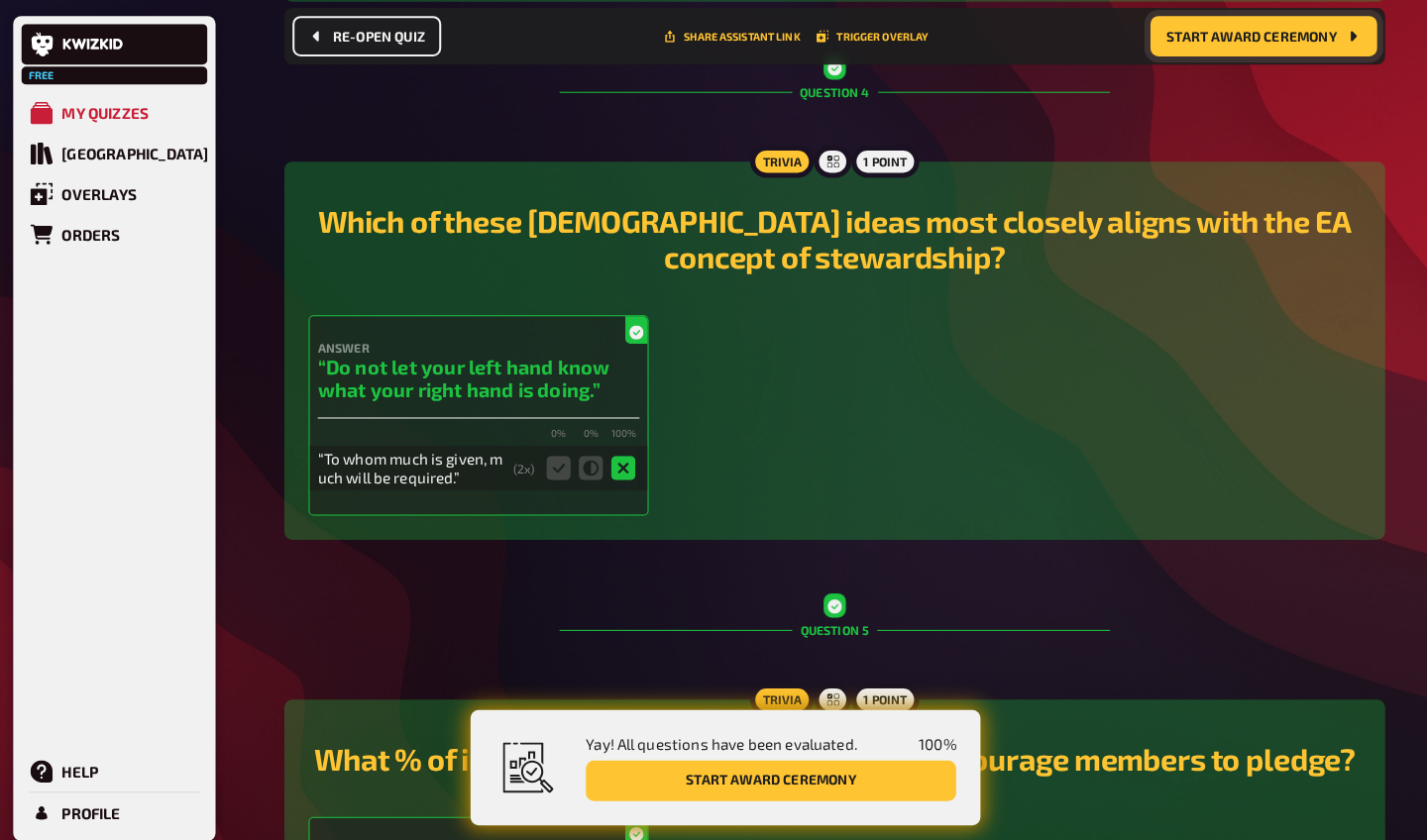 click on "Start award ceremony" at bounding box center (1241, 36) 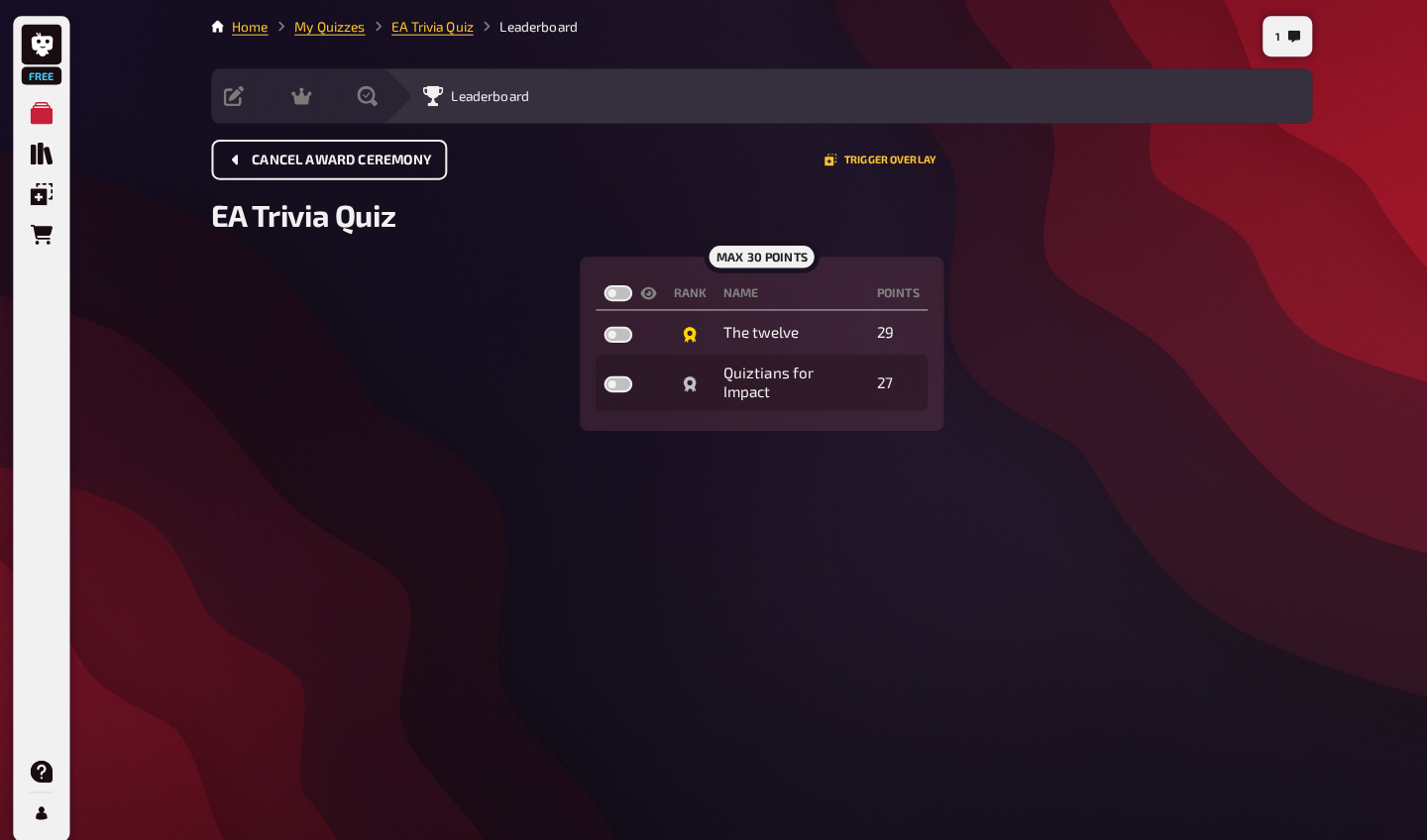 scroll, scrollTop: 0, scrollLeft: 0, axis: both 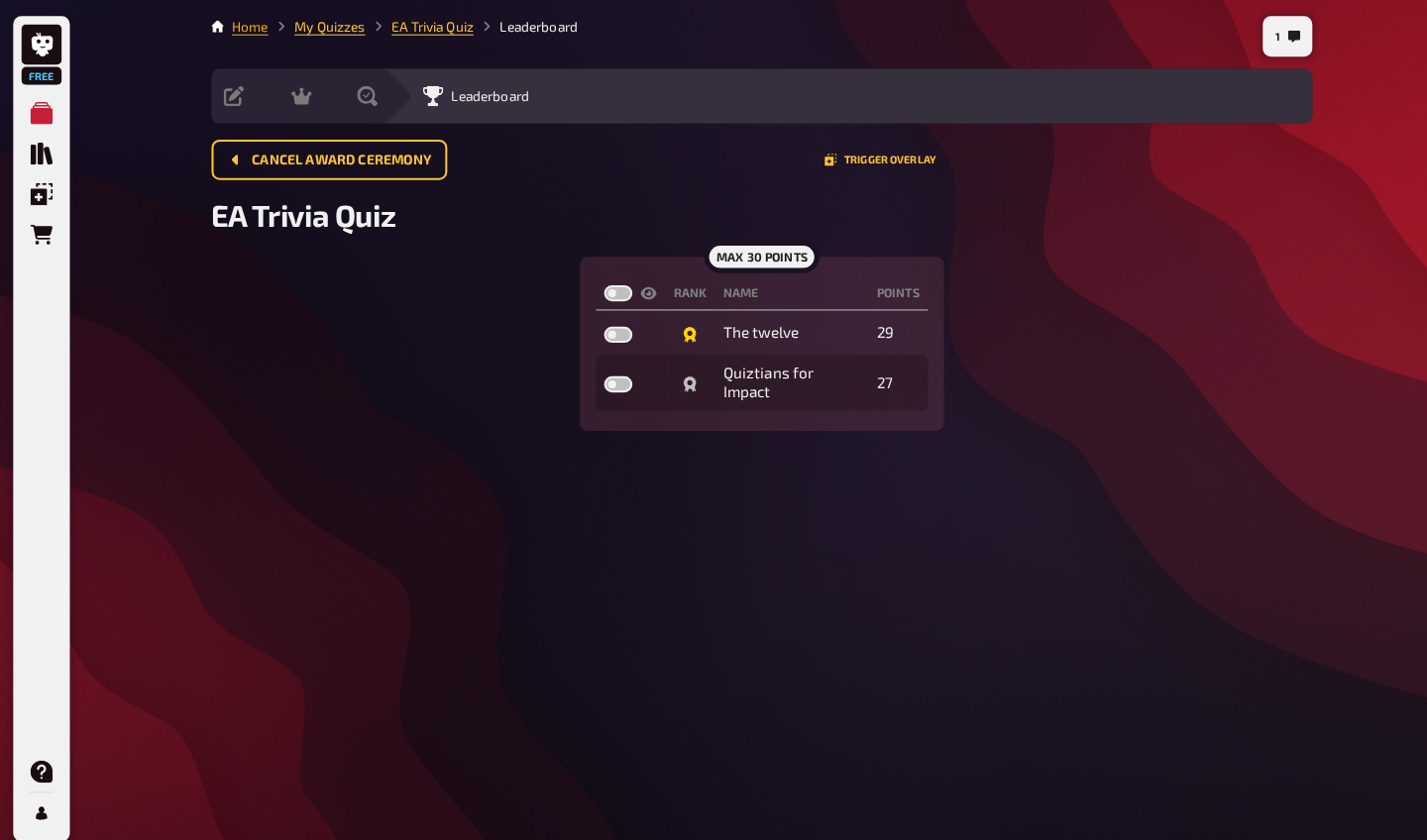 click on "Home" at bounding box center (248, 26) 